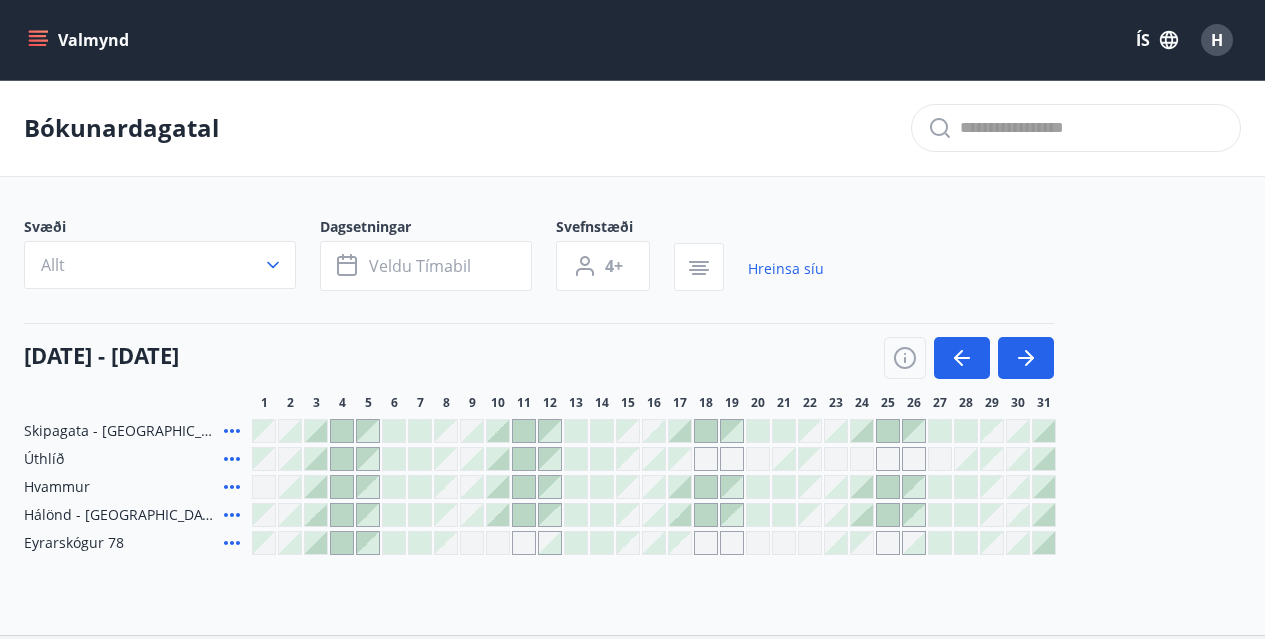 scroll, scrollTop: 100, scrollLeft: 0, axis: vertical 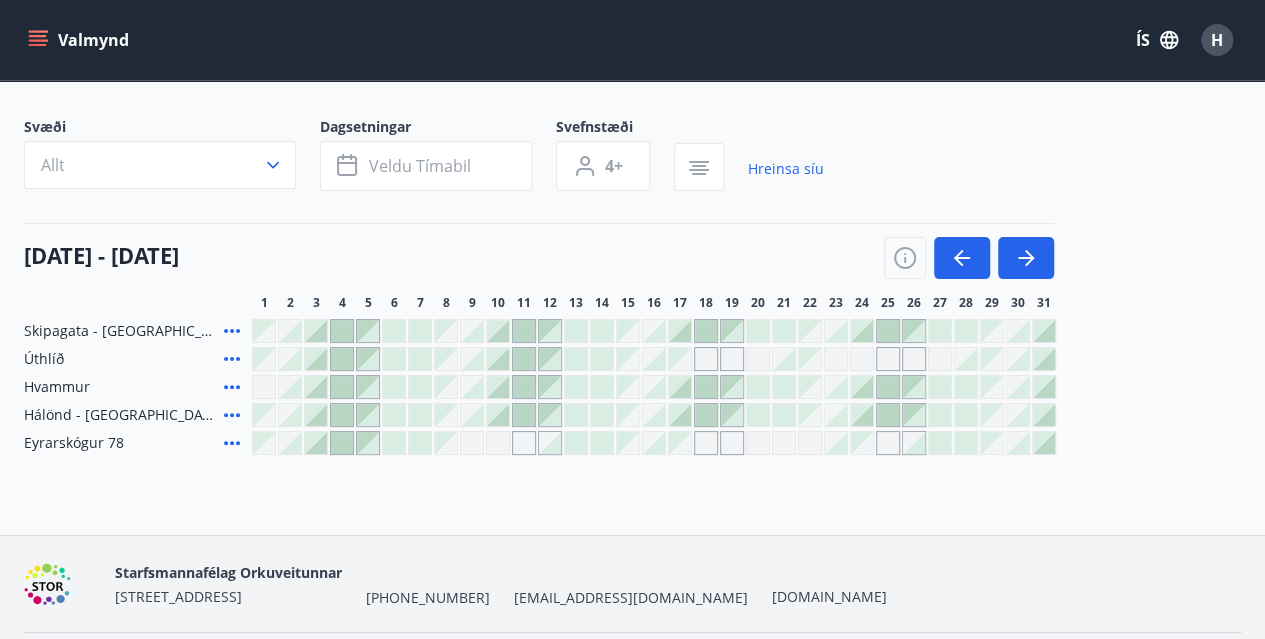 click on "Valmynd" at bounding box center [80, 40] 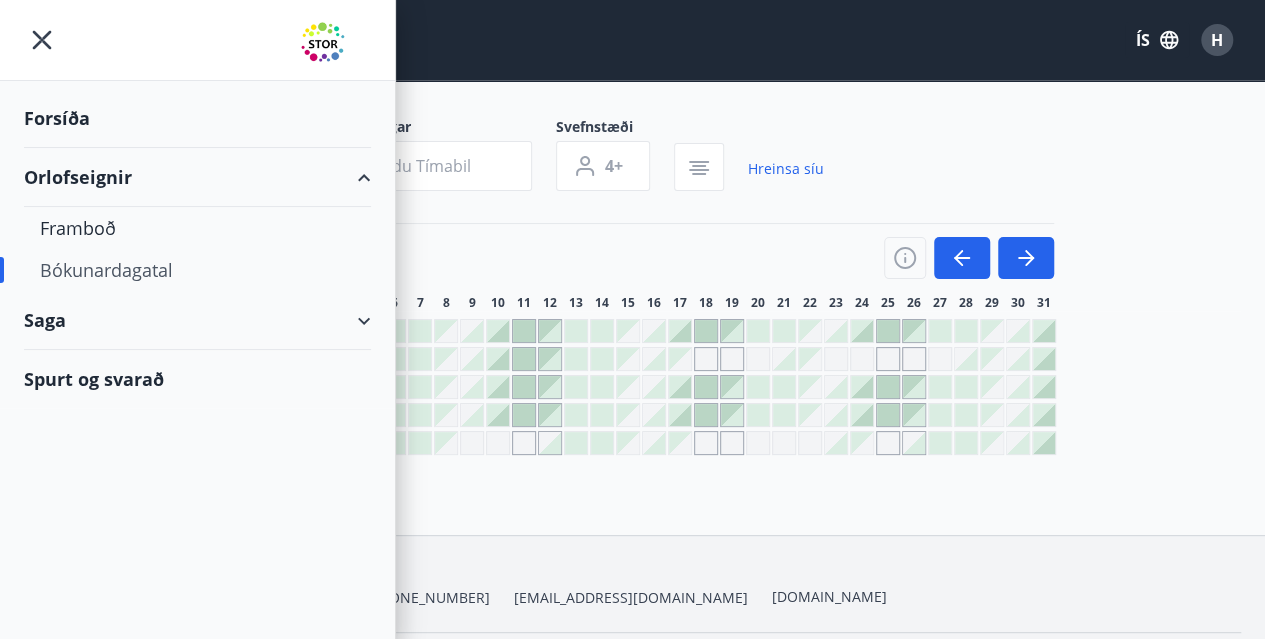click on "Forsíða" at bounding box center (197, 118) 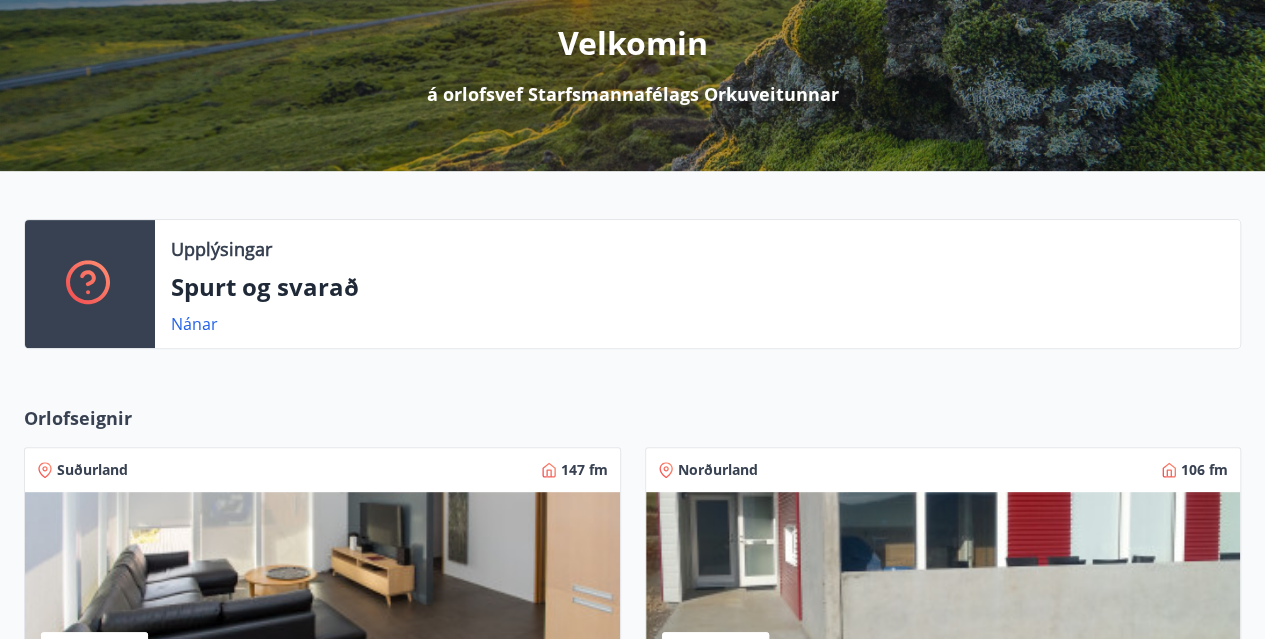 scroll, scrollTop: 0, scrollLeft: 0, axis: both 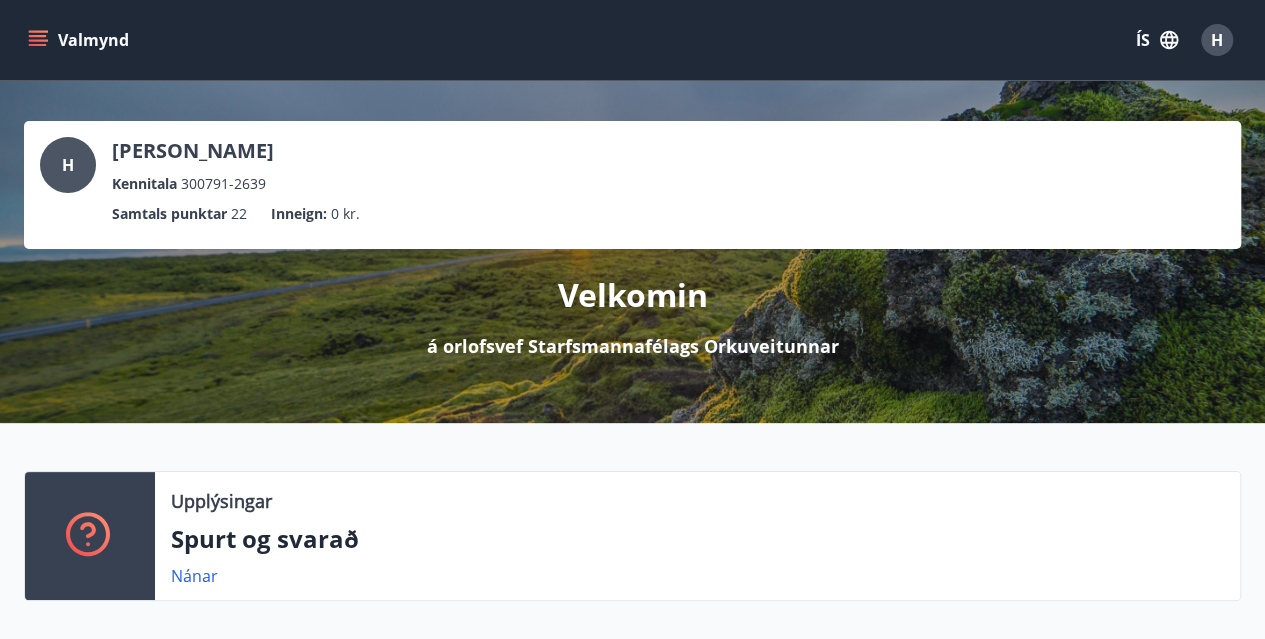 click on "Valmynd" at bounding box center [80, 40] 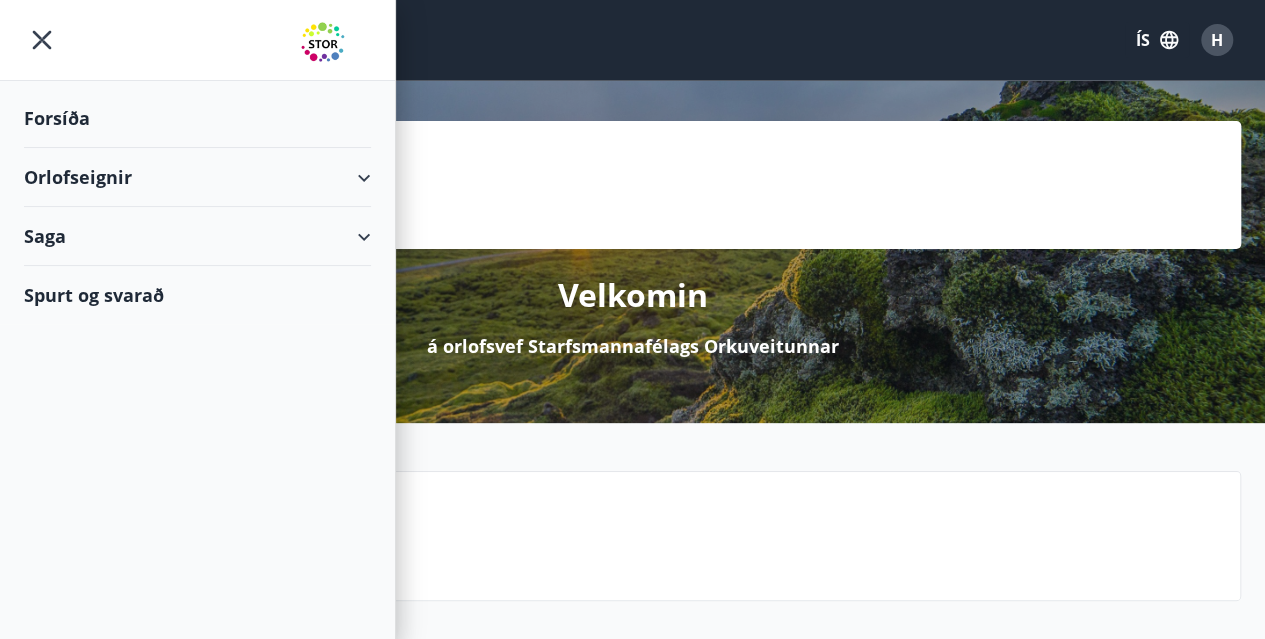 click on "Orlofseignir" at bounding box center [197, 177] 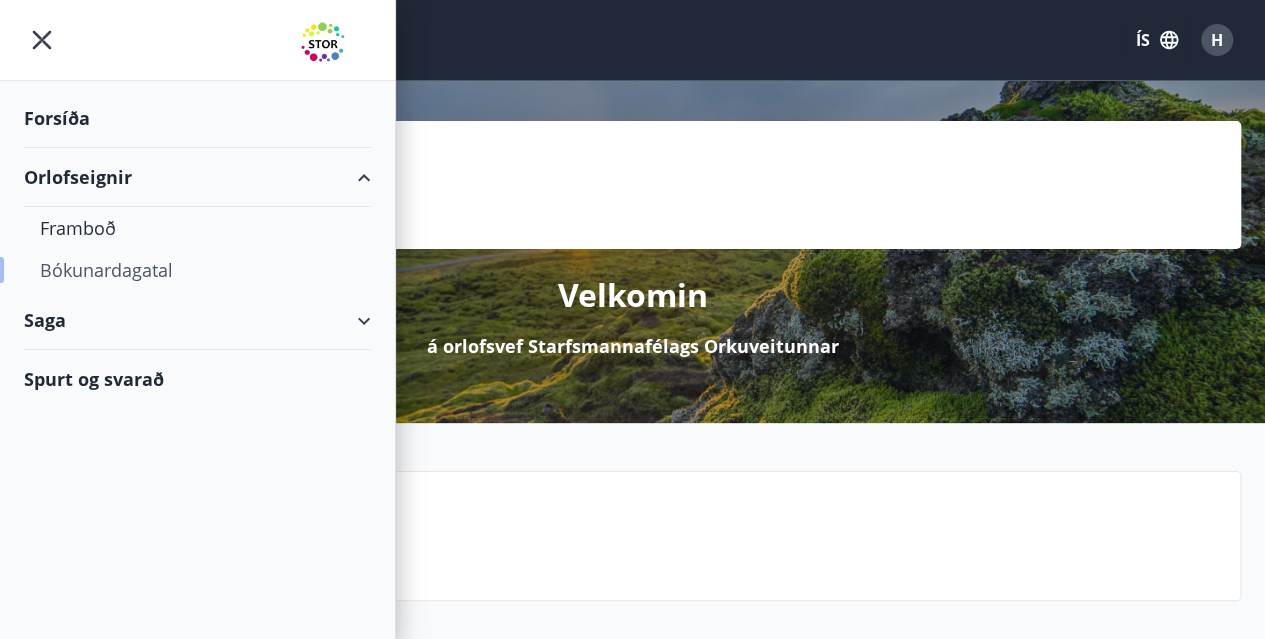 click on "Bókunardagatal" at bounding box center (197, 270) 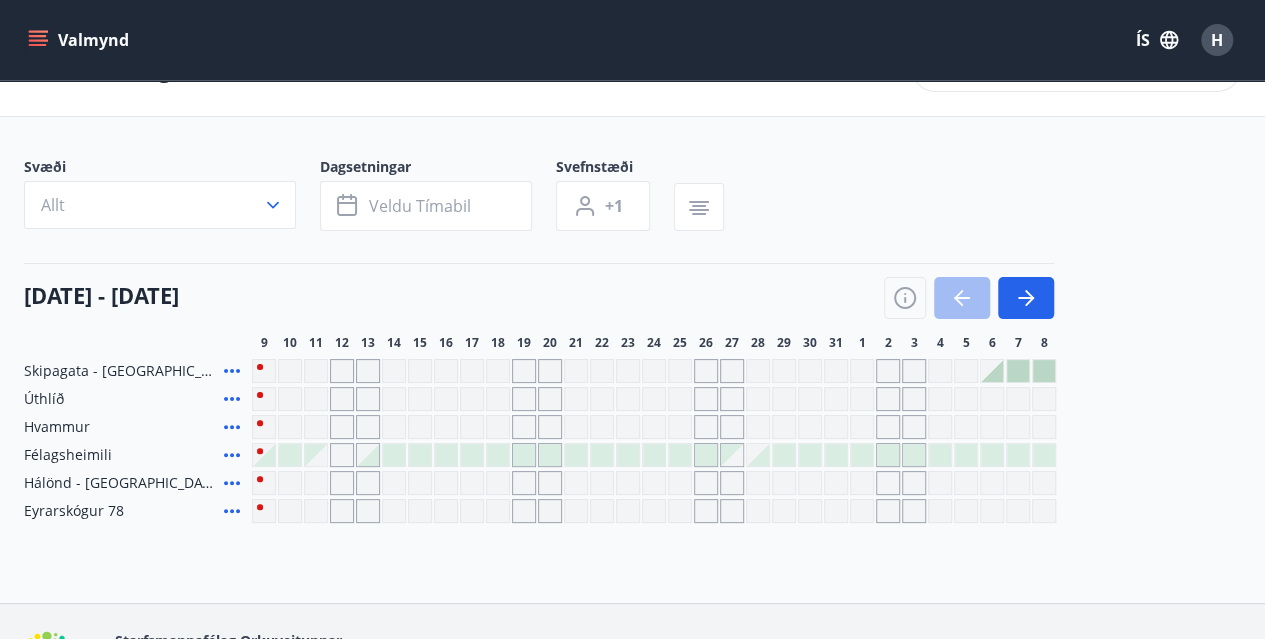 scroll, scrollTop: 100, scrollLeft: 0, axis: vertical 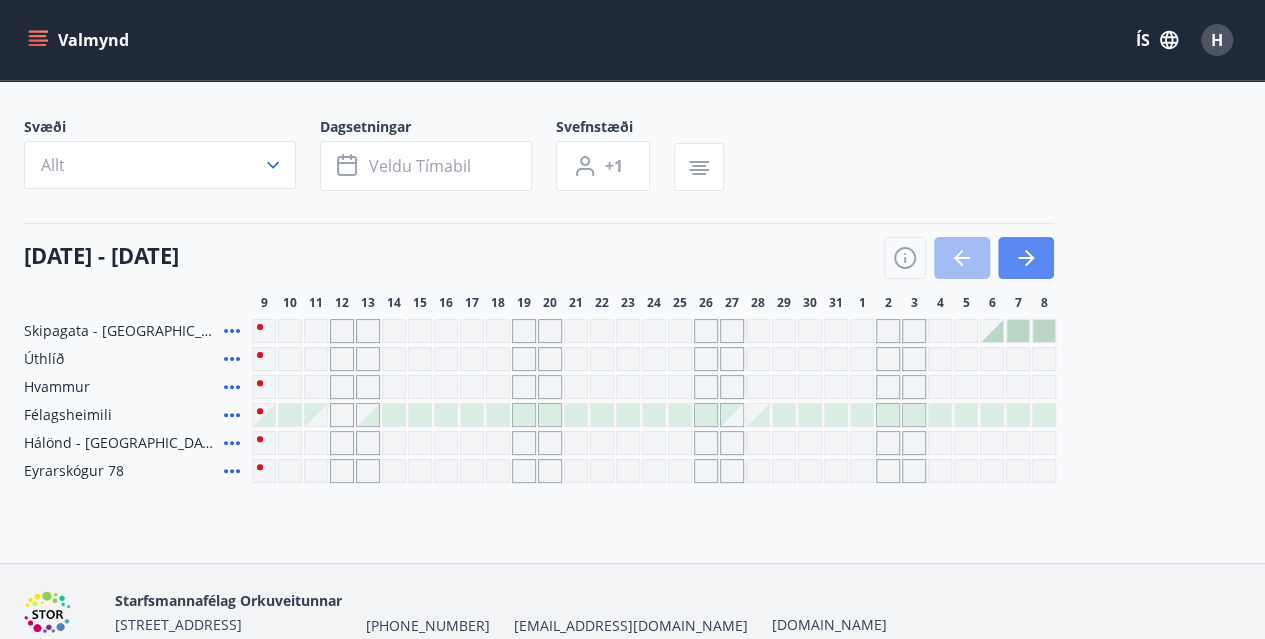 click at bounding box center (1026, 258) 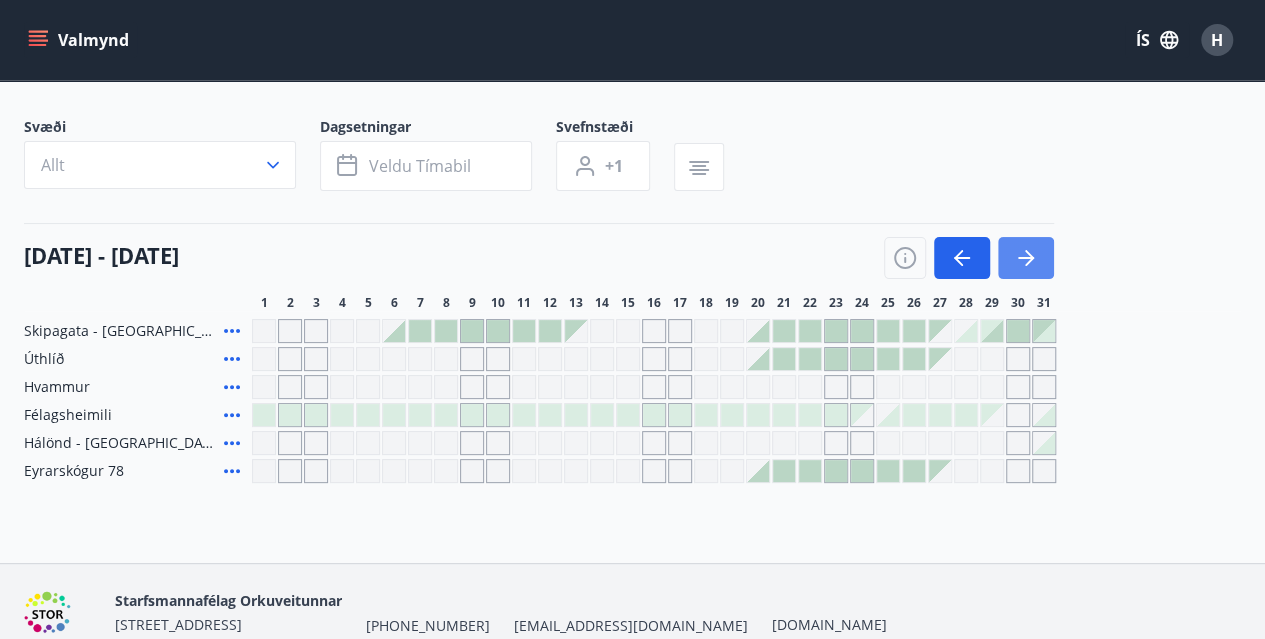 click 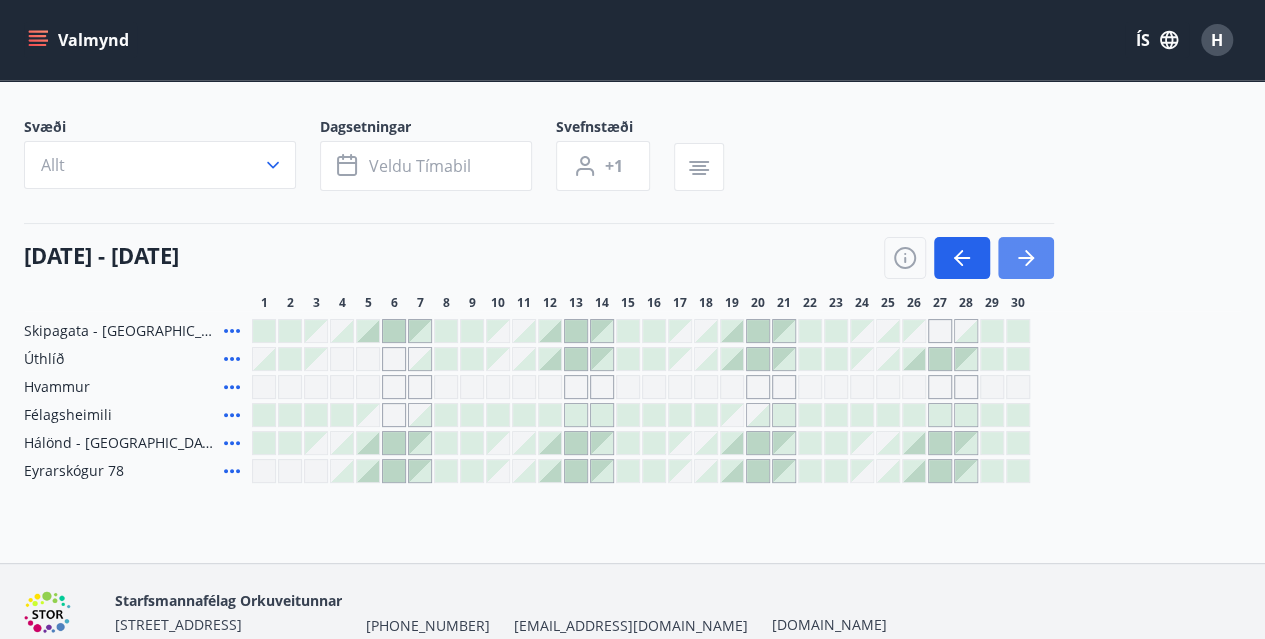 click 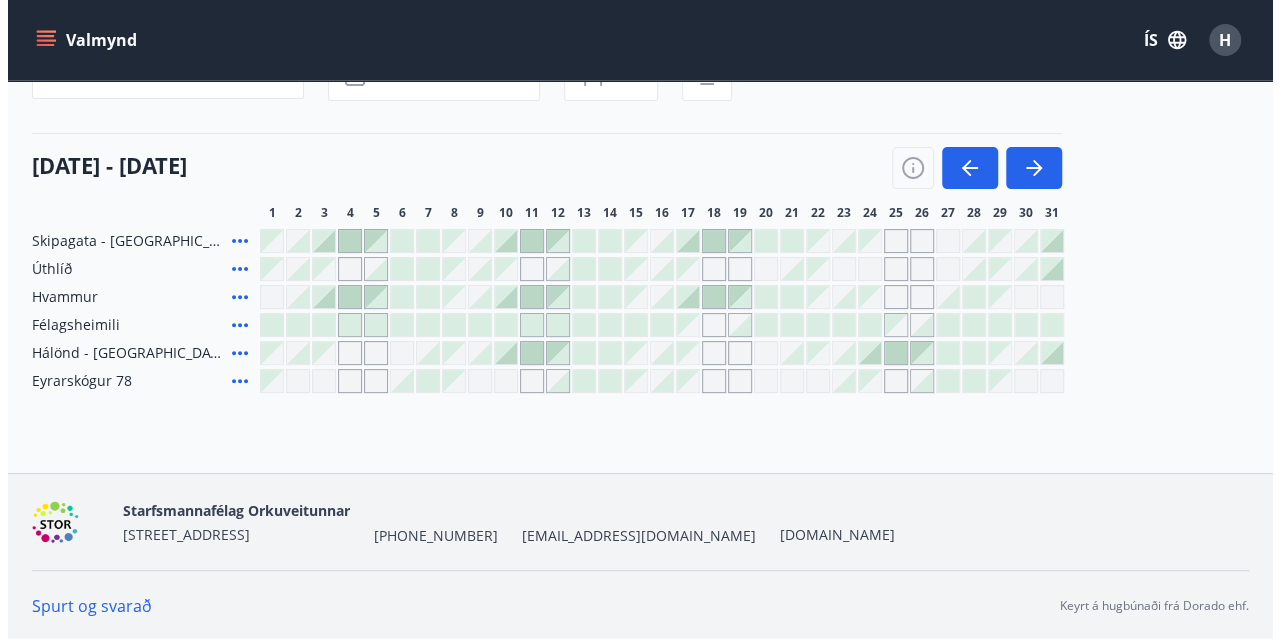 scroll, scrollTop: 90, scrollLeft: 0, axis: vertical 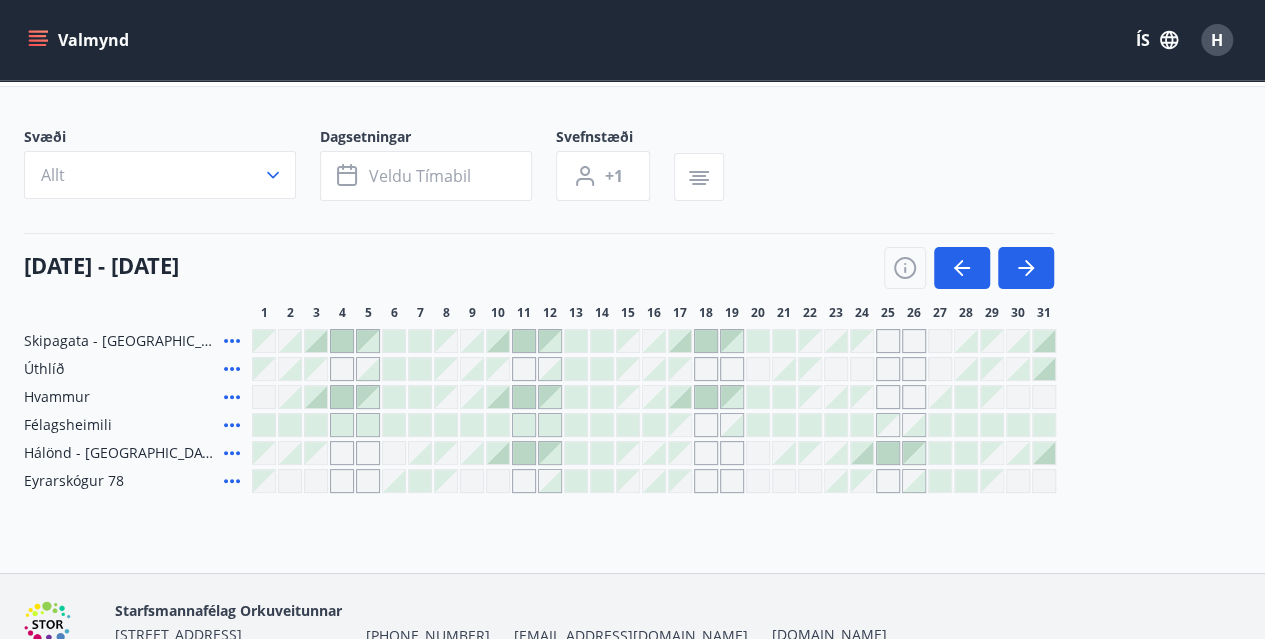 click at bounding box center [394, 481] 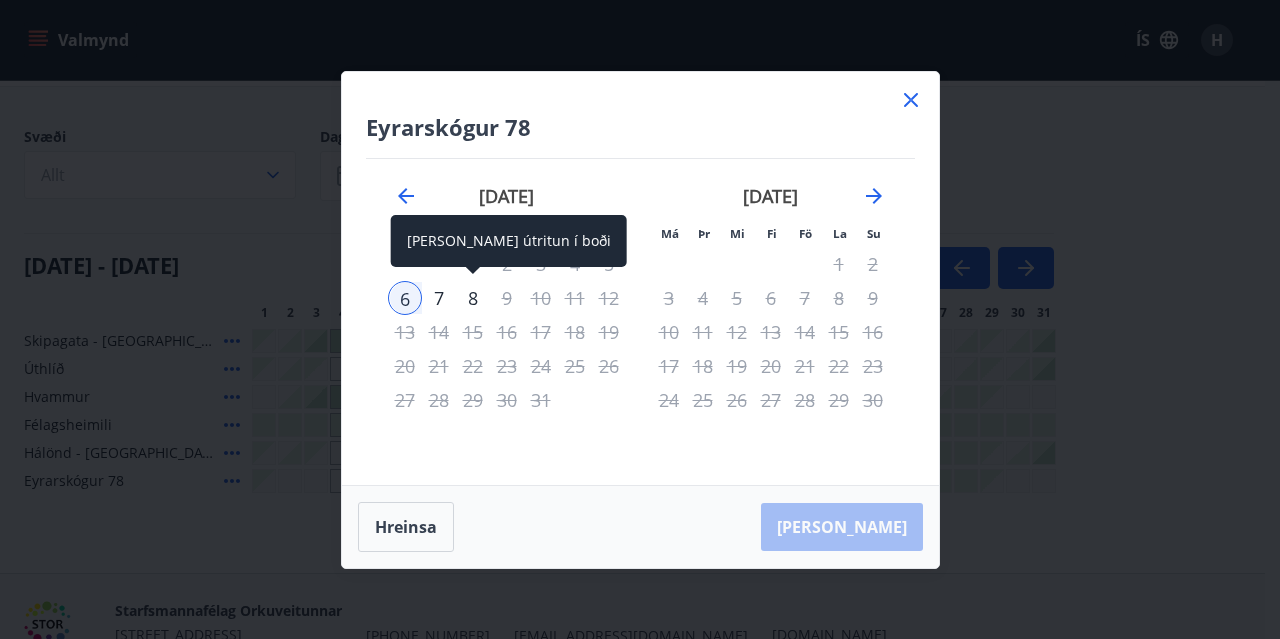 click on "8" at bounding box center [473, 298] 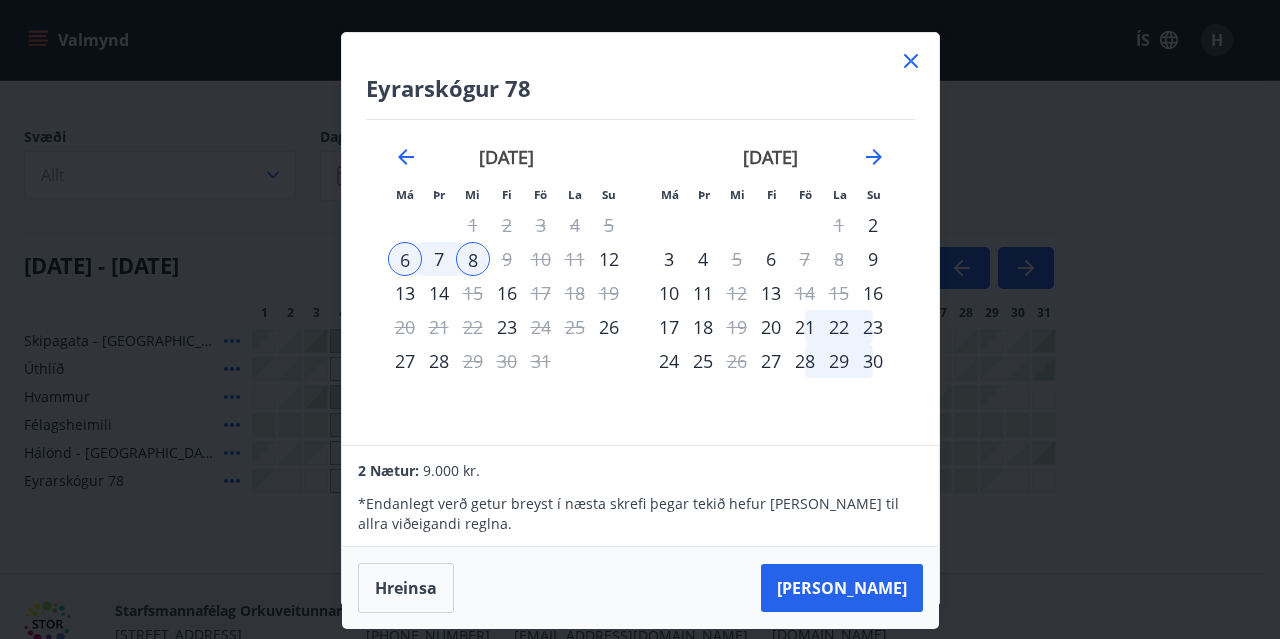 click 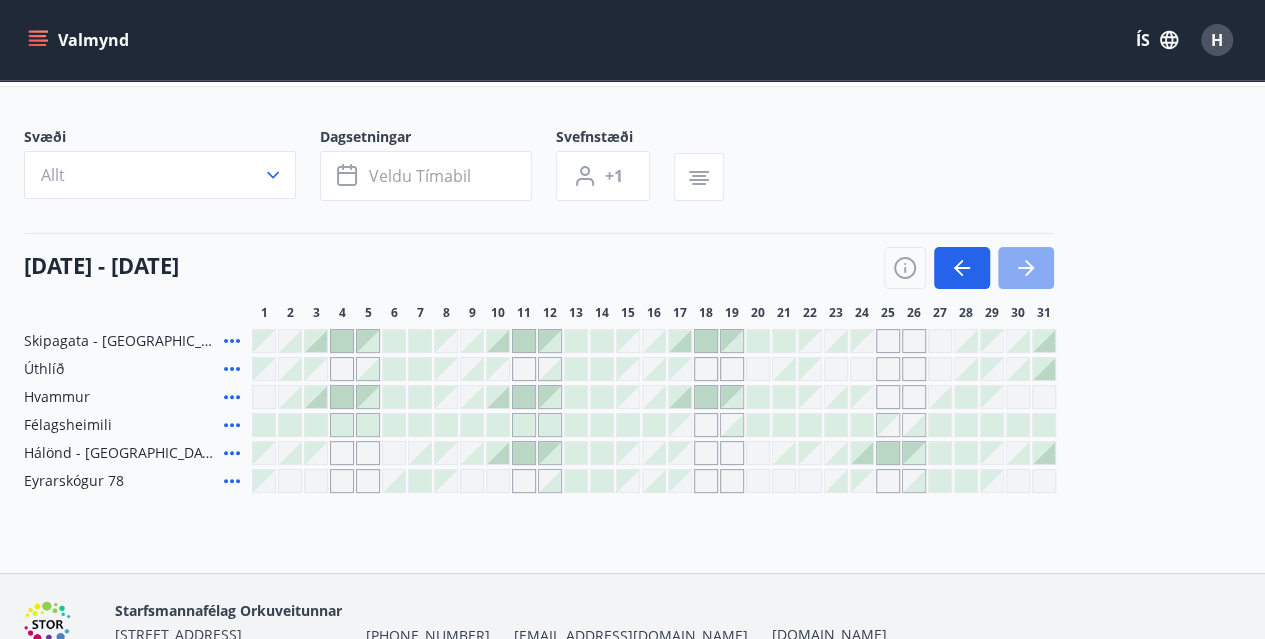 click 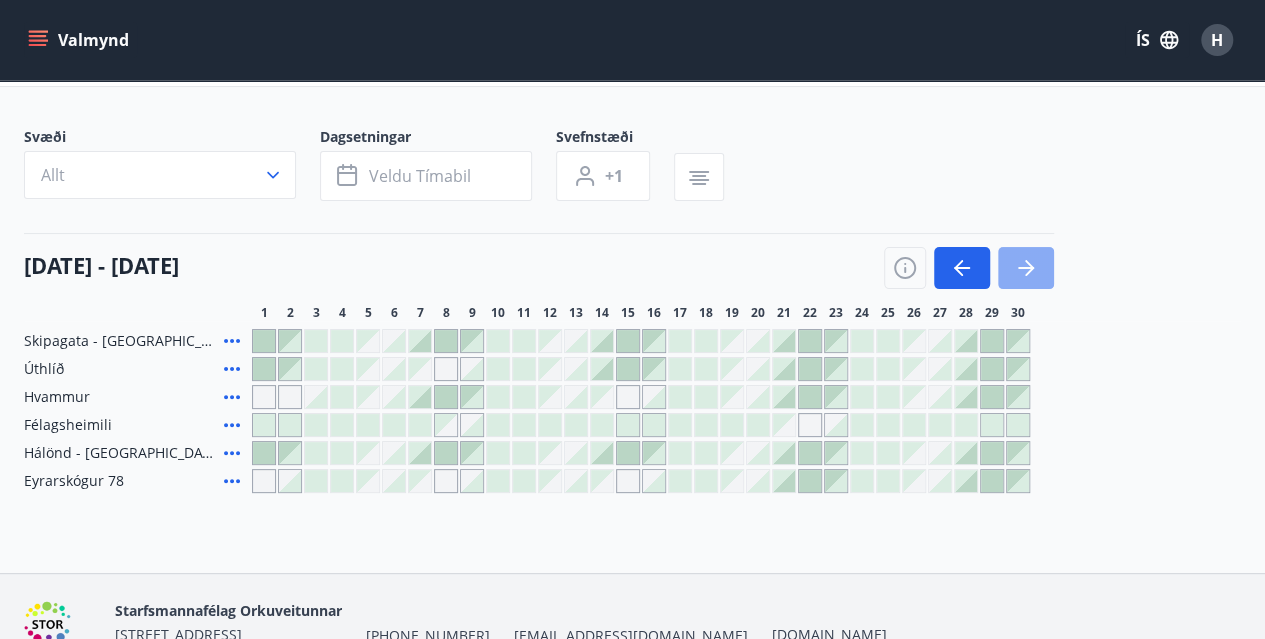 click 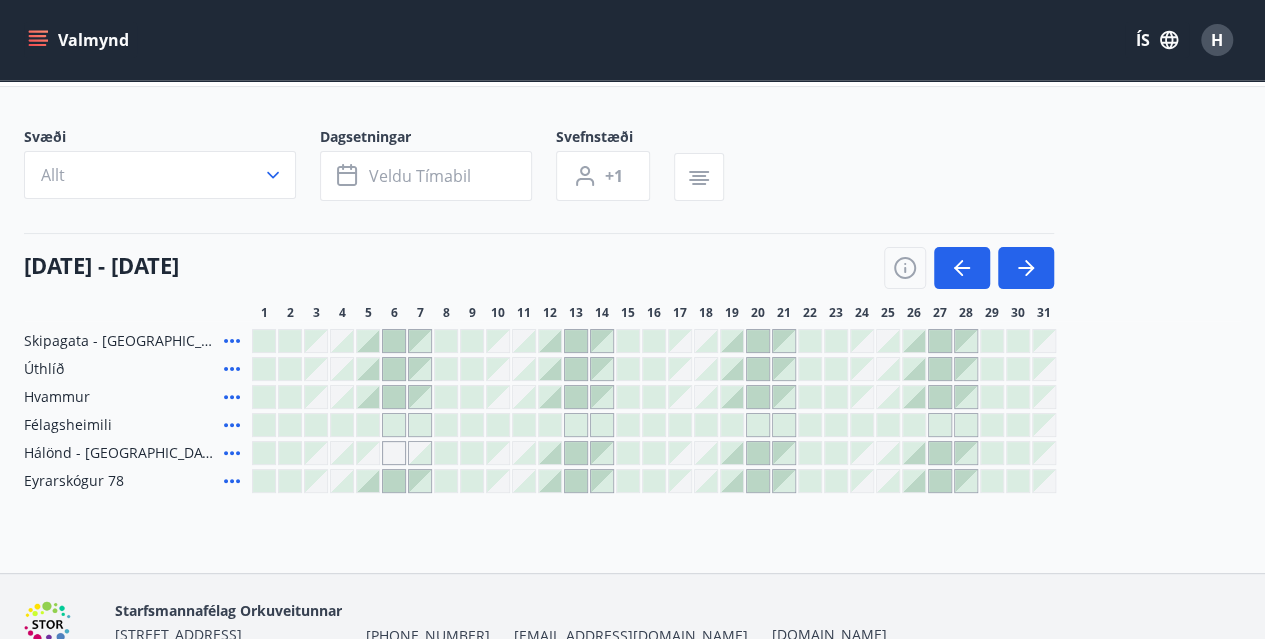 click at bounding box center (394, 453) 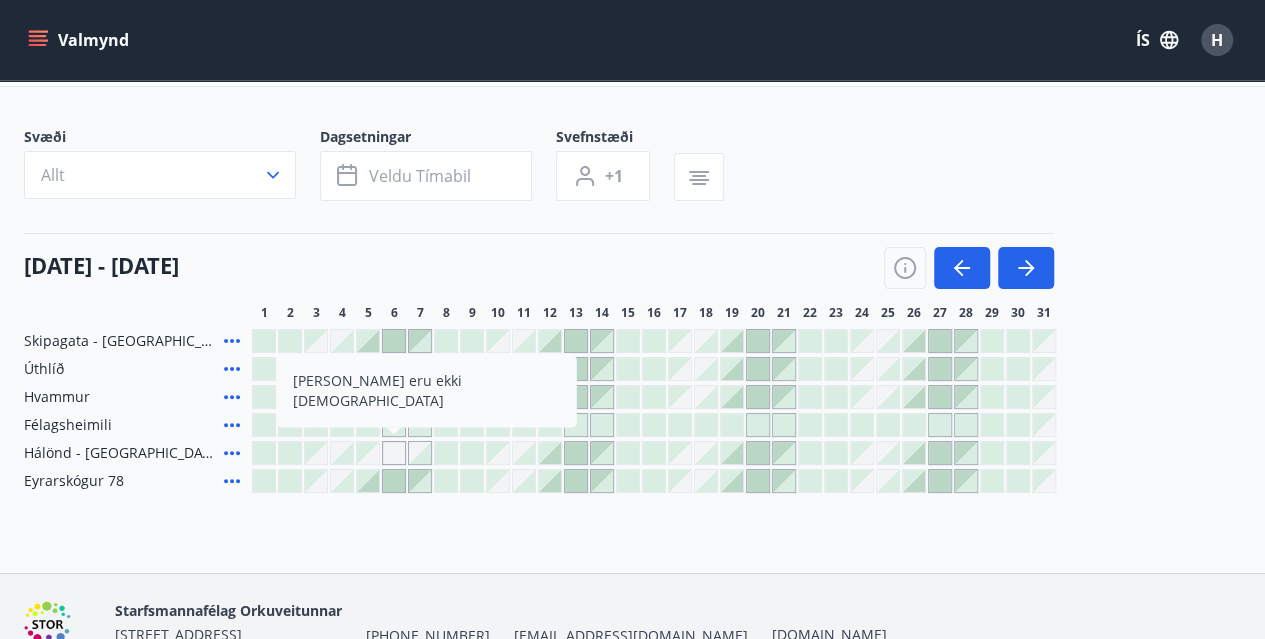 click at bounding box center (420, 453) 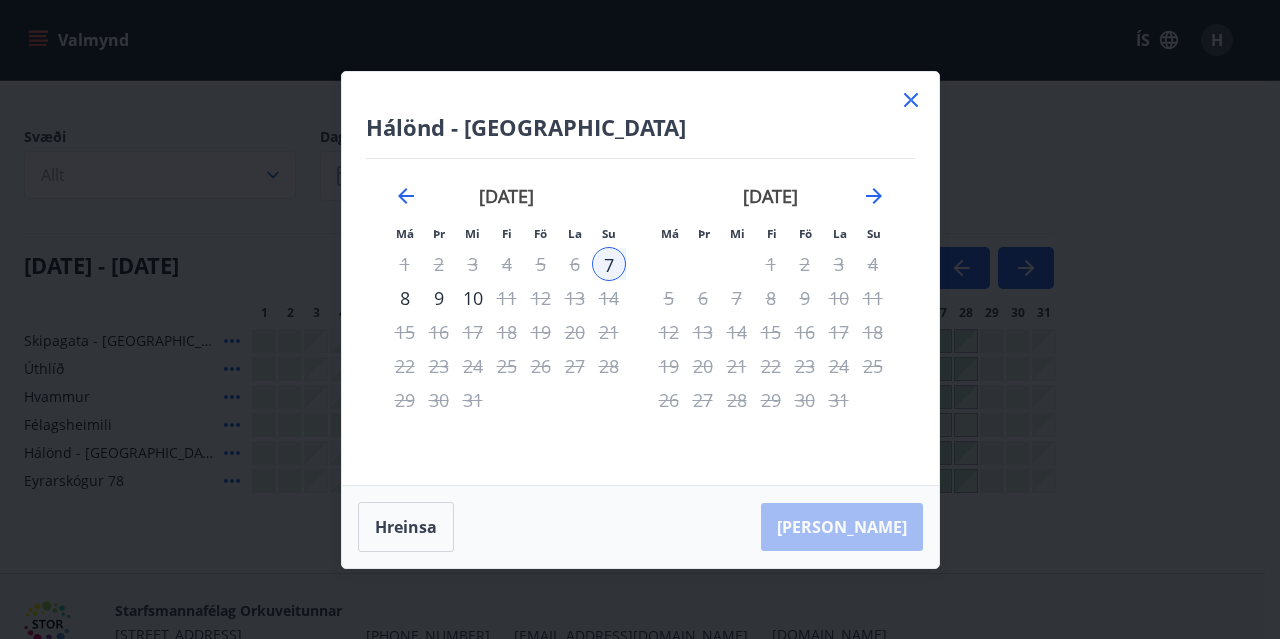 click on "Hálönd - Akureyri Má Þr Mi Fi Fö La Su Má Þr Mi Fi Fö La Su [DATE] 1 2 3 4 5 6 7 8 9 10 11 12 13 14 15 16 17 18 19 20 21 22 23 24 25 26 27 28 29 [DATE] 1 2 3 4 5 6 7 8 9 10 11 12 13 14 15 16 17 18 19 20 21 22 23 24 25 26 27 28 29 30 [DATE] 1 2 3 4 5 6 7 8 9 10 11 12 13 14 15 16 17 18 19 20 21 22 23 24 25 26 27 28 29 30 31 [DATE] 1 2 3 4 5 6 7 8 9 10 11 12 13 14 15 16 17 18 19 20 21 22 23 24 25 26 27 28" at bounding box center (640, 278) 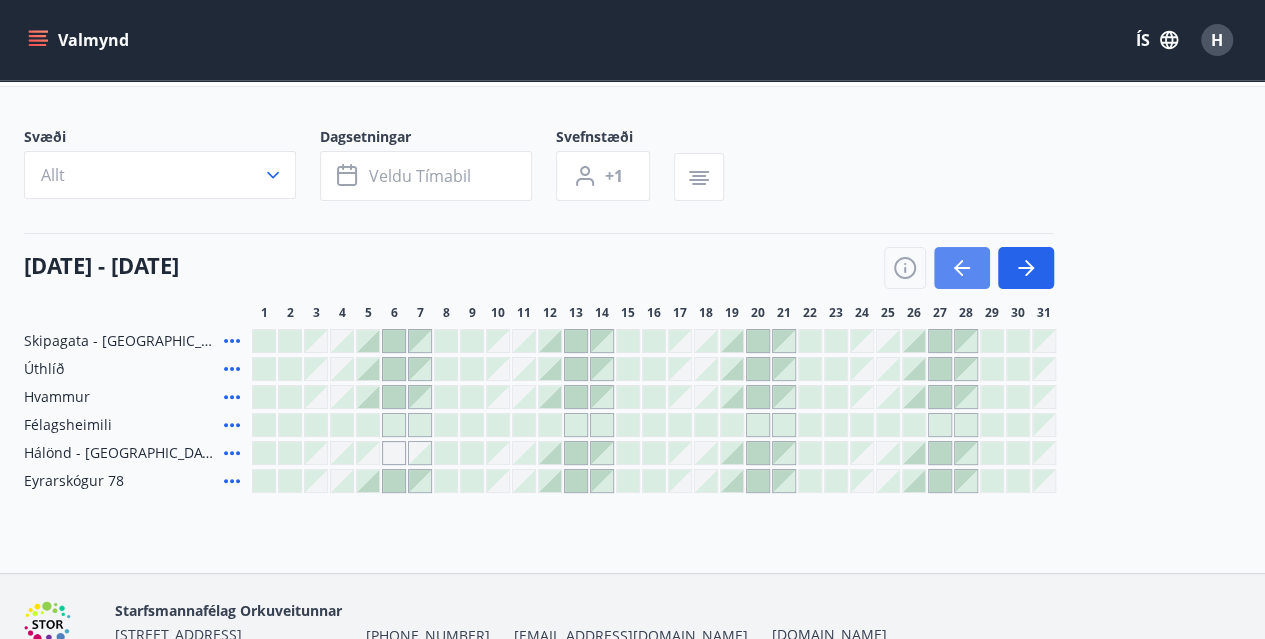click 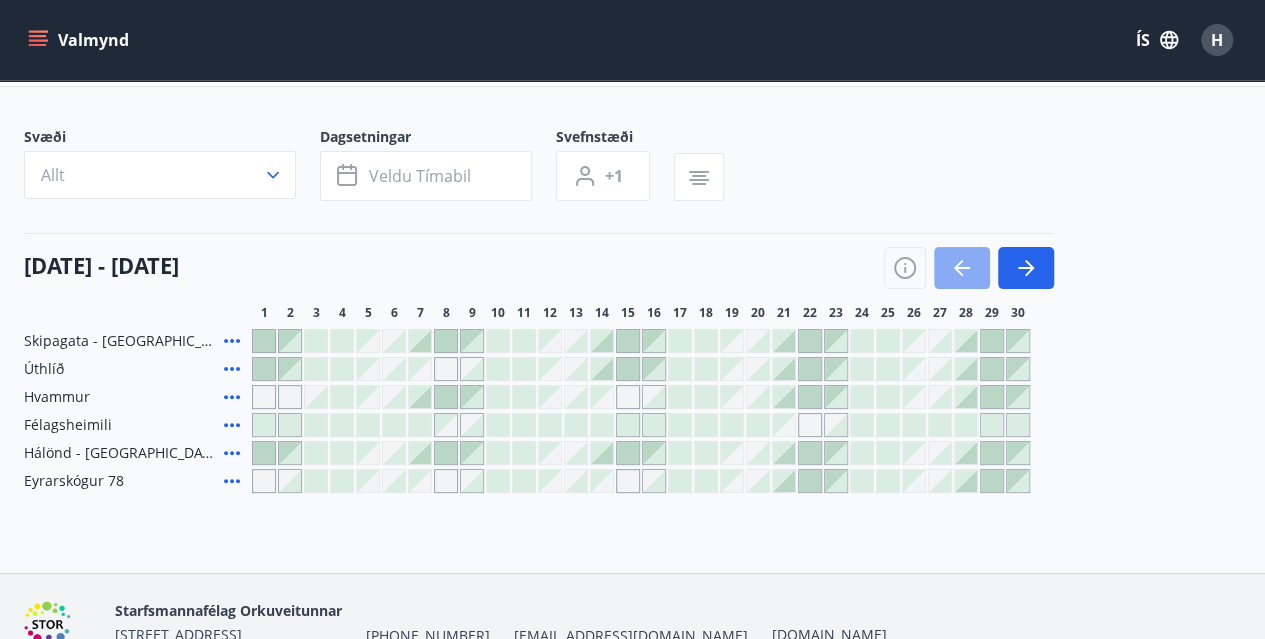 click at bounding box center [962, 268] 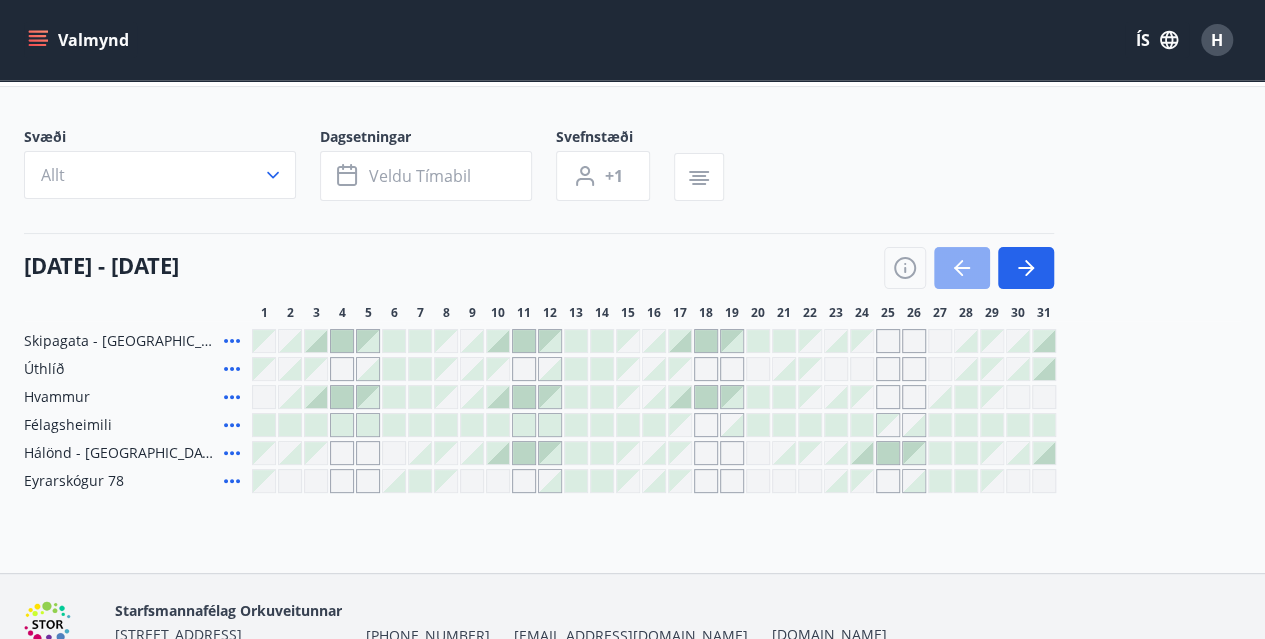 click 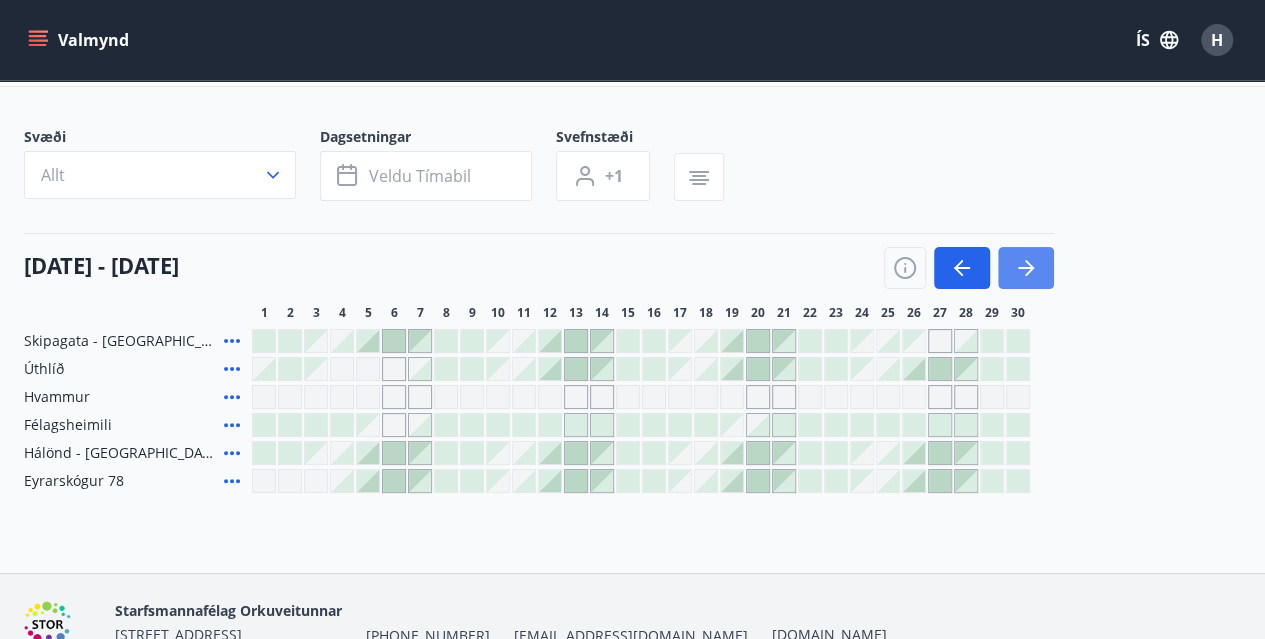 click 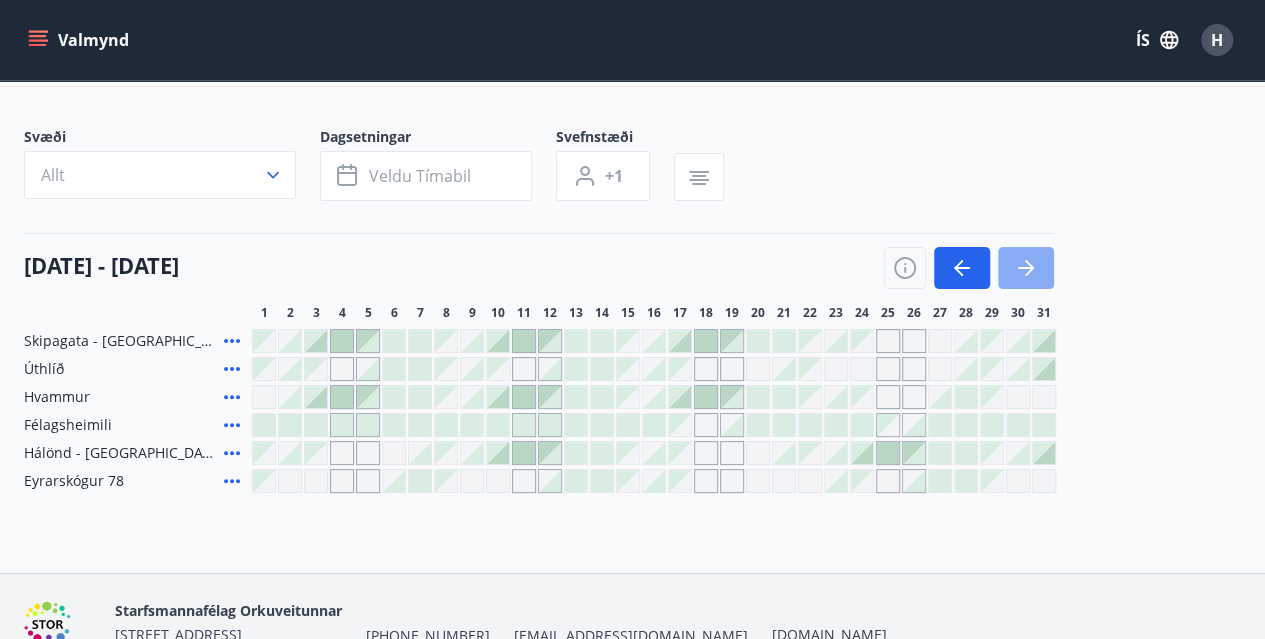 click 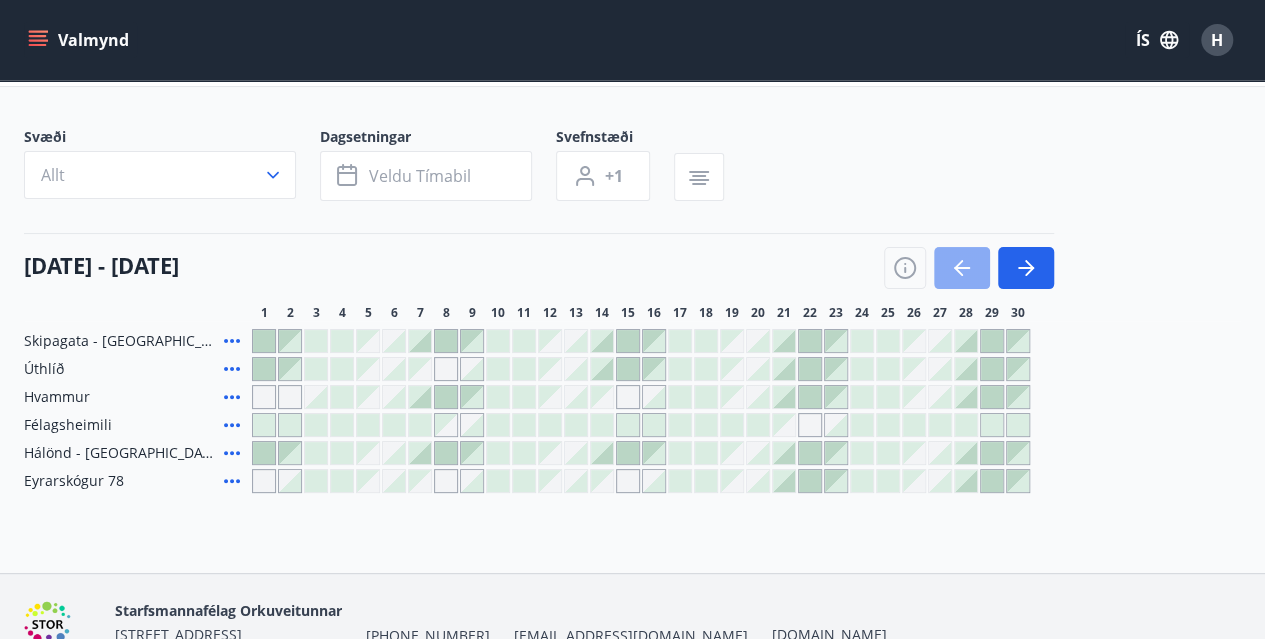 click 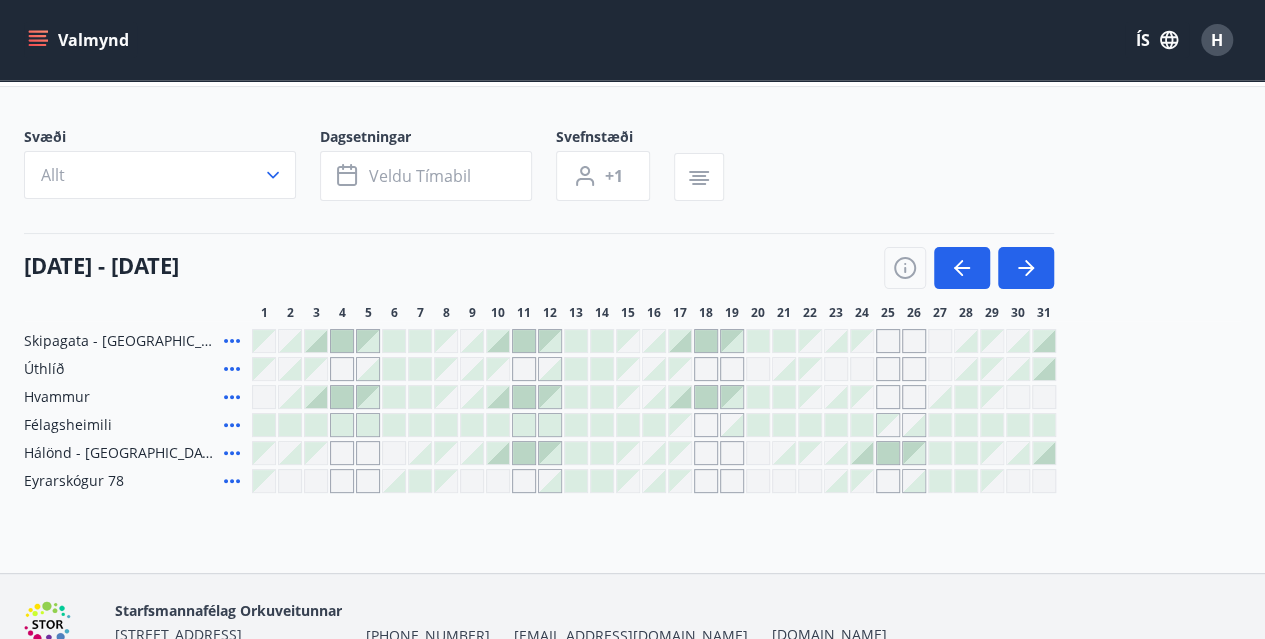 click at bounding box center (888, 341) 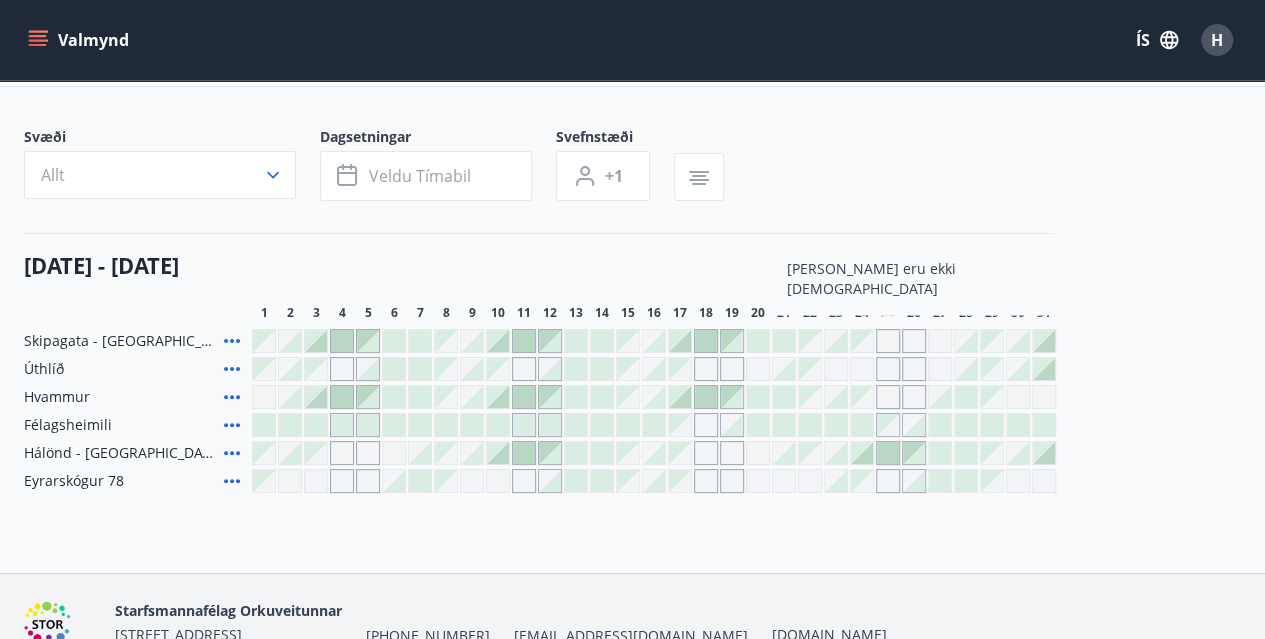 click at bounding box center [888, 369] 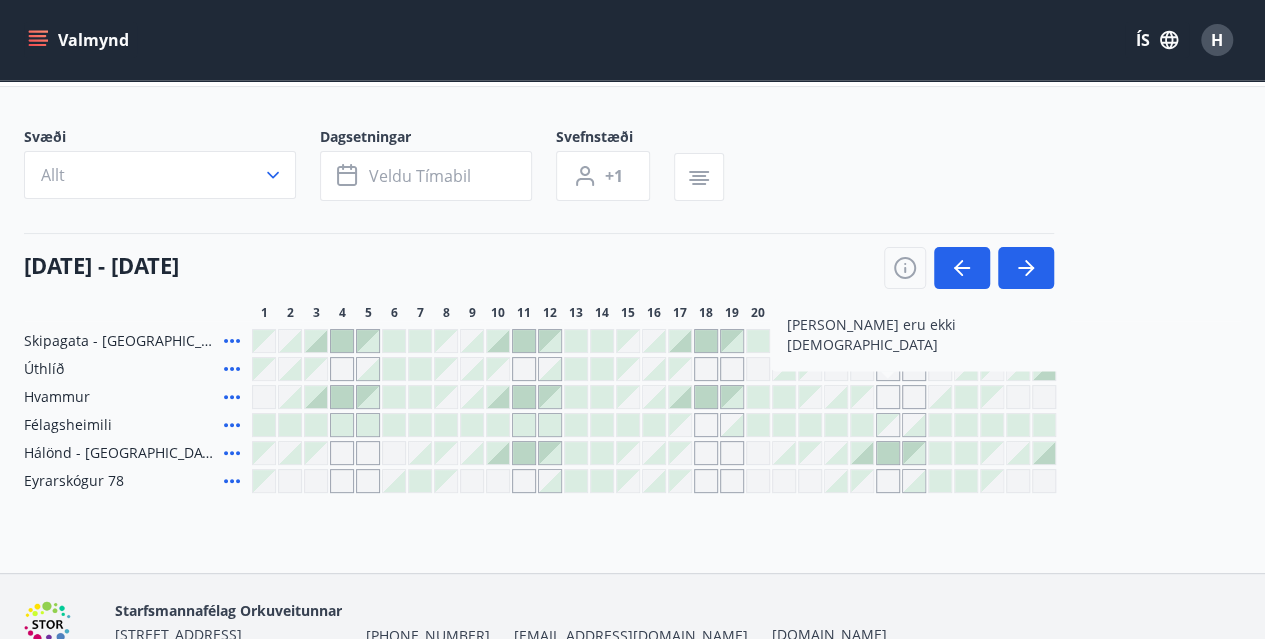 click at bounding box center [914, 481] 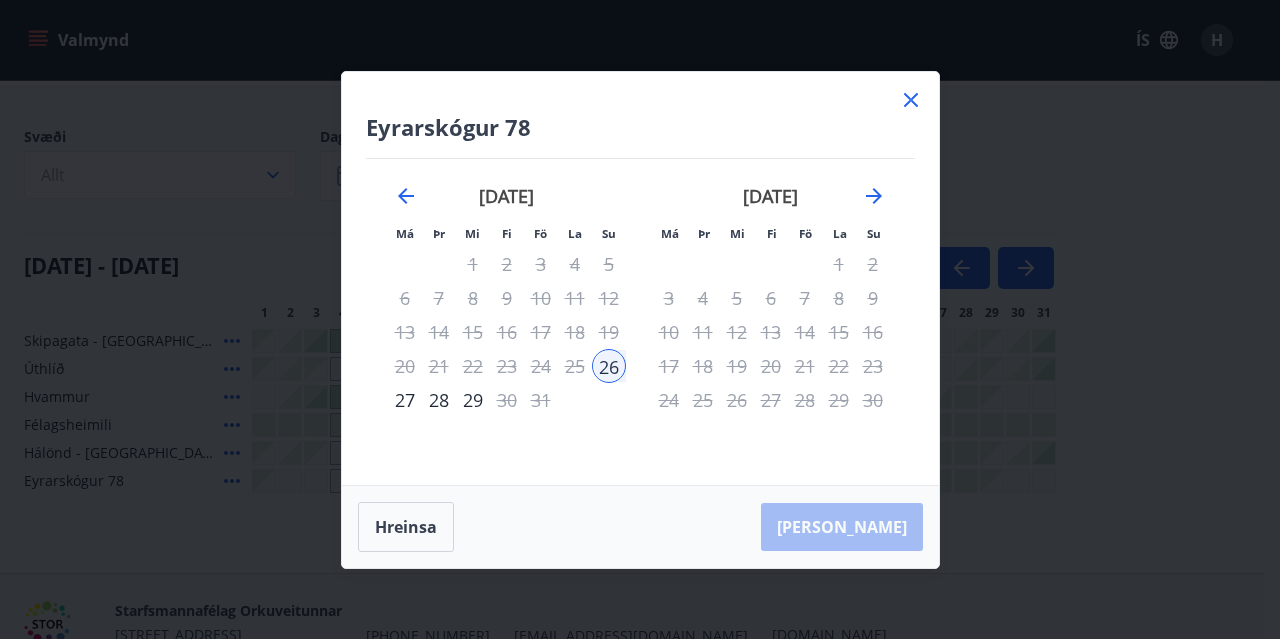 click on "27" at bounding box center [405, 400] 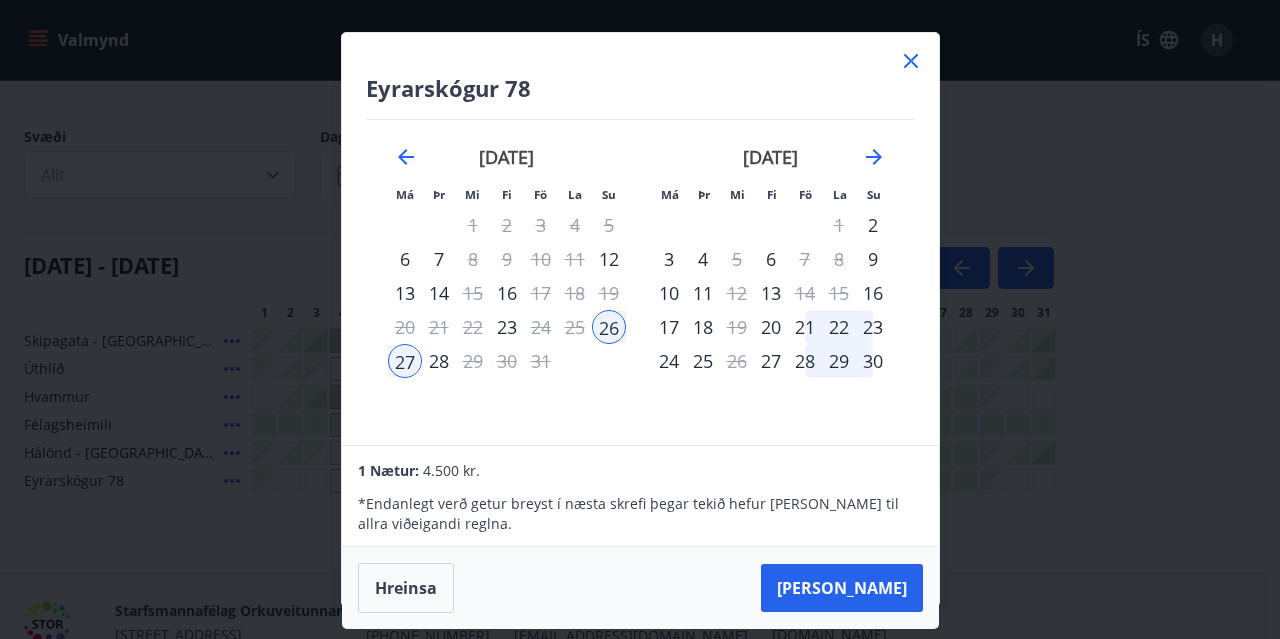 click on "28" at bounding box center [439, 361] 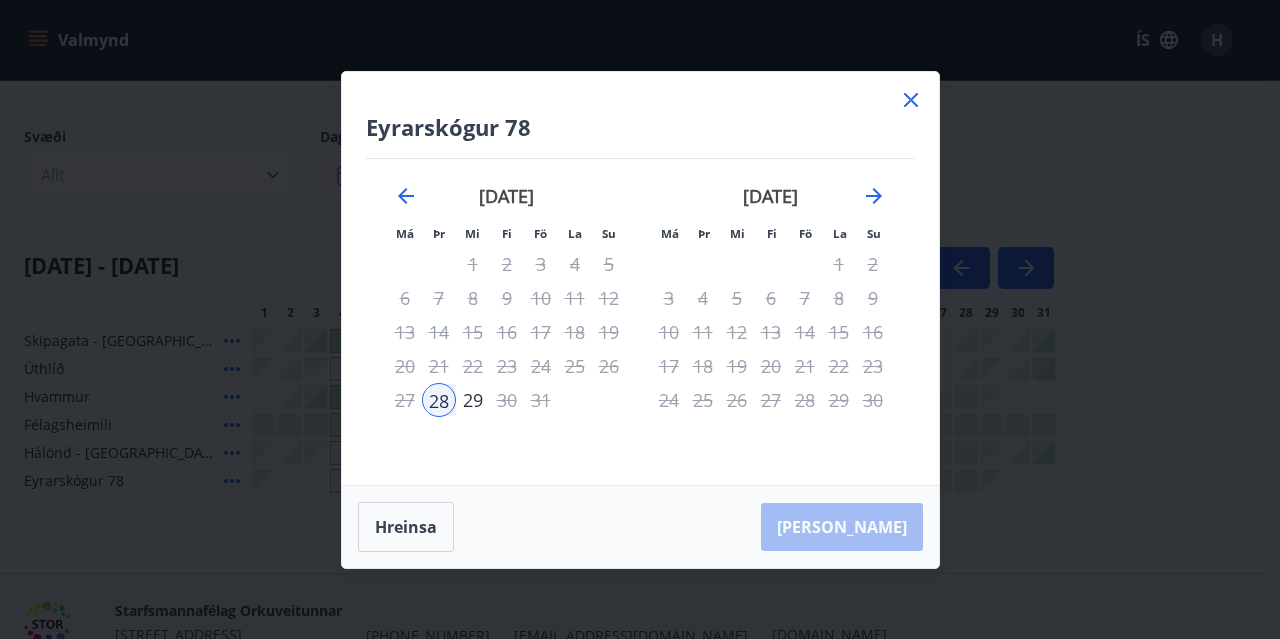 click on "[PERSON_NAME]" at bounding box center (640, 527) 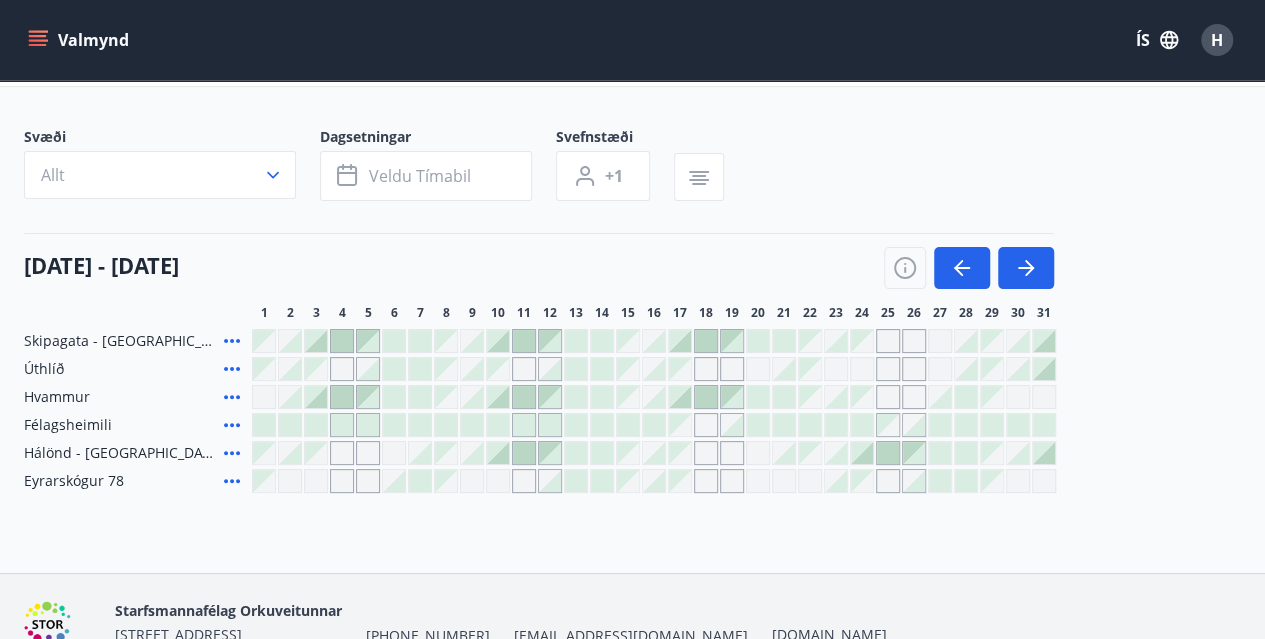 click on "Bókunardagatal Svæði Allt Dagsetningar Veldu tímabil Svefnstæði +1 [DATE] - [DATE] 1 2 3 4 5 6 7 8 9 10 11 12 13 14 15 16 17 18 19 20 21 22 23 24 25 26 27 28 29 30 31 Skipagata - Akureyri Úthlíð Hvammur Félagsheimili Hálönd - [GEOGRAPHIC_DATA] Eyrarskógur 78" at bounding box center [632, 281] 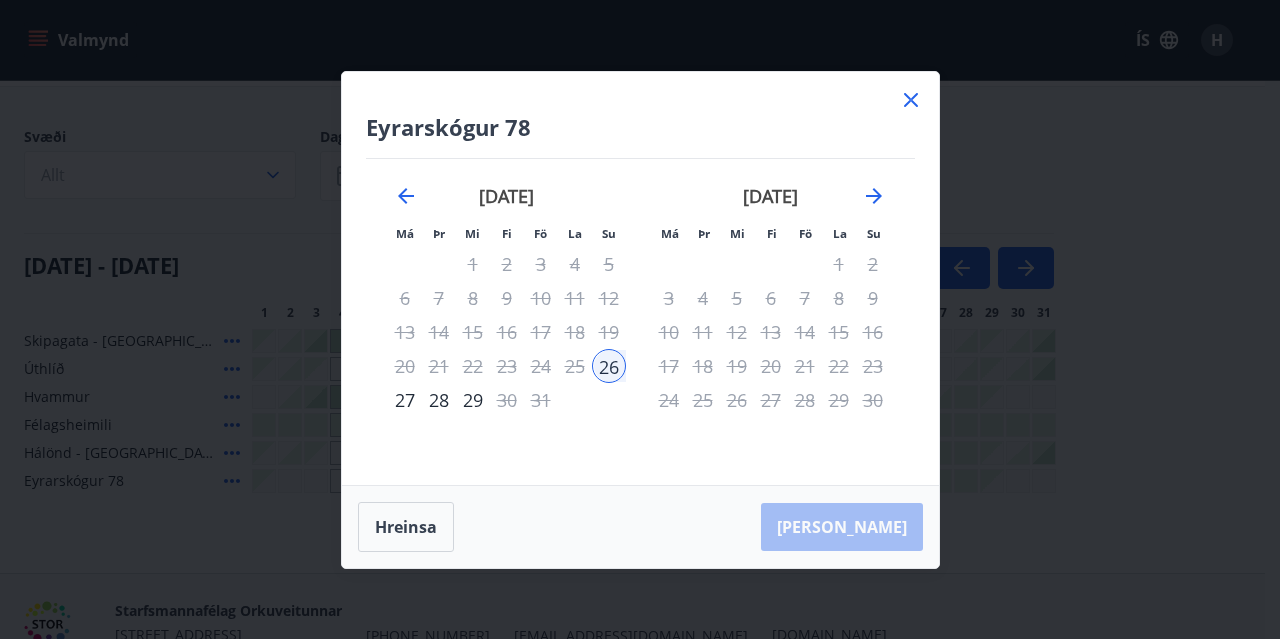 click on "27" at bounding box center (405, 400) 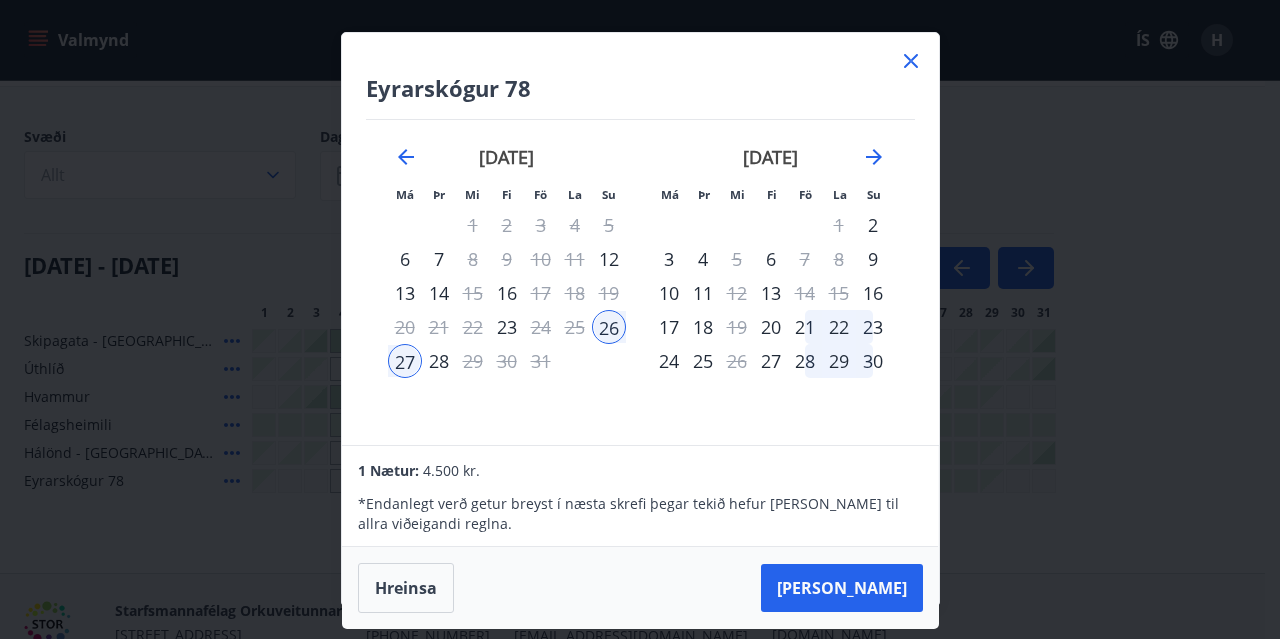 click on "28" at bounding box center (439, 361) 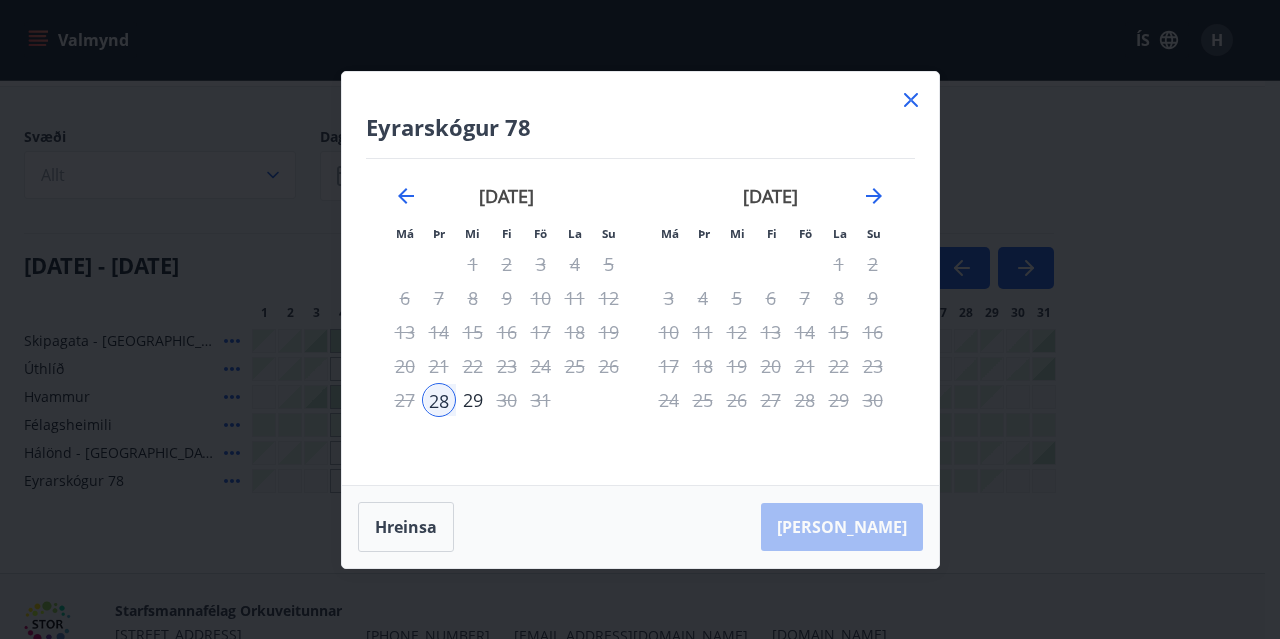 click on "26" at bounding box center [609, 366] 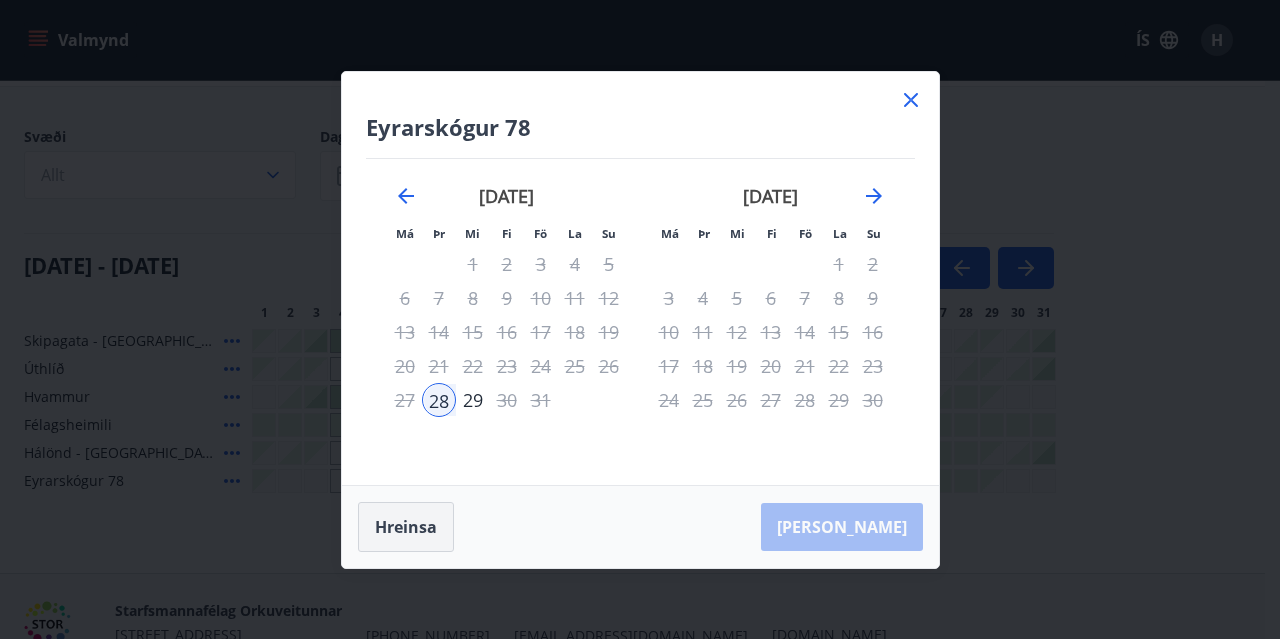 click on "Hreinsa" at bounding box center [406, 527] 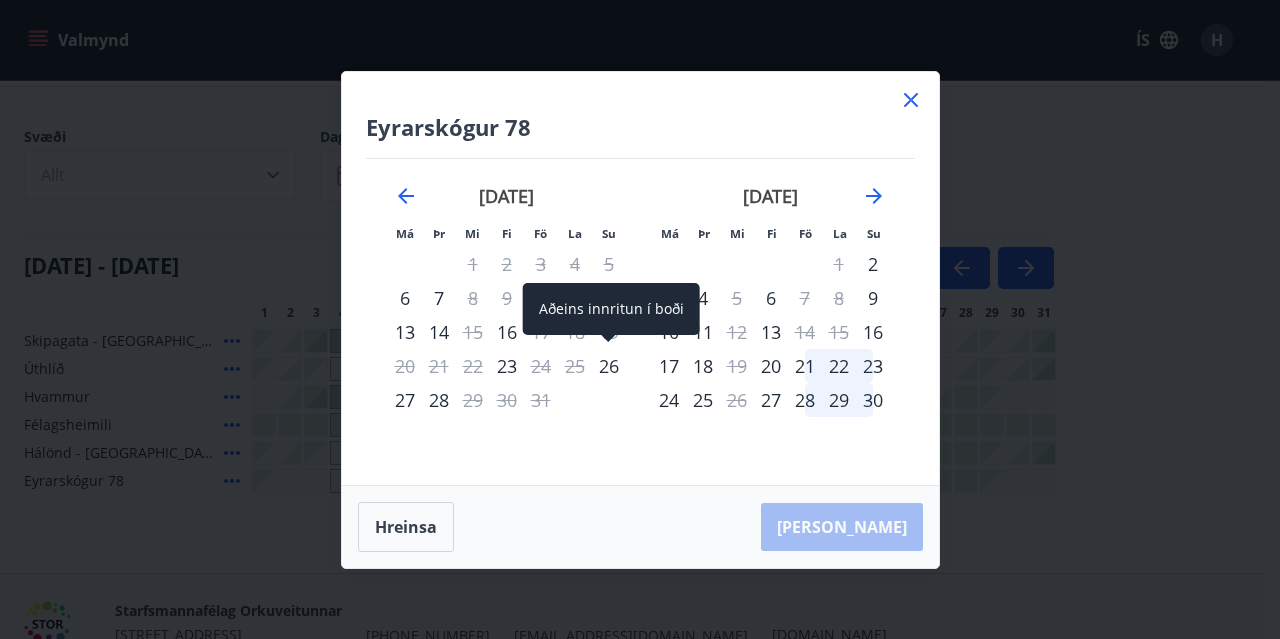 click on "26" at bounding box center (609, 366) 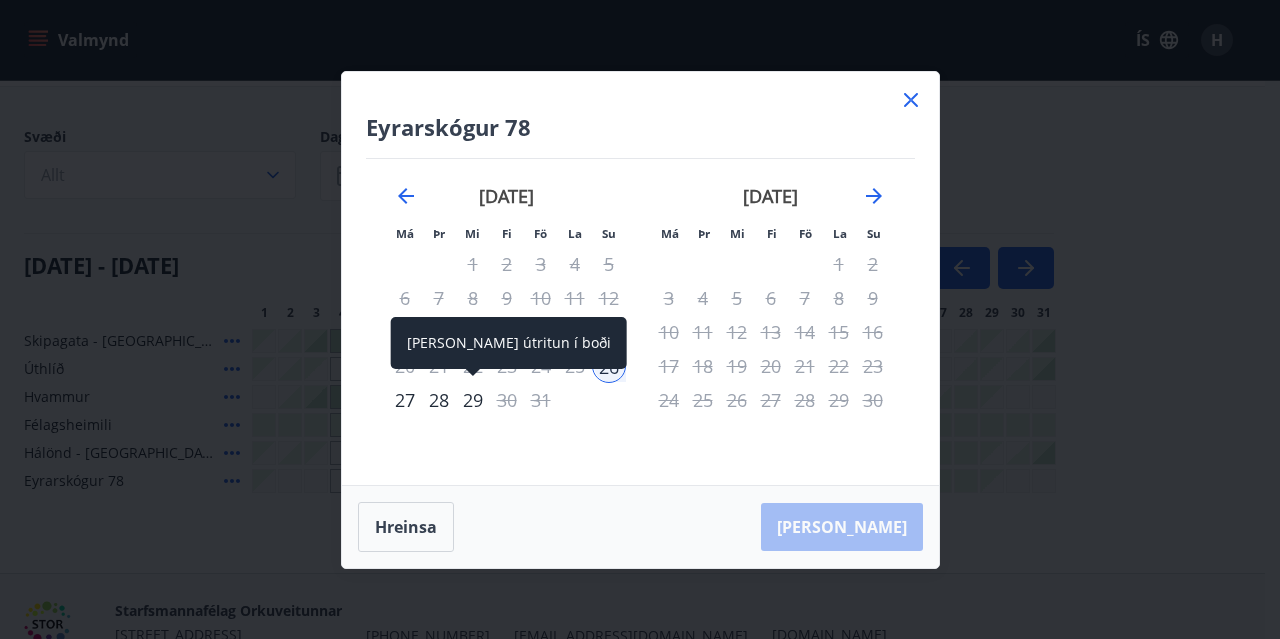 click on "29" at bounding box center [473, 400] 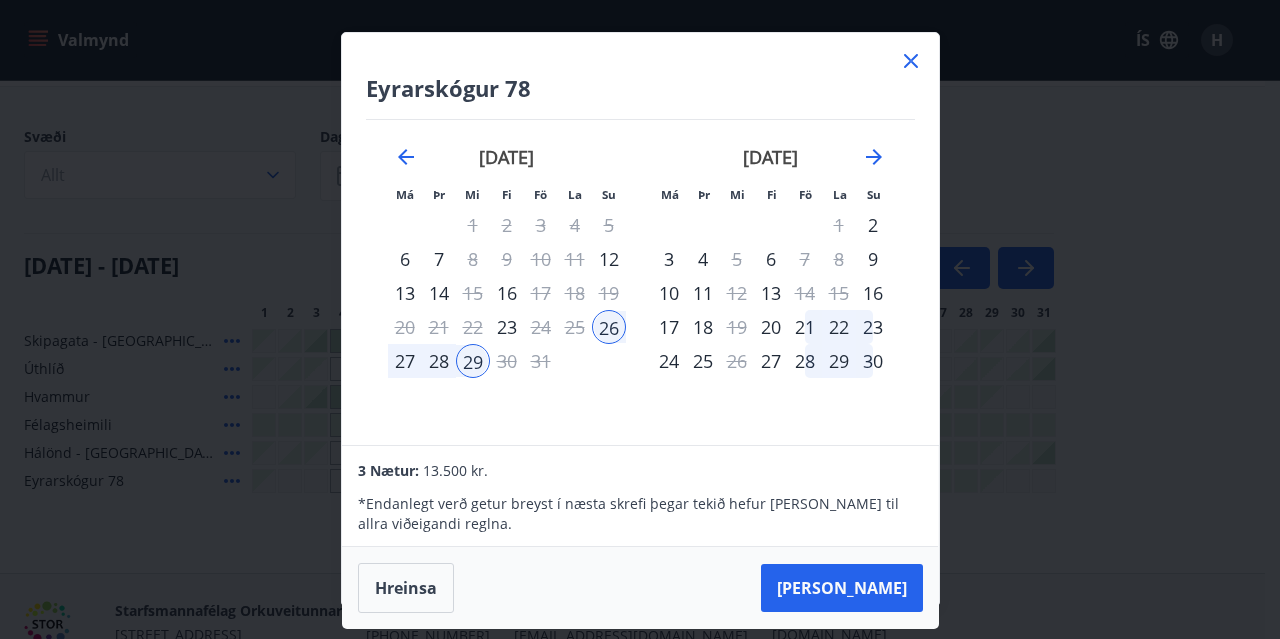 click on "28" at bounding box center [439, 361] 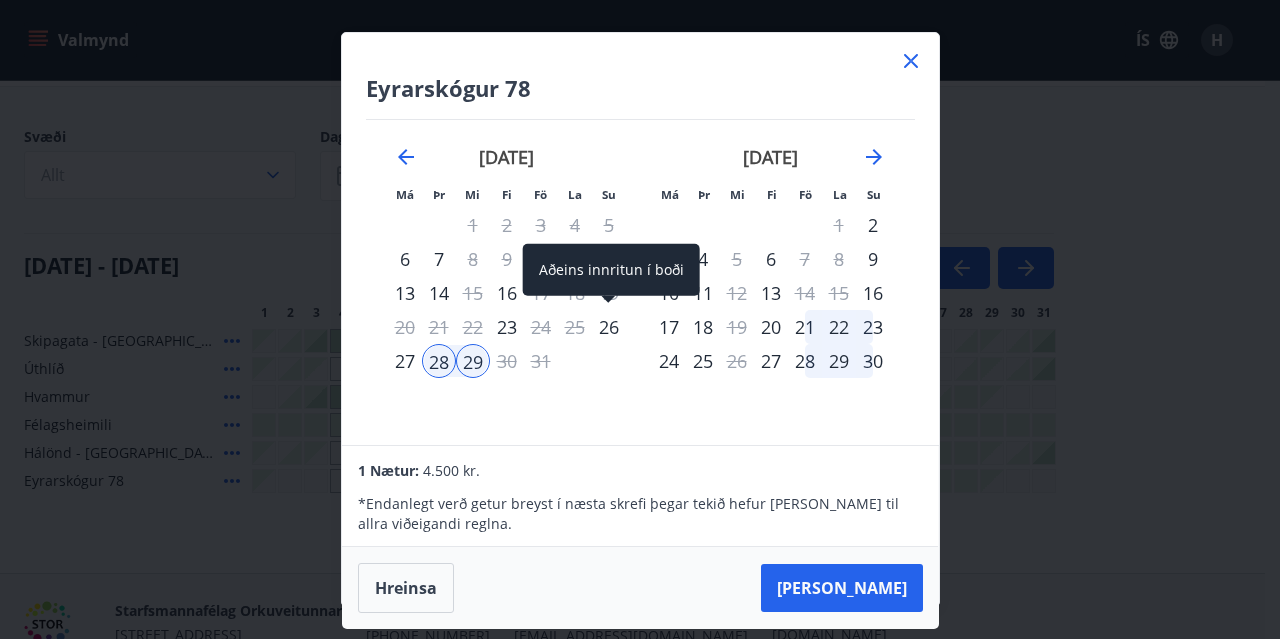 click on "26" at bounding box center (609, 327) 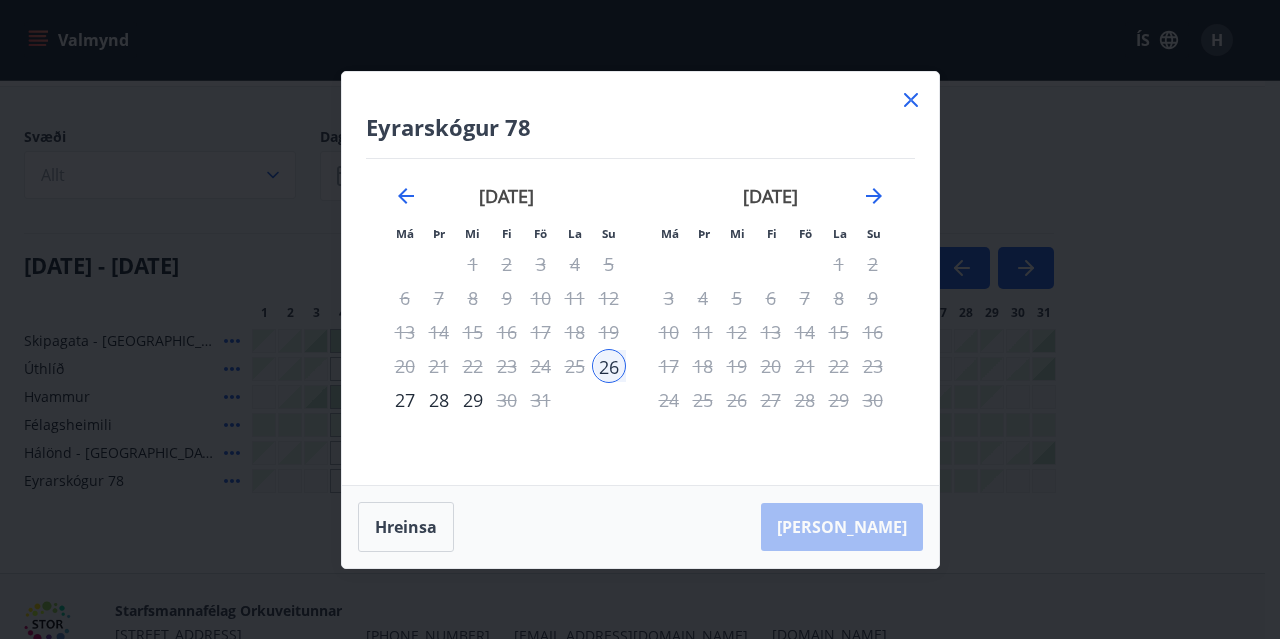 click on "28" at bounding box center (439, 400) 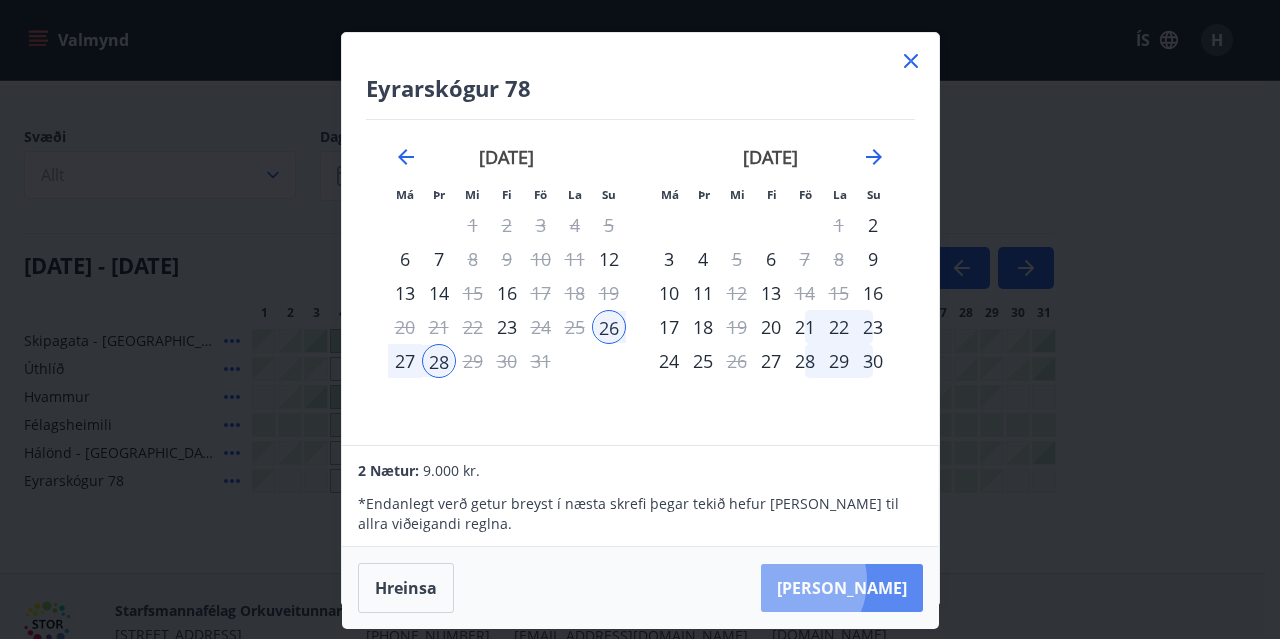 click on "[PERSON_NAME]" at bounding box center [842, 588] 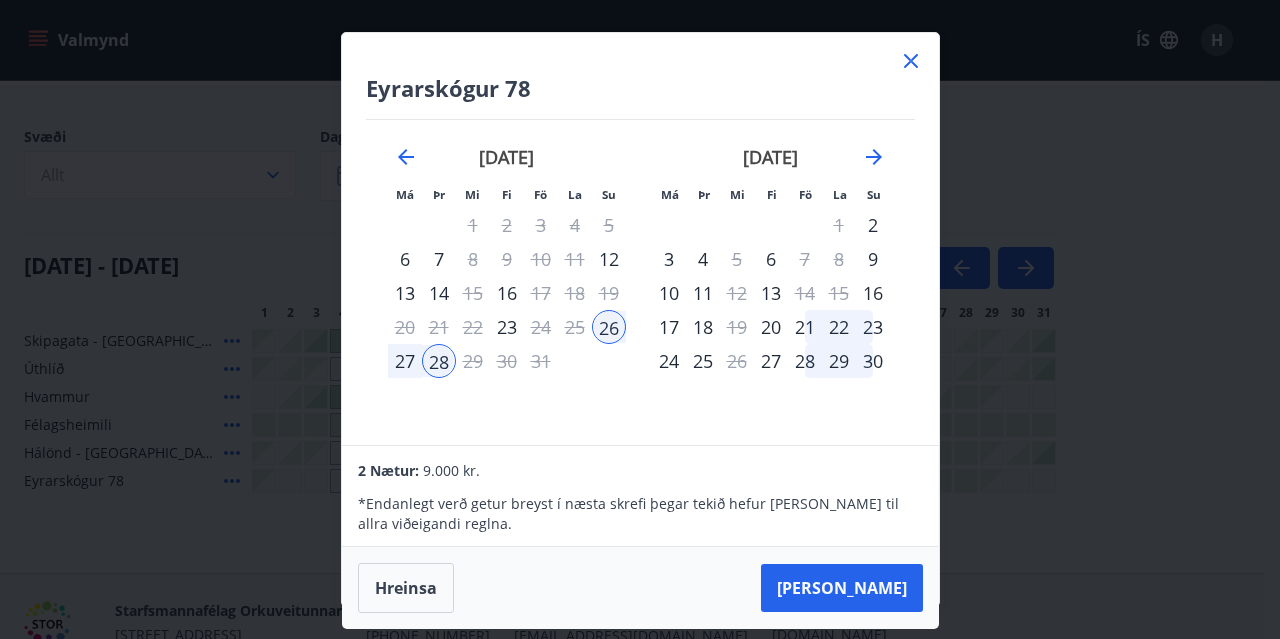 click on "Eyrarskógur 78 Má Þr Mi Fi Fö La Su Má Þr Mi Fi Fö La Su [DATE] 1 2 3 4 5 6 7 8 9 10 11 12 13 14 15 16 17 18 19 20 21 22 23 24 25 26 27 28 29 [DATE] 1 2 3 4 5 6 7 8 9 10 11 12 13 14 15 16 17 18 19 20 21 22 23 24 25 26 27 28 29 30 31 [DATE] 1 2 3 4 5 6 7 8 9 10 11 12 13 14 15 16 17 18 19 20 21 22 23 24 25 26 27 28 29 [DATE] 1 2 3 4 5 6 7 8 9 10 11 12 13 14 15 16 17 18 19 20 21 22 23 24 25 26 27 28 29 30 31 2 Nætur: 9.000 kr. * Endanlegt verð getur breyst í næsta skrefi þegar tekið hefur [PERSON_NAME] til allra viðeigandi reglna. Hreinsa Taka Frá" at bounding box center [640, 319] 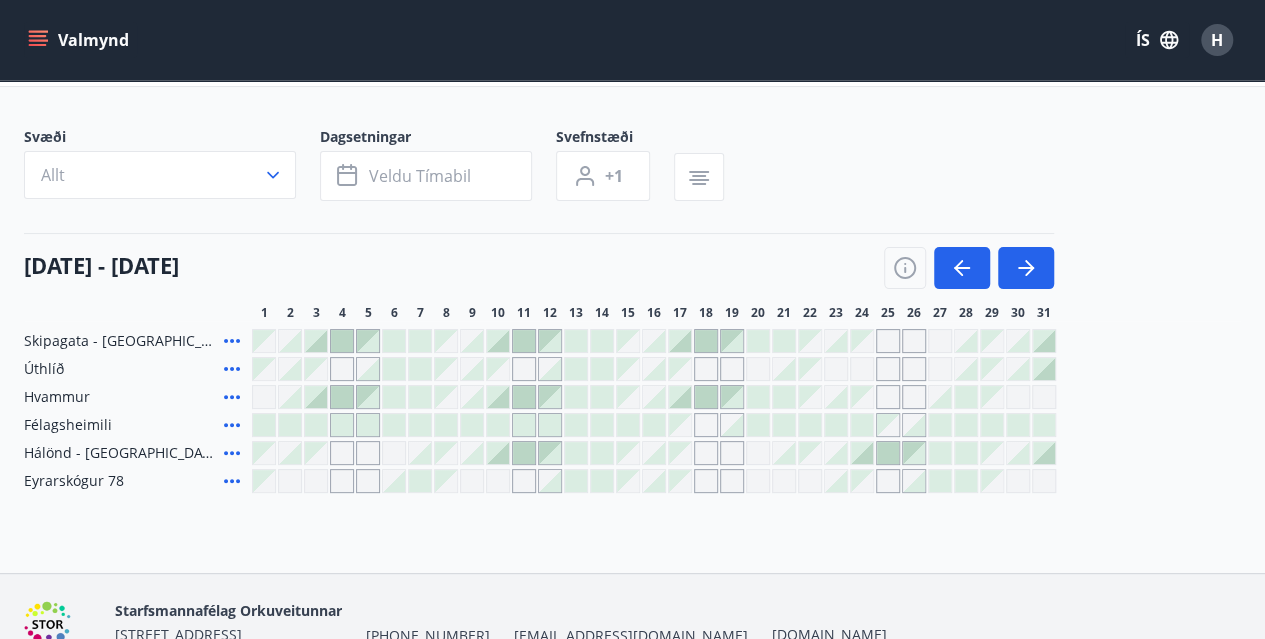 click on "H" at bounding box center [1217, 40] 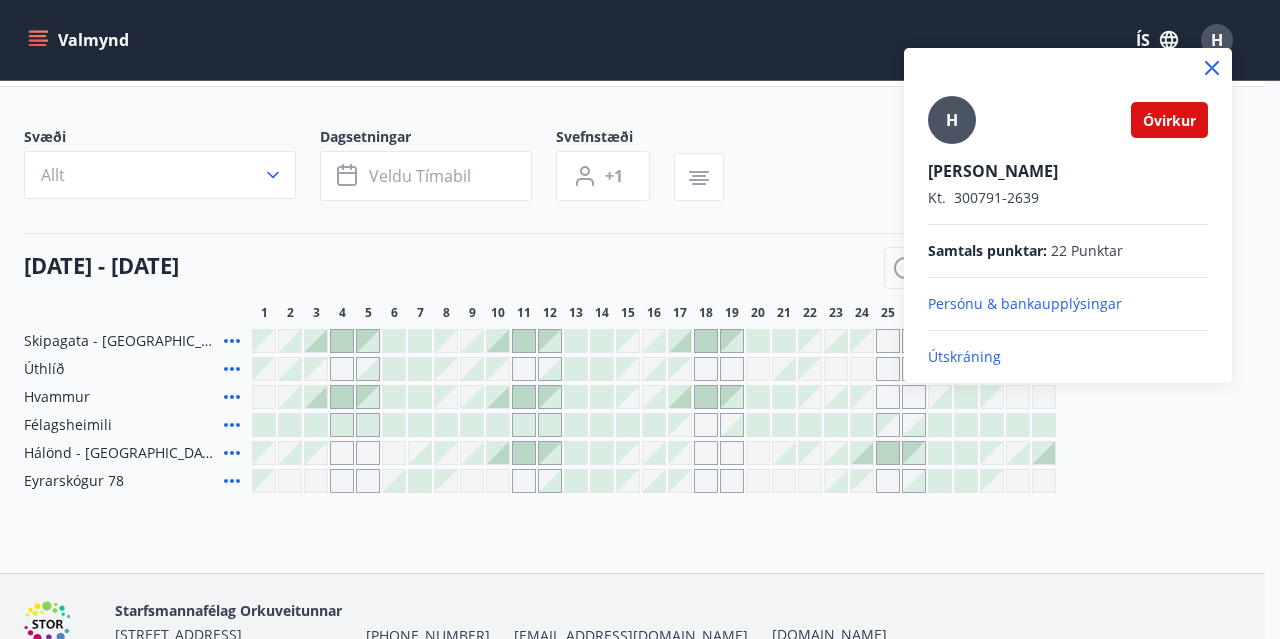 click on "Persónu & bankaupplýsingar" at bounding box center (1068, 304) 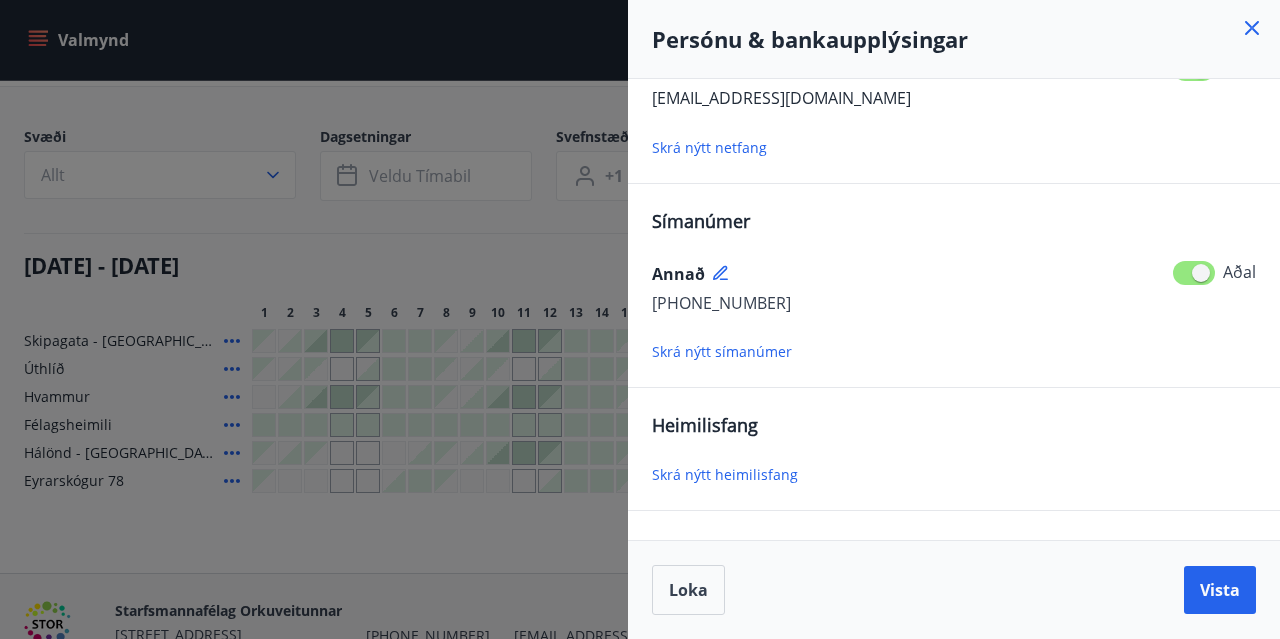 scroll, scrollTop: 198, scrollLeft: 0, axis: vertical 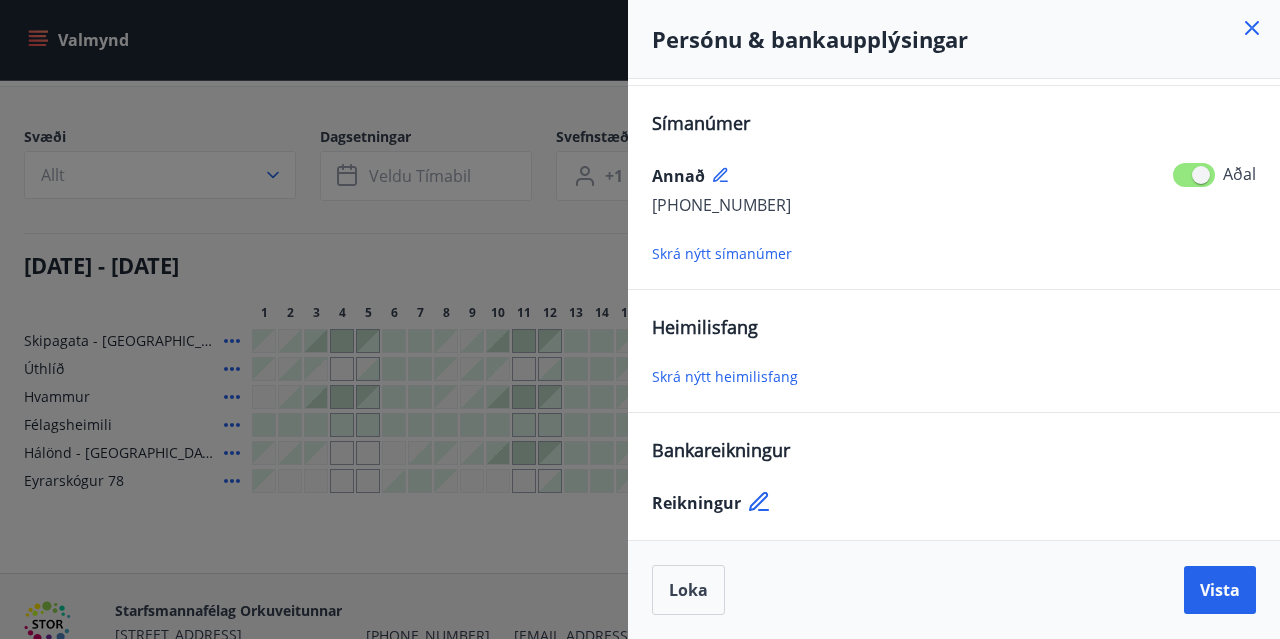 click on "Skrá nýtt heimilisfang" at bounding box center [725, 376] 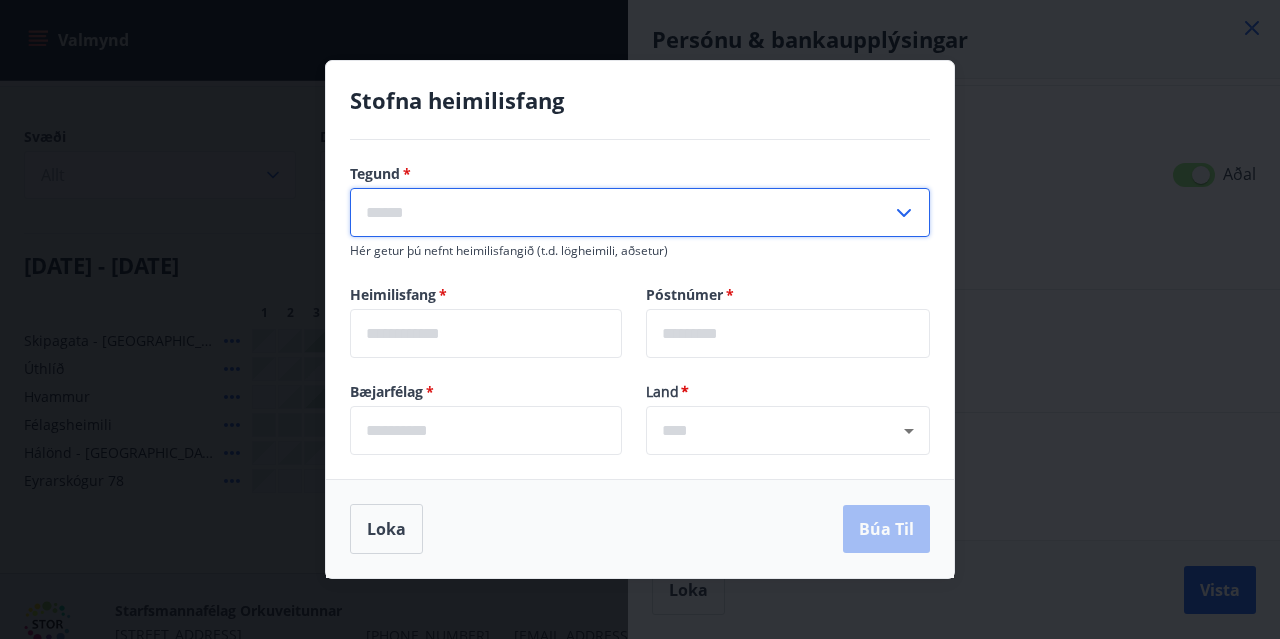 click at bounding box center (621, 212) 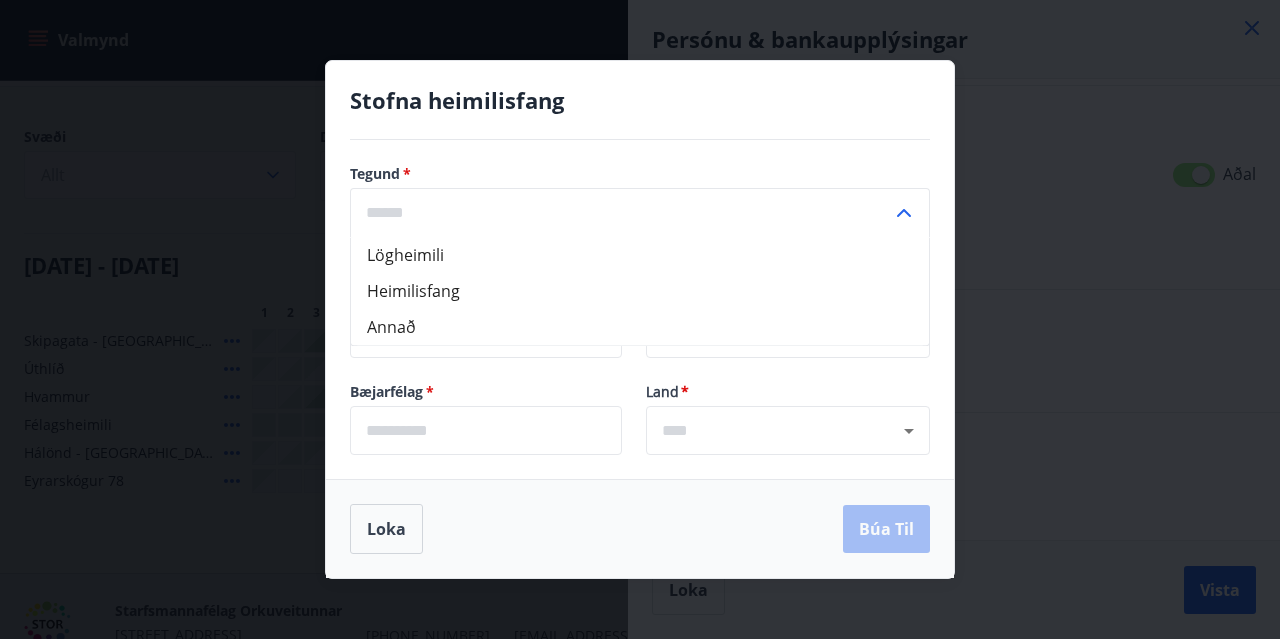 click on "Lögheimili" at bounding box center (640, 255) 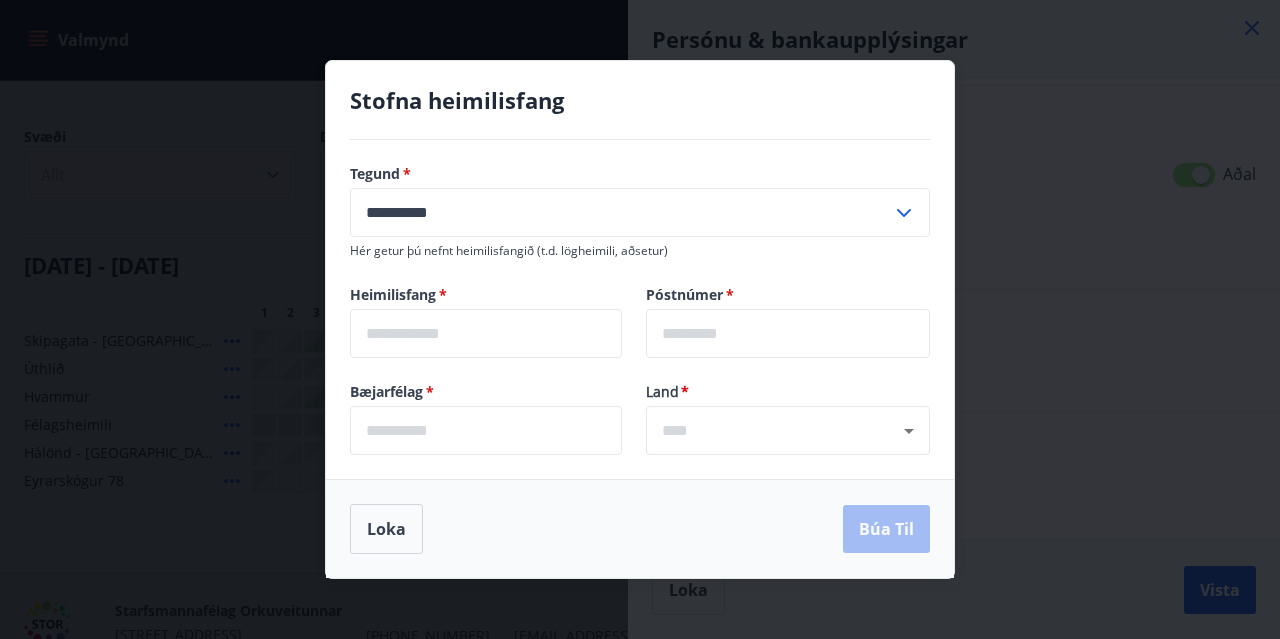 click at bounding box center (486, 333) 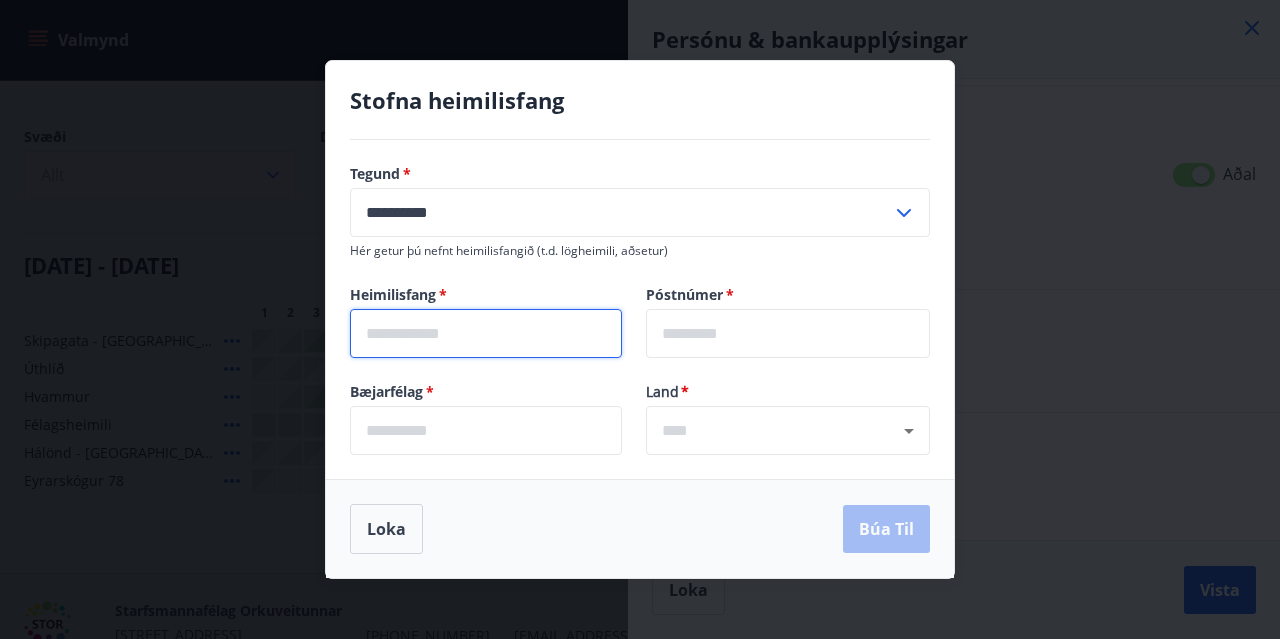 type on "*" 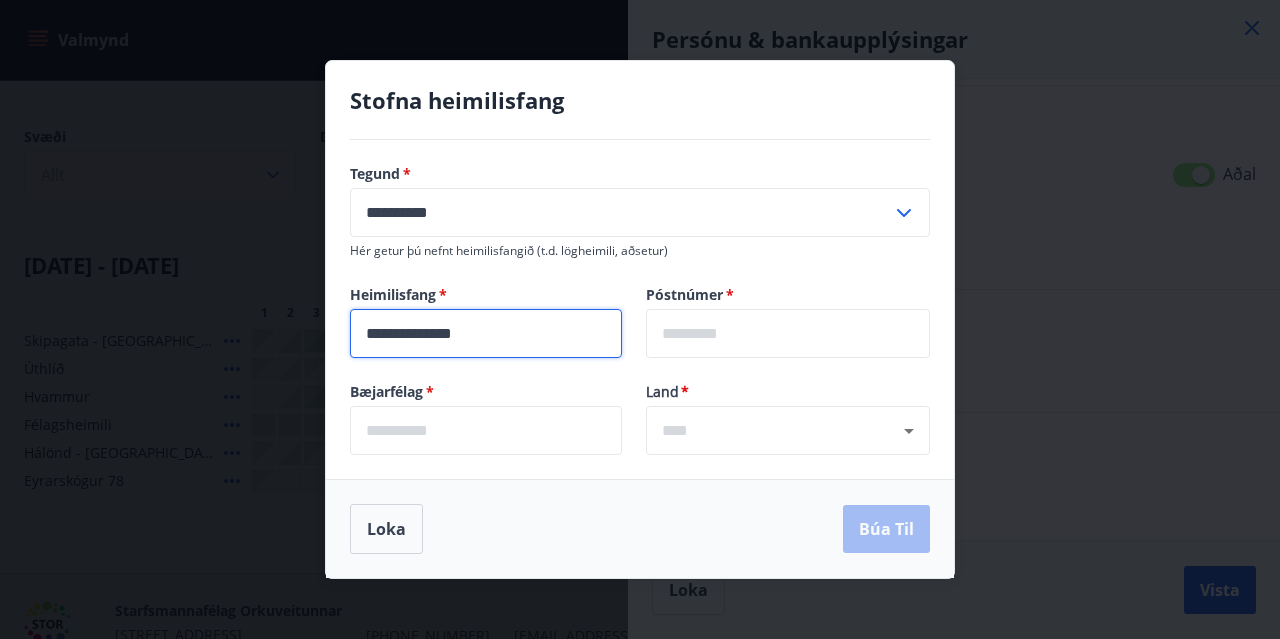 type on "**********" 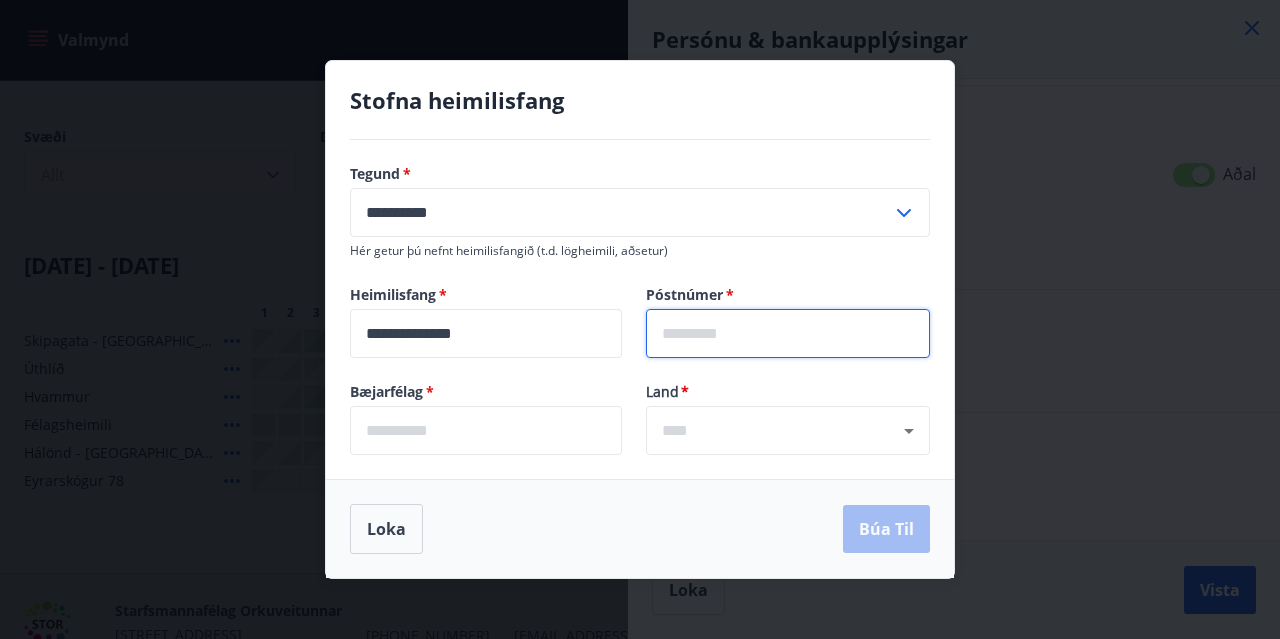 click at bounding box center [788, 333] 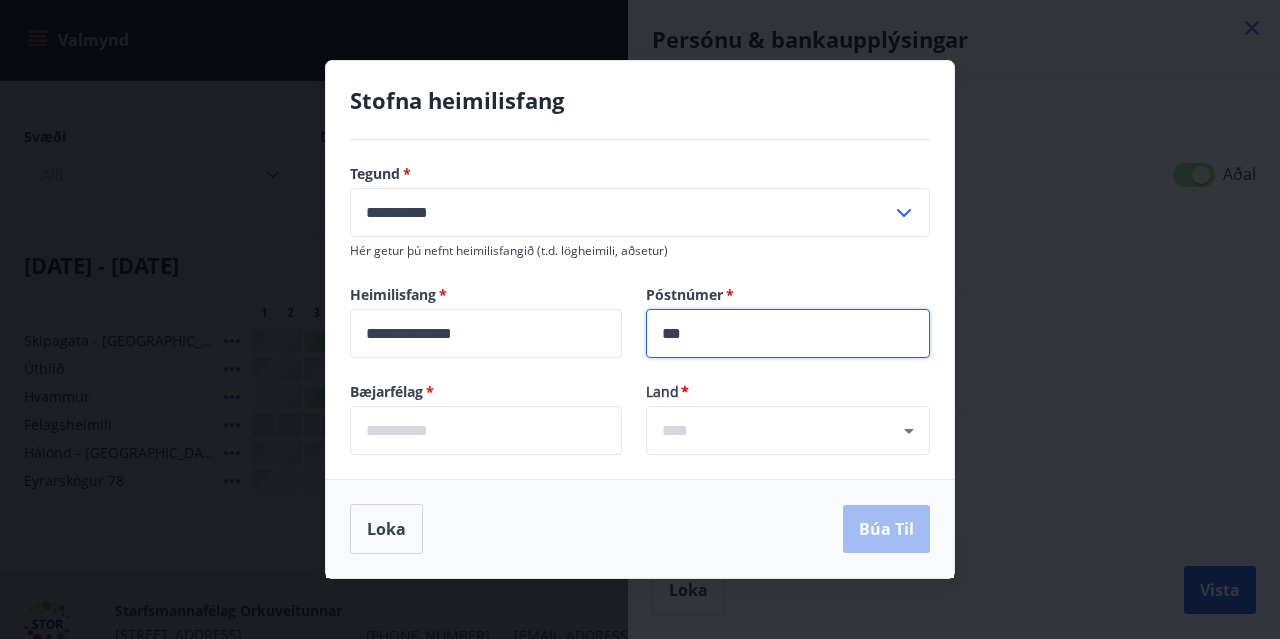 type on "***" 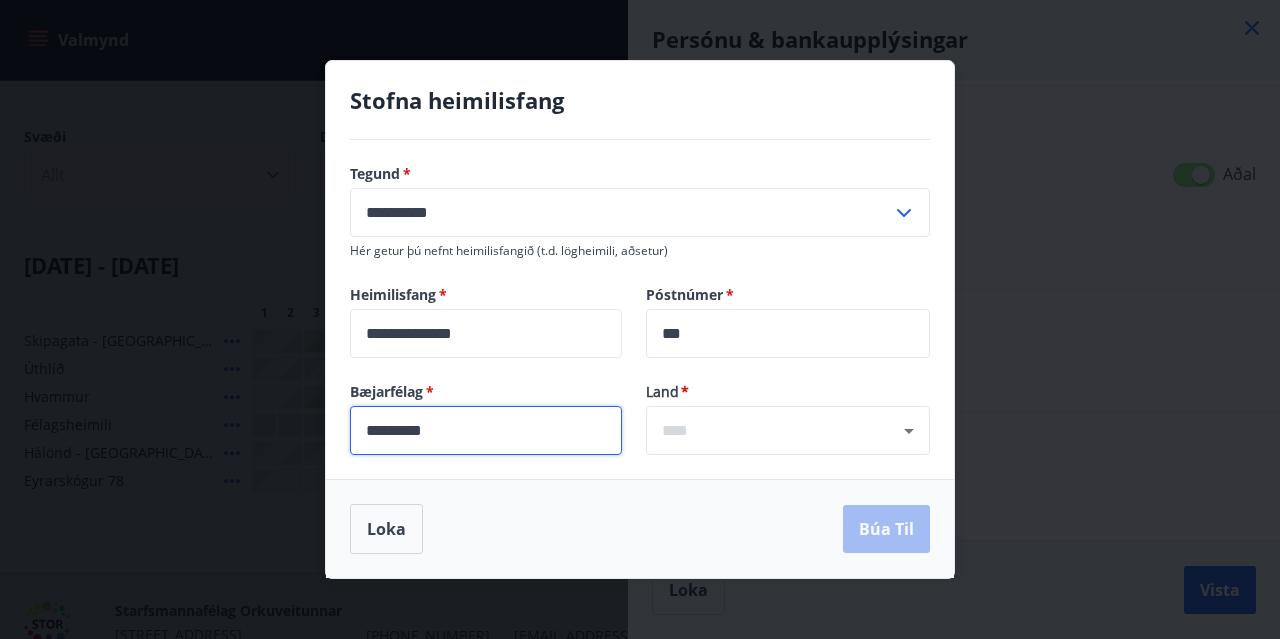 type on "*********" 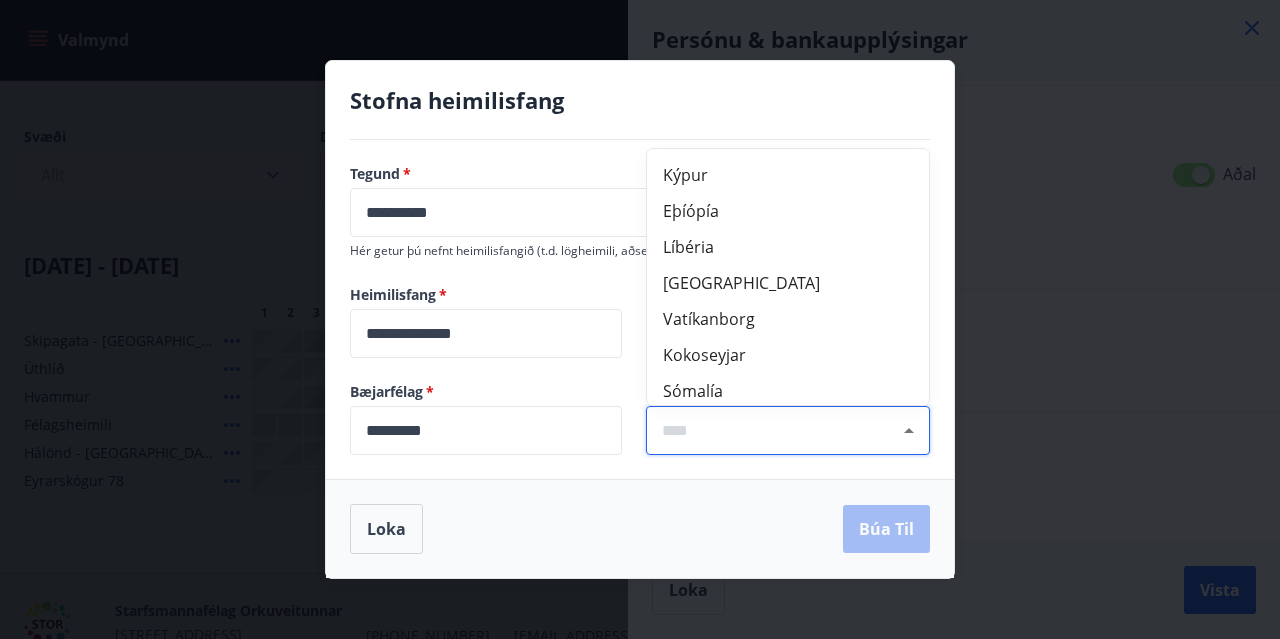 click at bounding box center [788, 430] 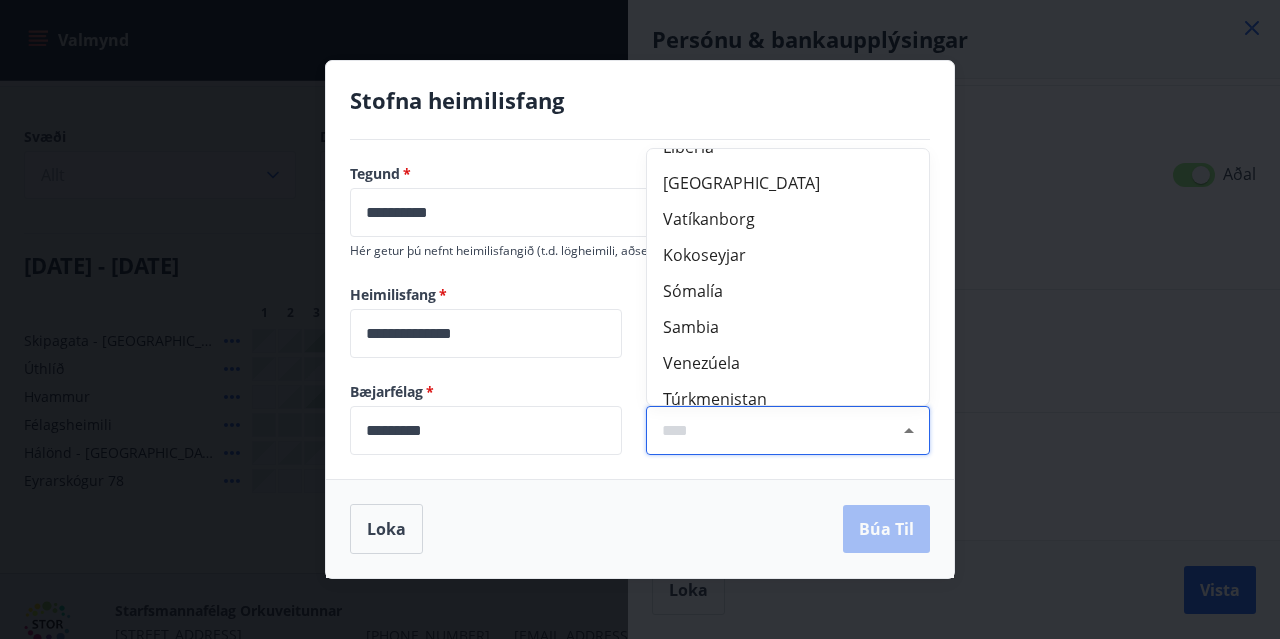scroll, scrollTop: 200, scrollLeft: 0, axis: vertical 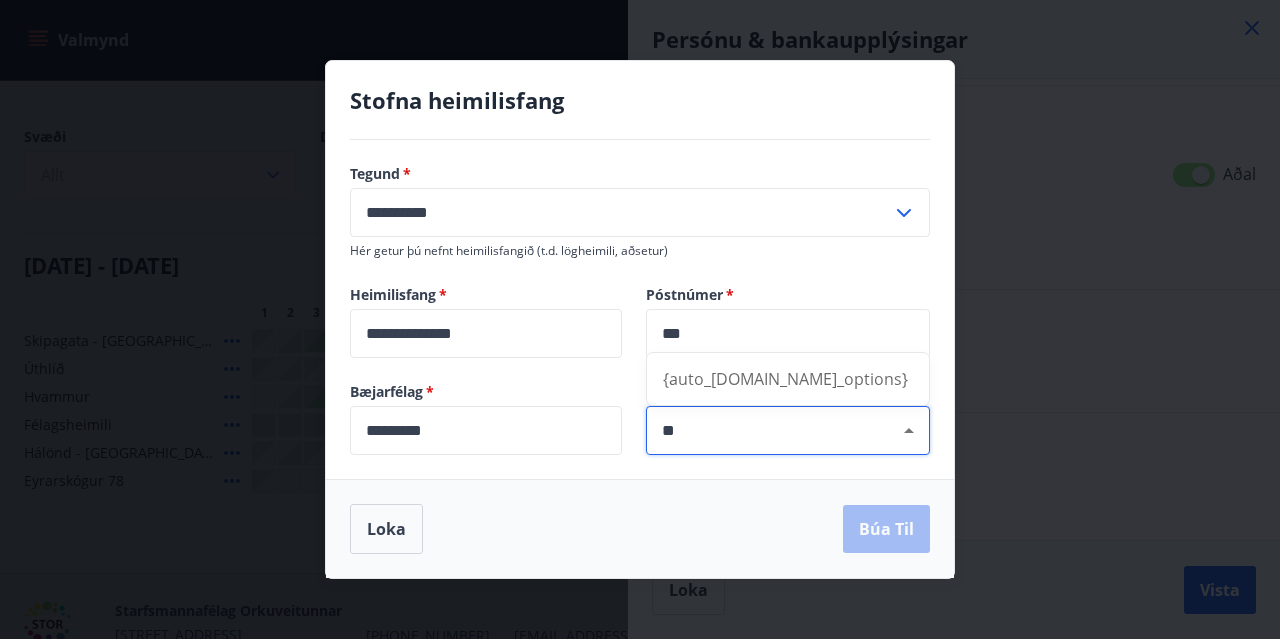 type on "*" 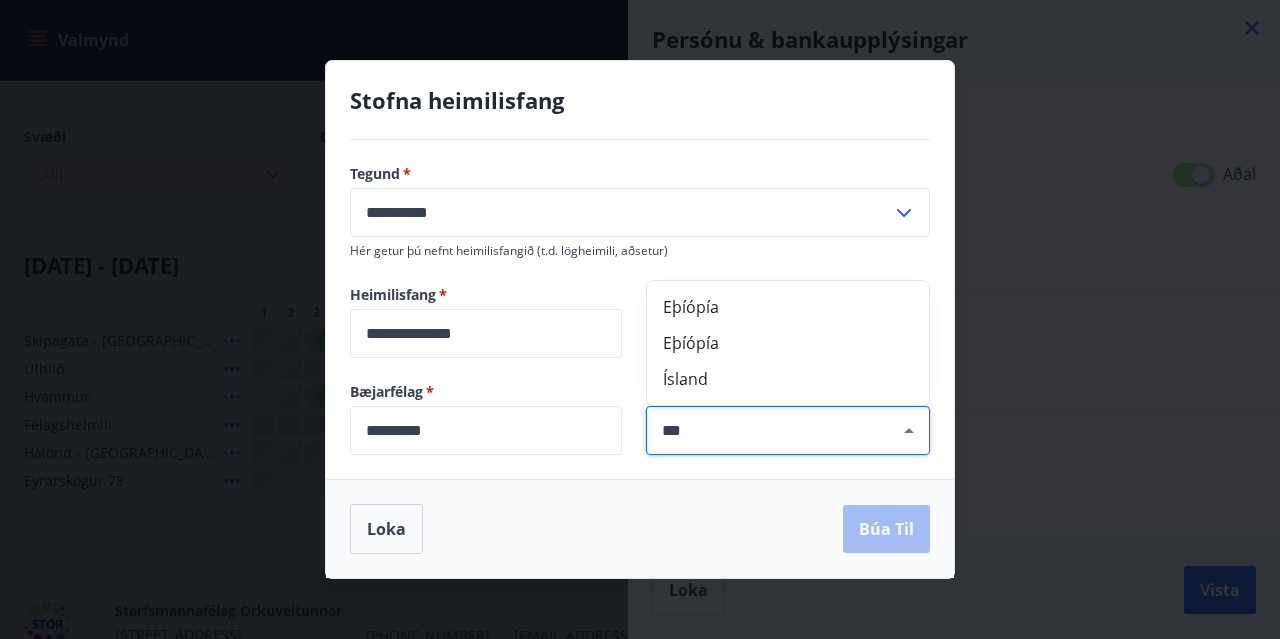 click on "Ísland" at bounding box center [788, 379] 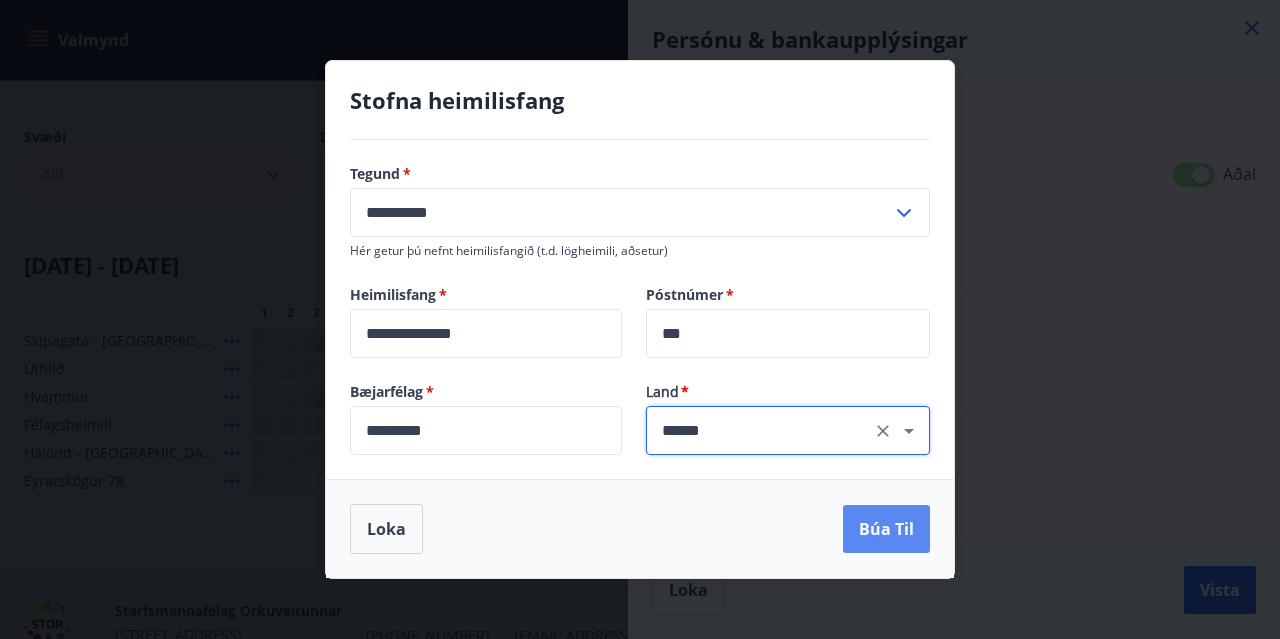 type on "******" 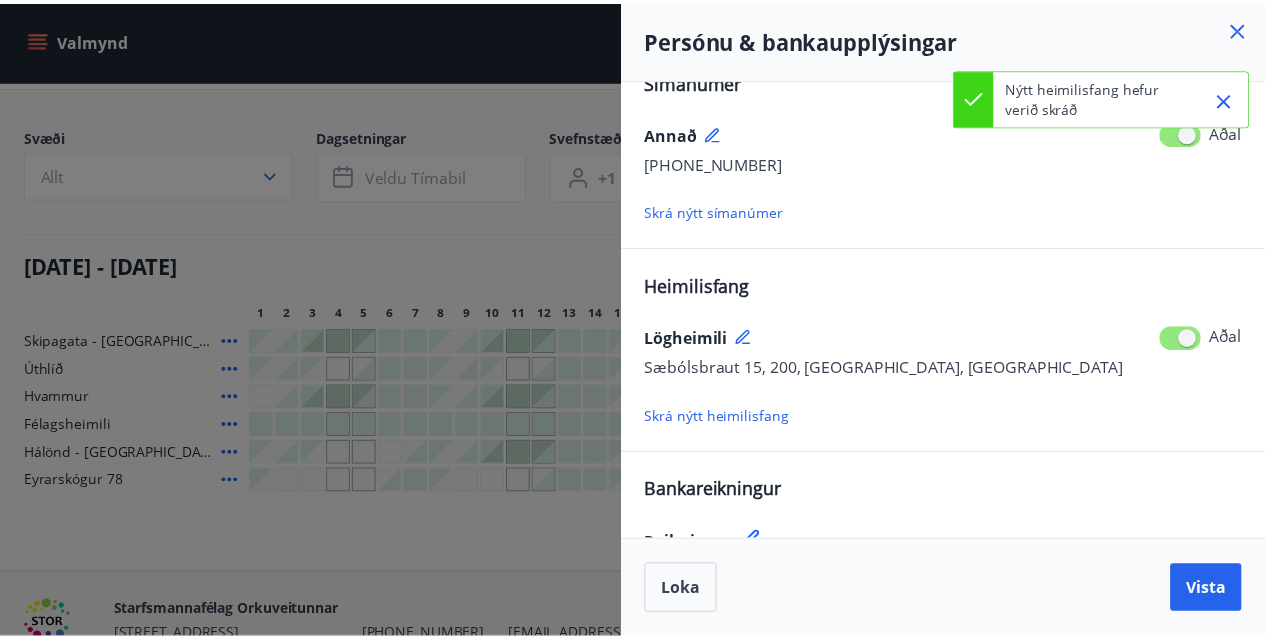scroll, scrollTop: 280, scrollLeft: 0, axis: vertical 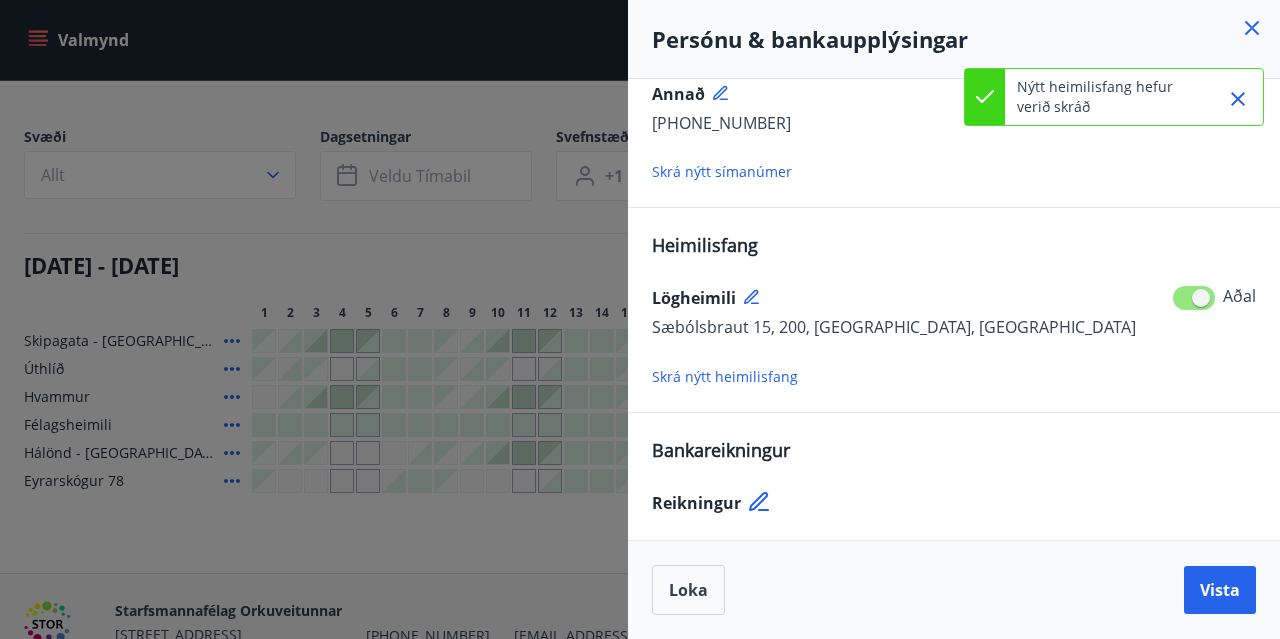 click on "Reikningur" at bounding box center [954, 503] 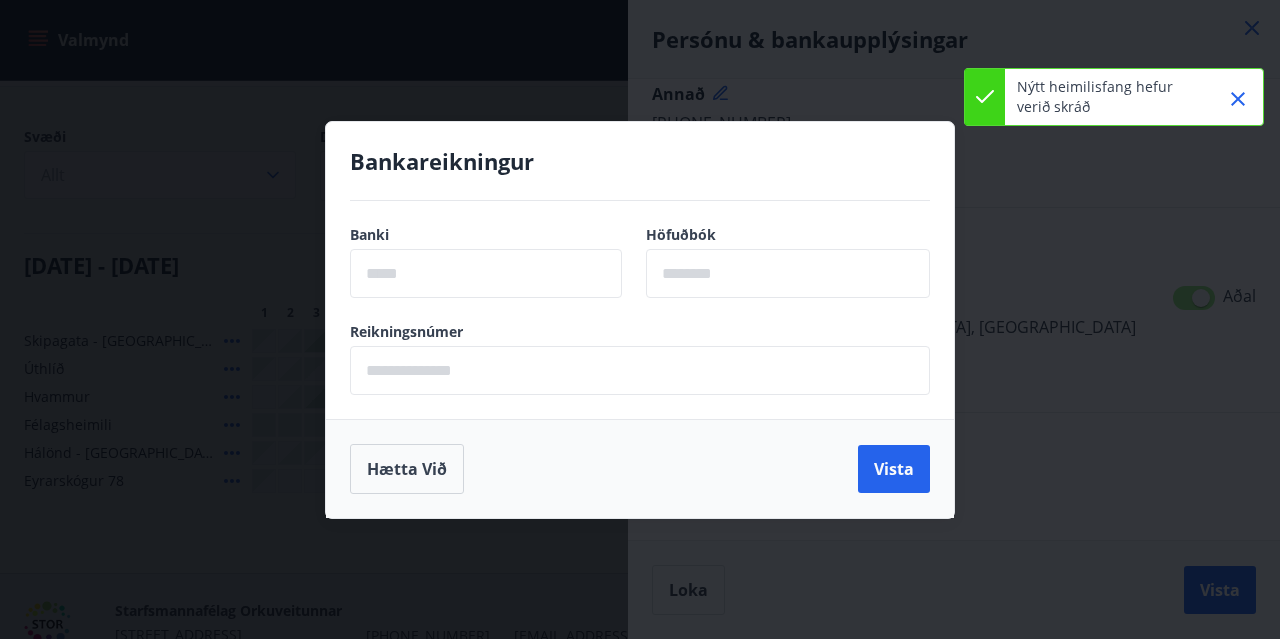 click at bounding box center (486, 273) 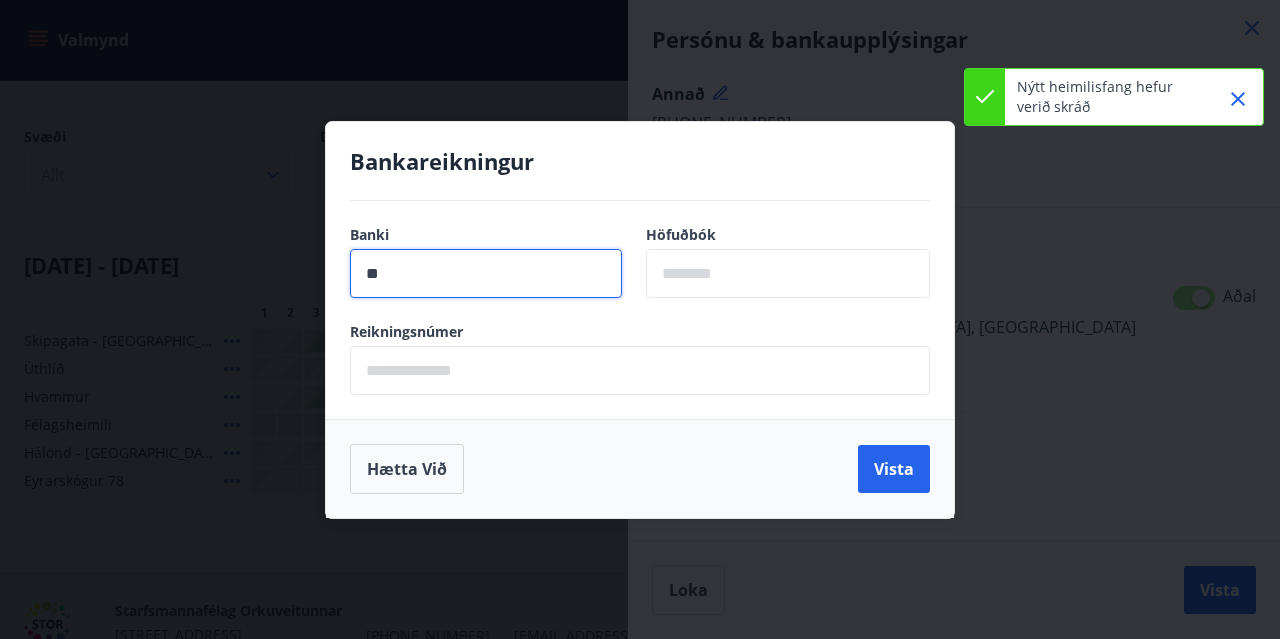 type on "*" 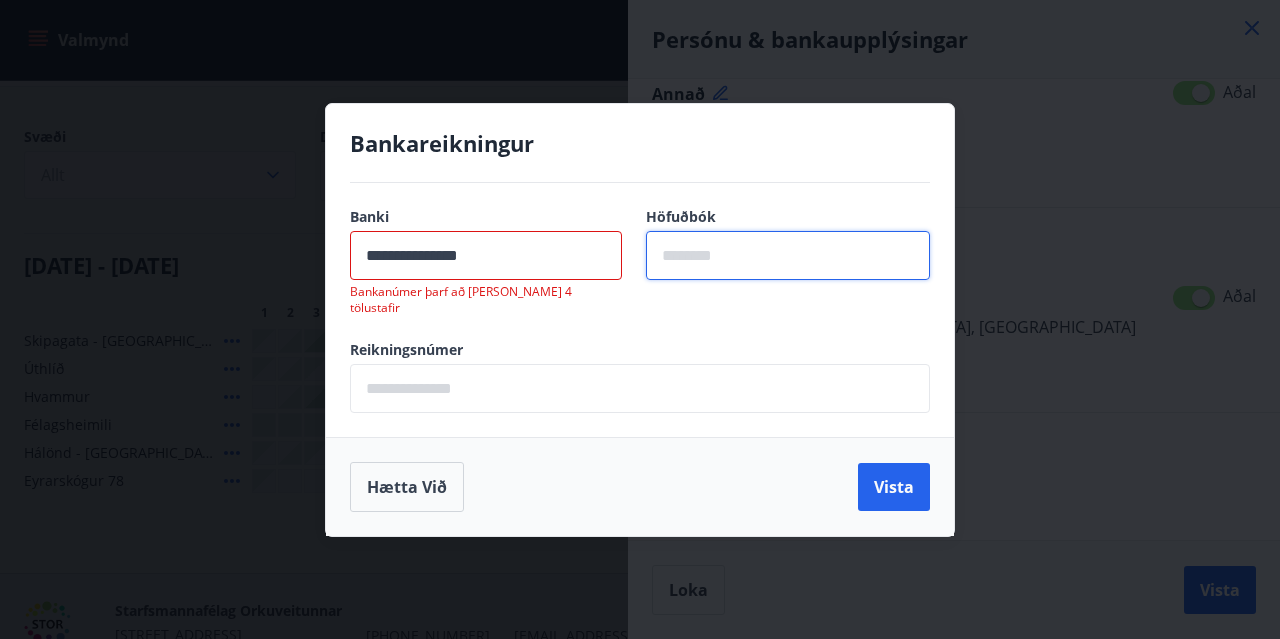 click at bounding box center [788, 255] 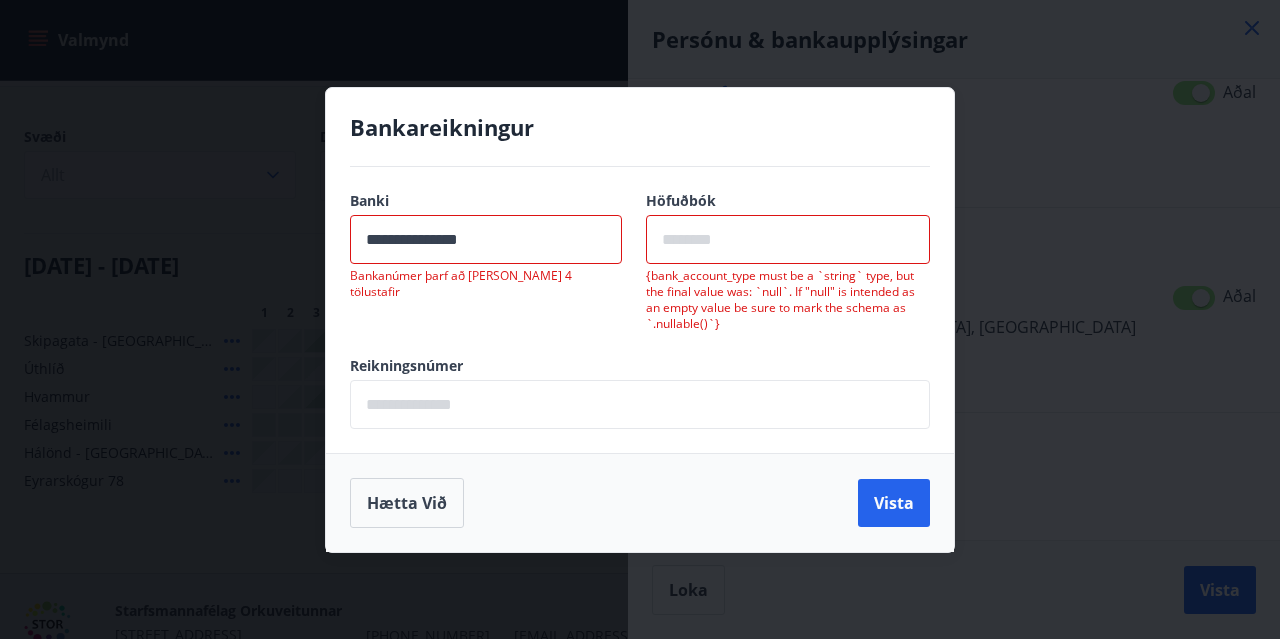 drag, startPoint x: 529, startPoint y: 273, endPoint x: 342, endPoint y: 269, distance: 187.04277 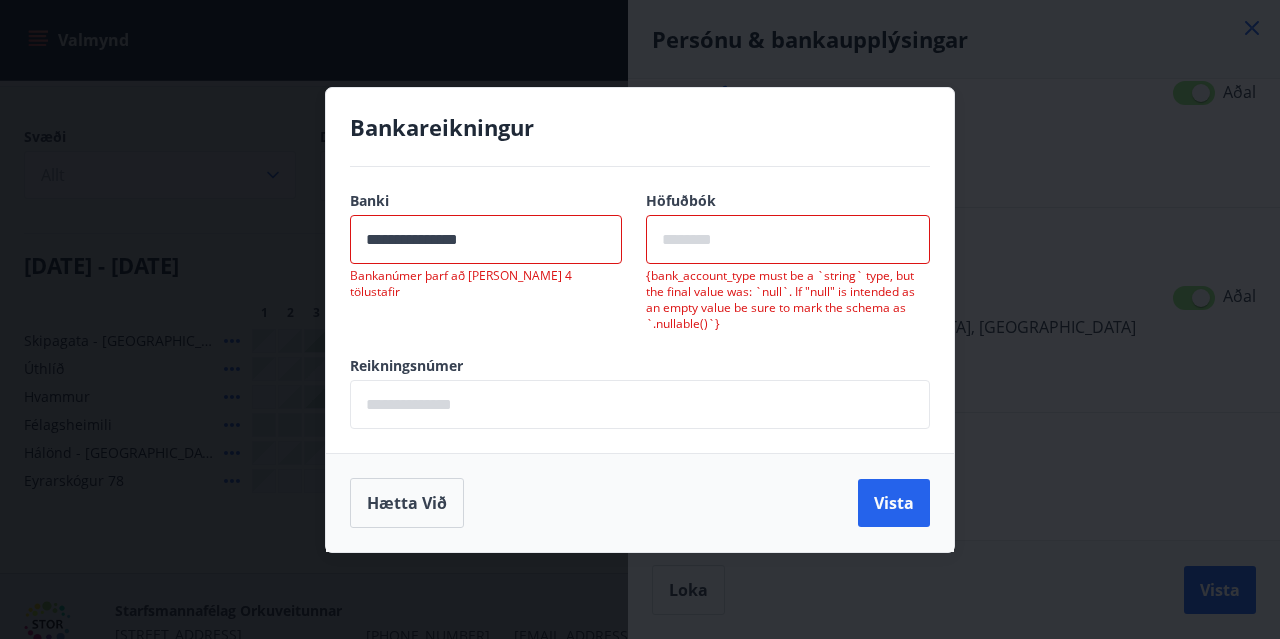 click on "**********" at bounding box center [640, 310] 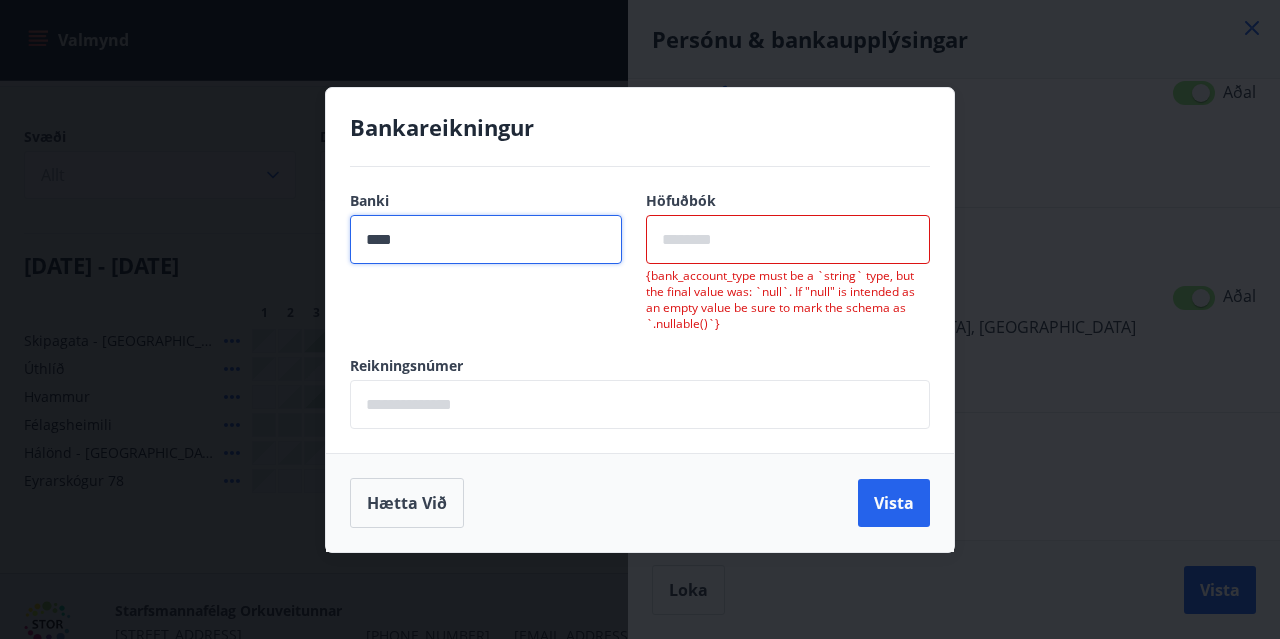 type on "****" 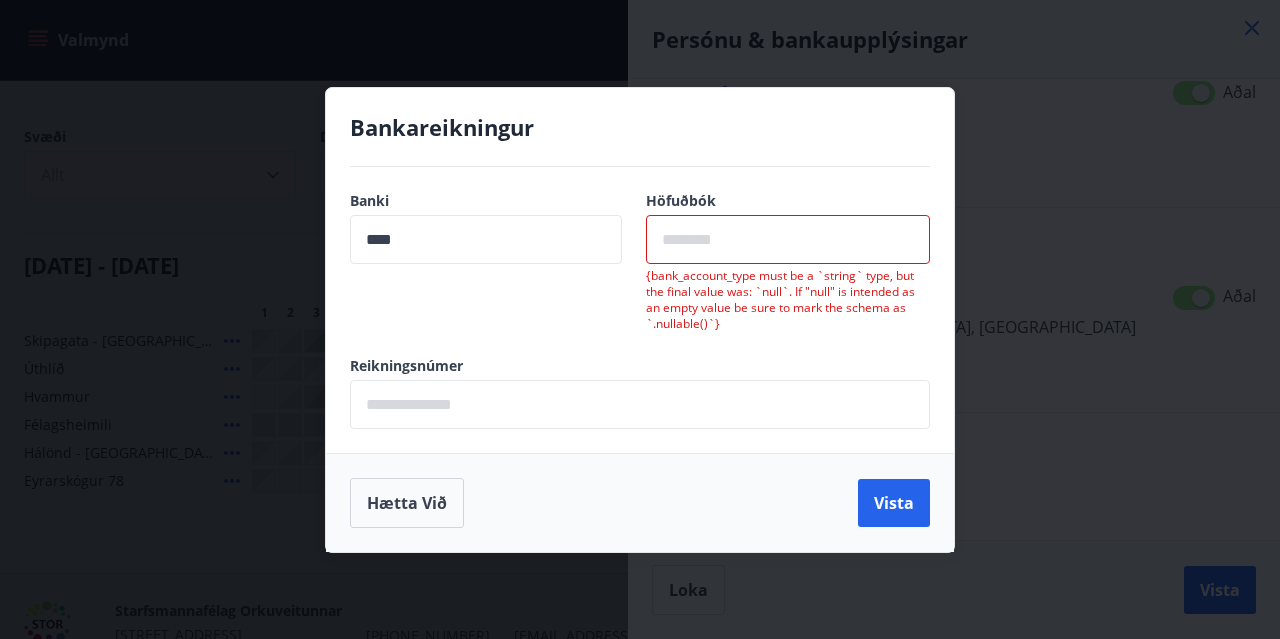 click at bounding box center [788, 239] 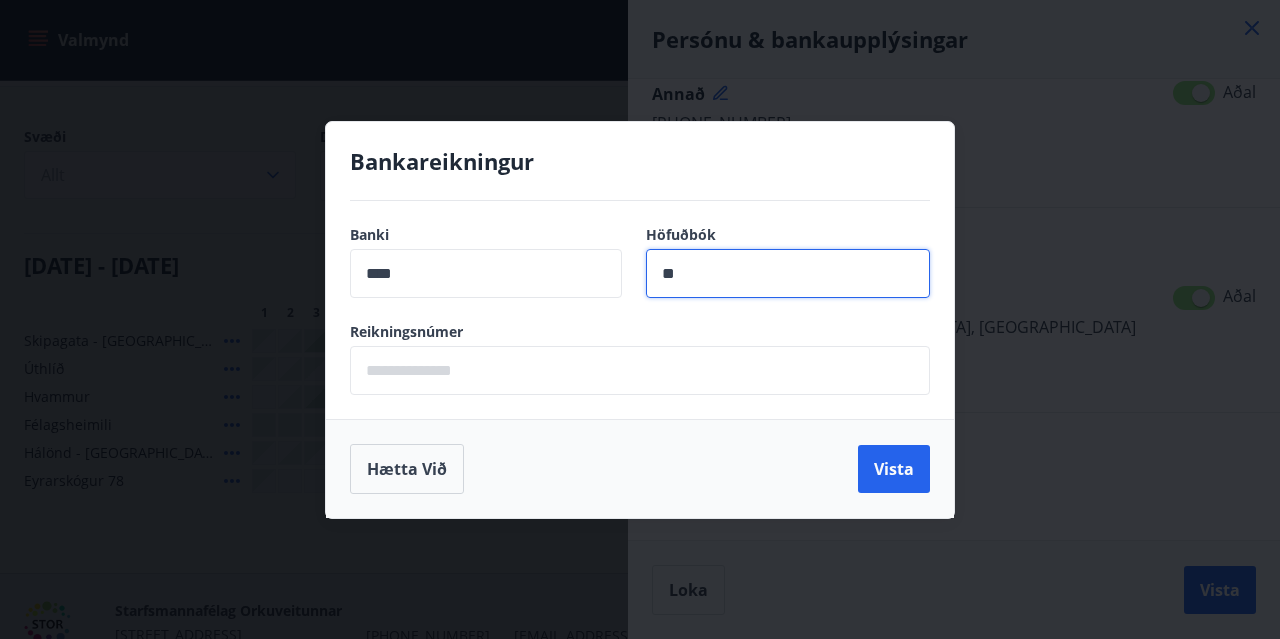 type on "**" 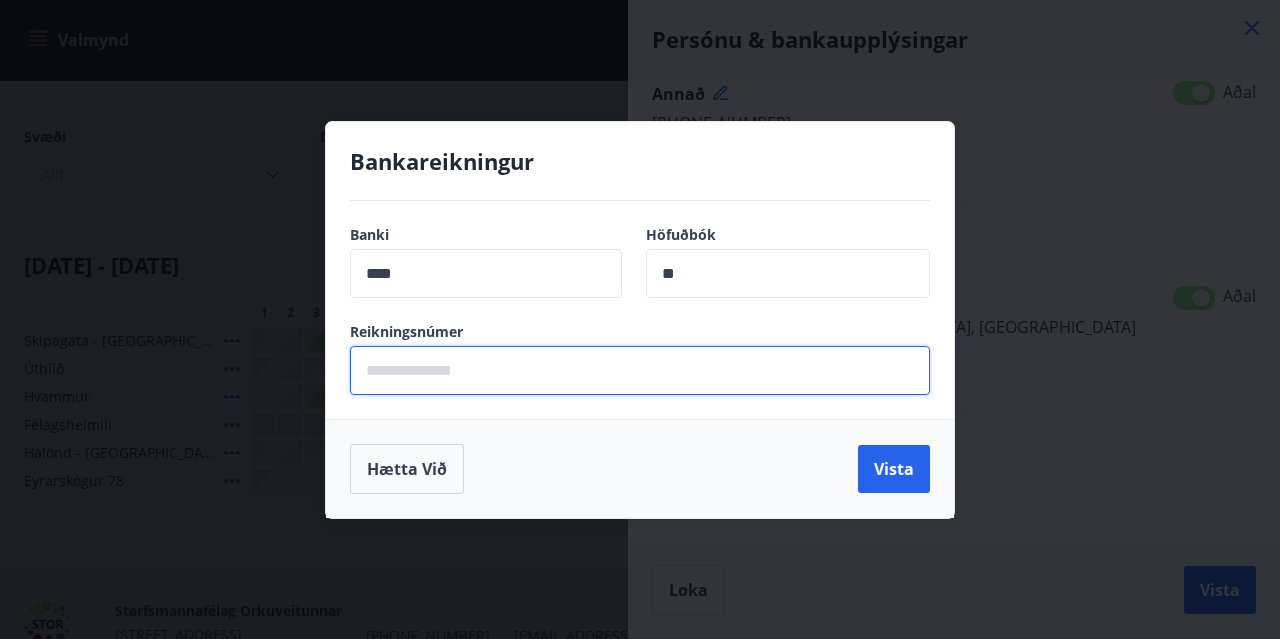click at bounding box center [640, 370] 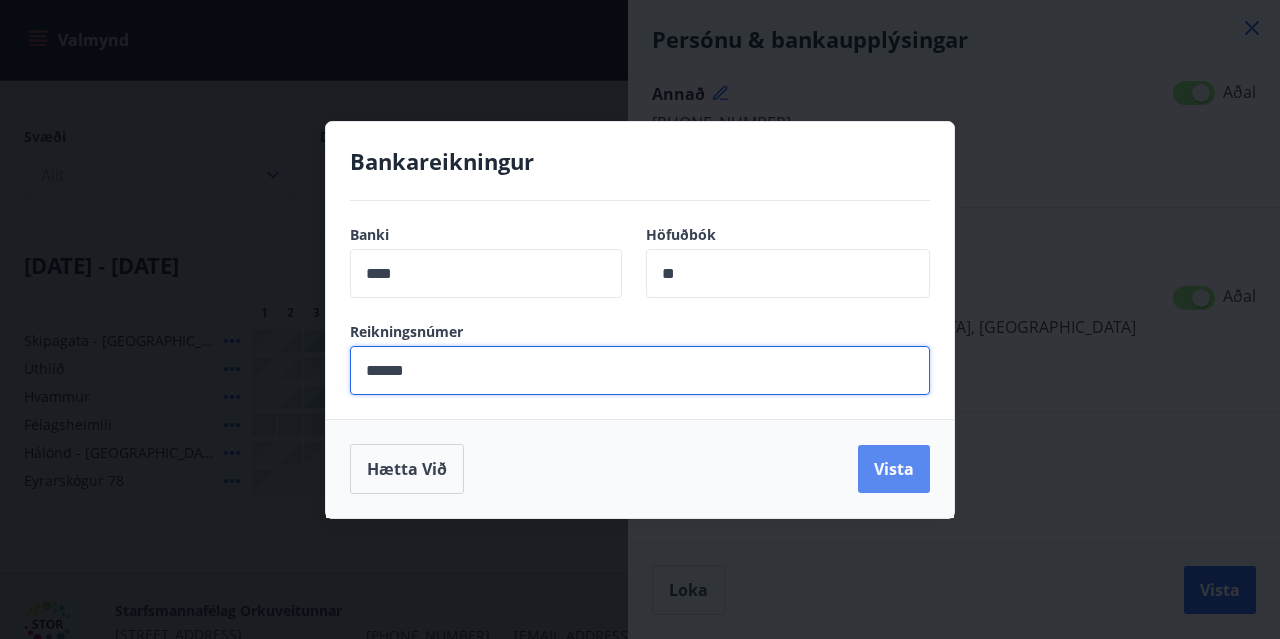 type on "******" 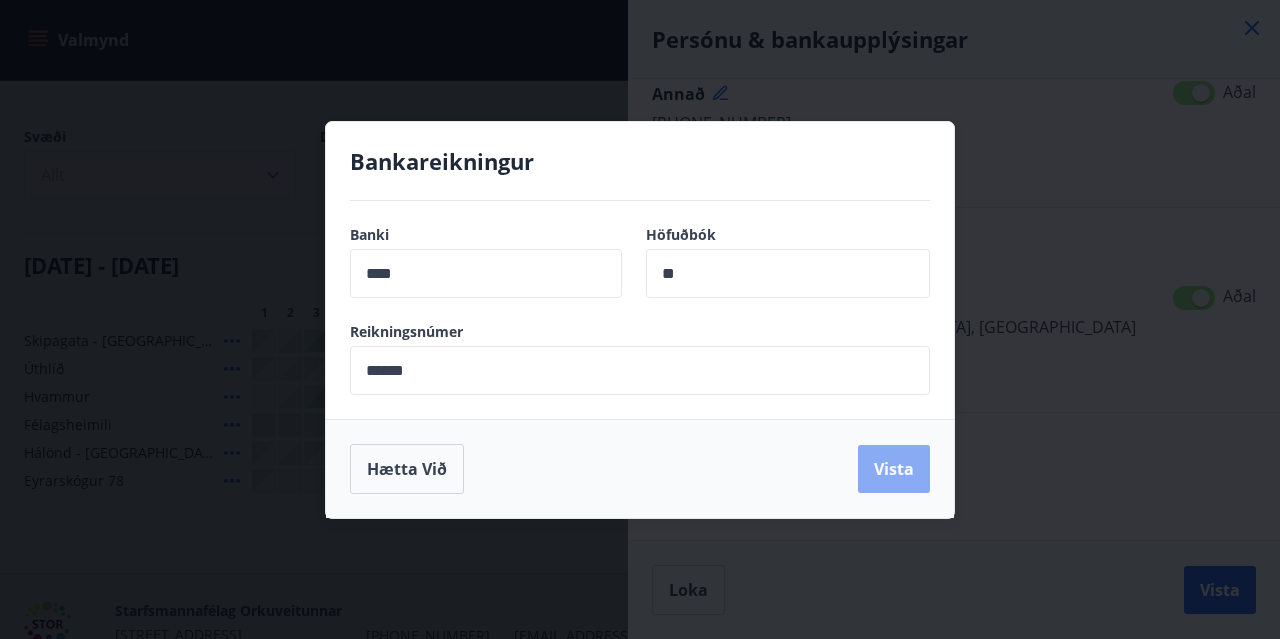 click on "Vista" at bounding box center (894, 469) 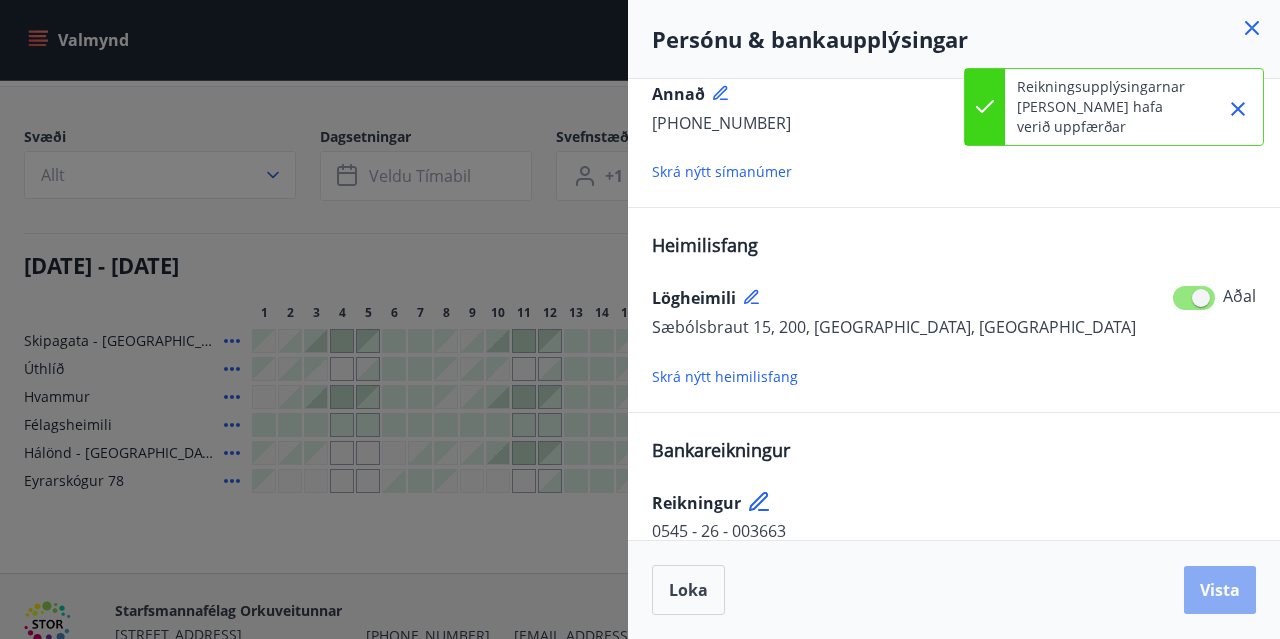 click on "Vista" at bounding box center (1220, 590) 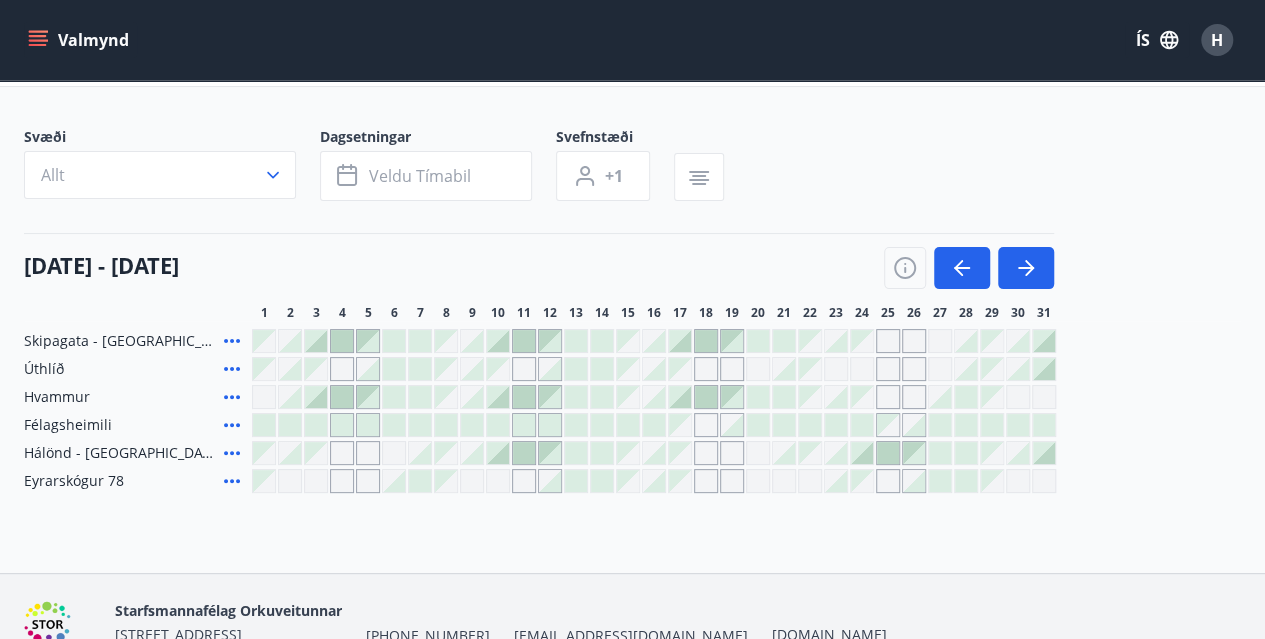 click at bounding box center [914, 481] 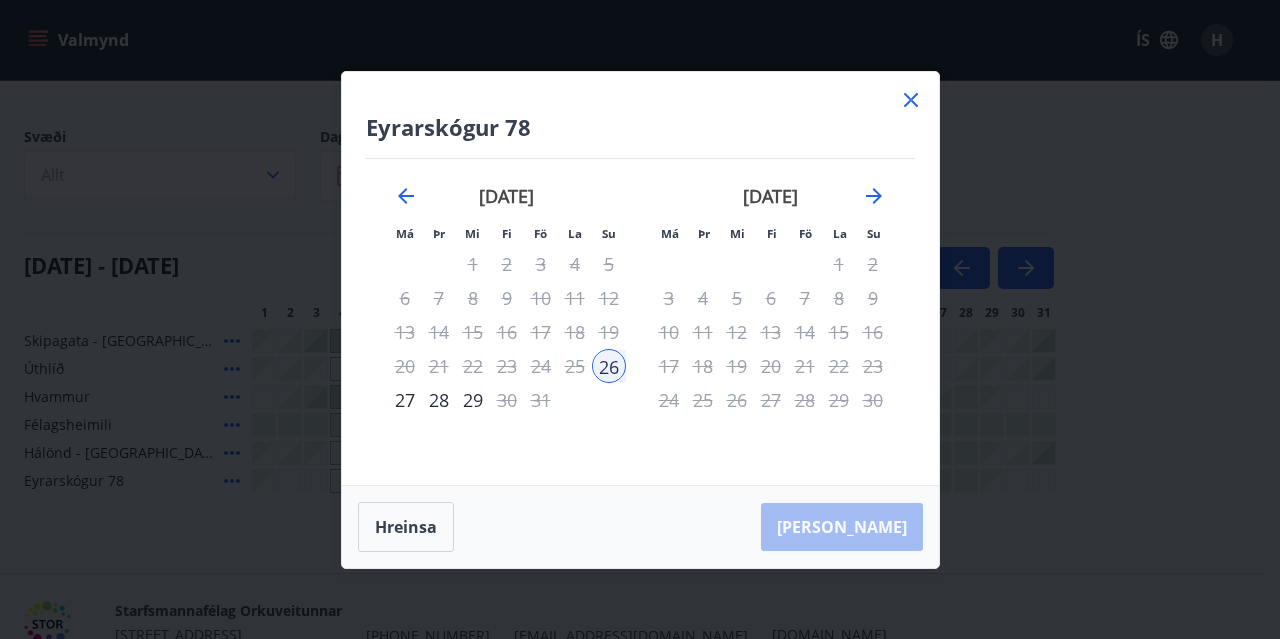 click on "28" at bounding box center (439, 400) 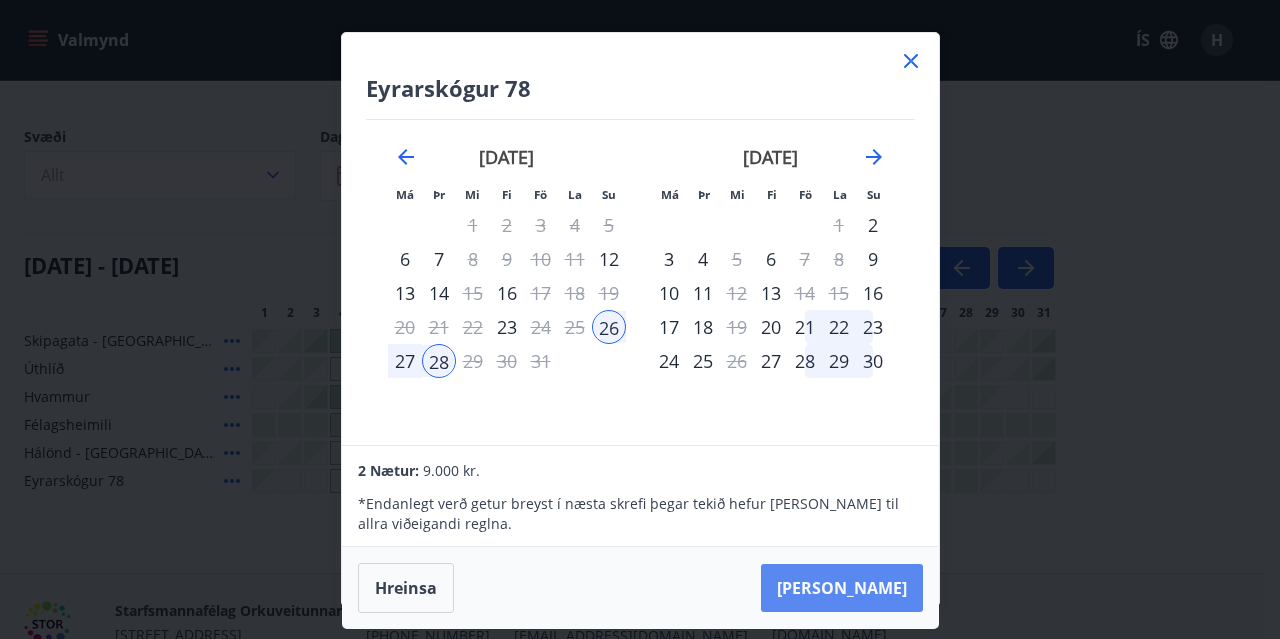 click on "[PERSON_NAME]" at bounding box center (842, 588) 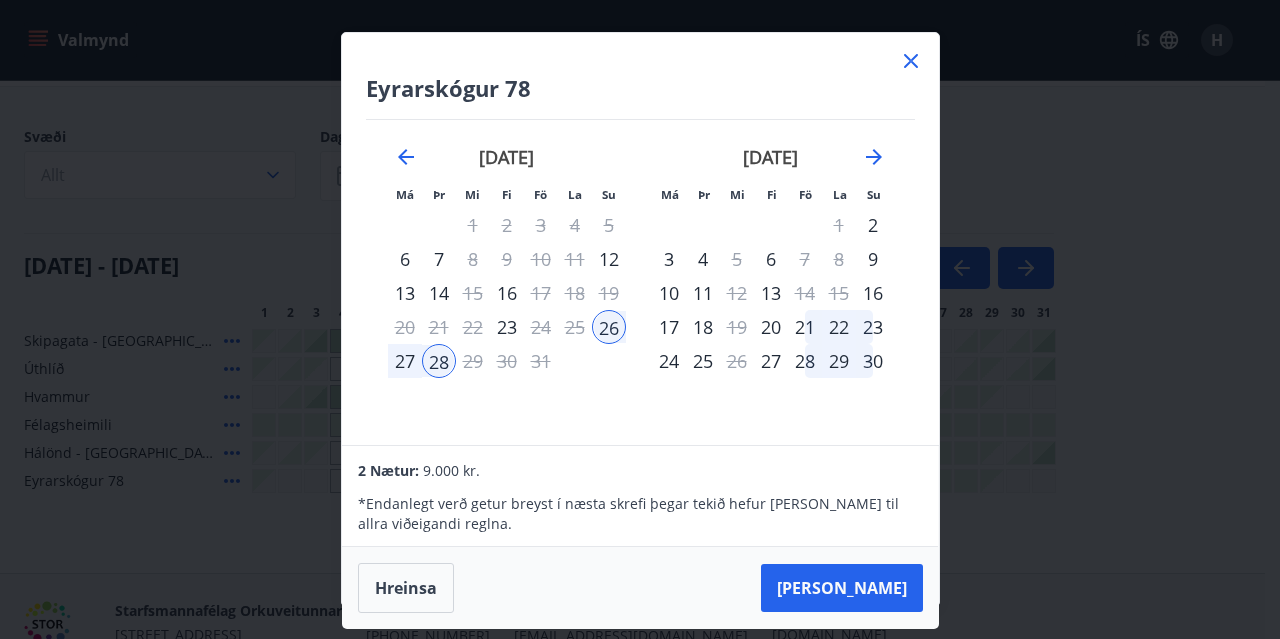 click 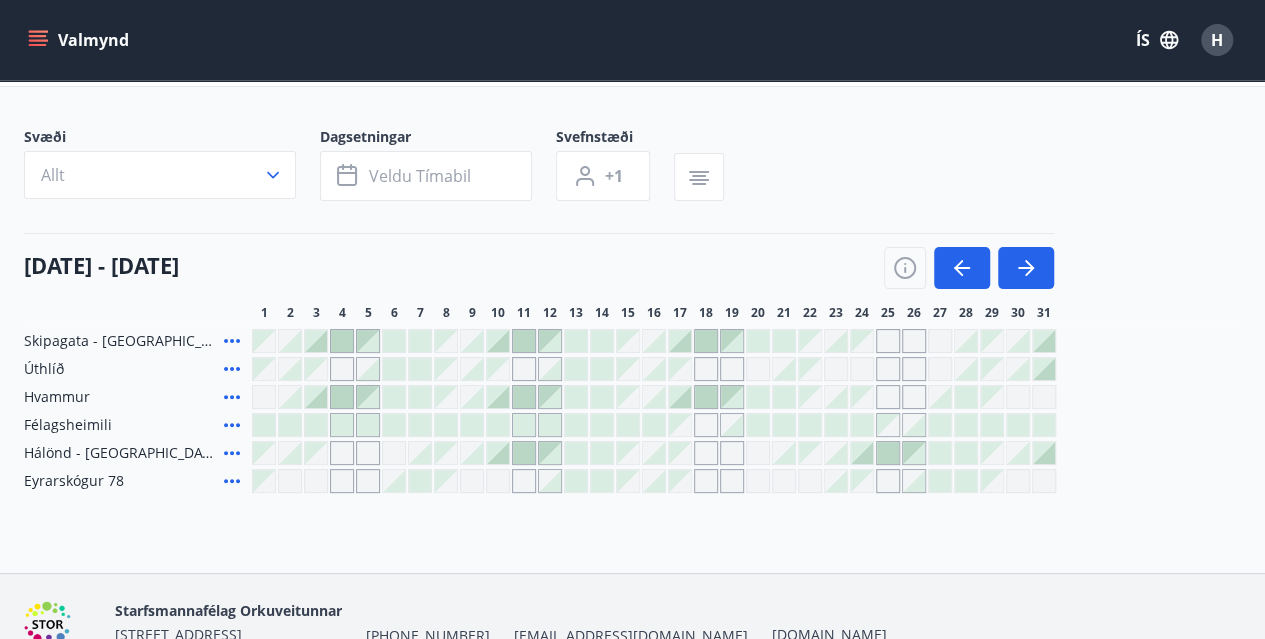scroll, scrollTop: 0, scrollLeft: 0, axis: both 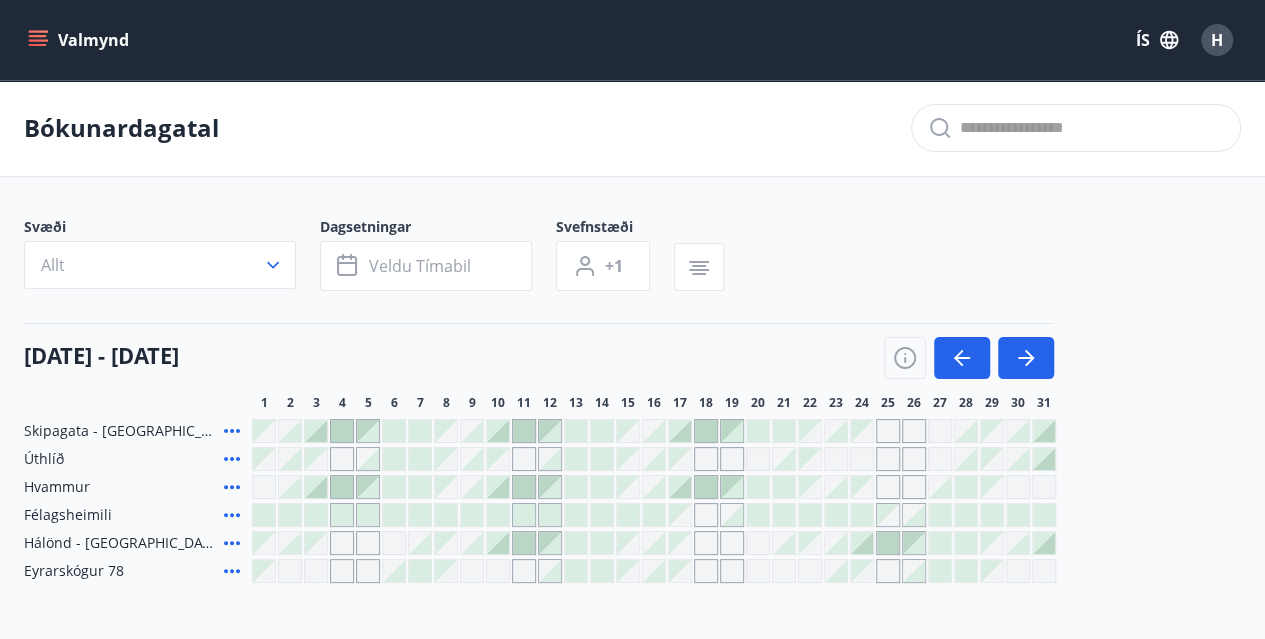 click on "Valmynd" at bounding box center [80, 40] 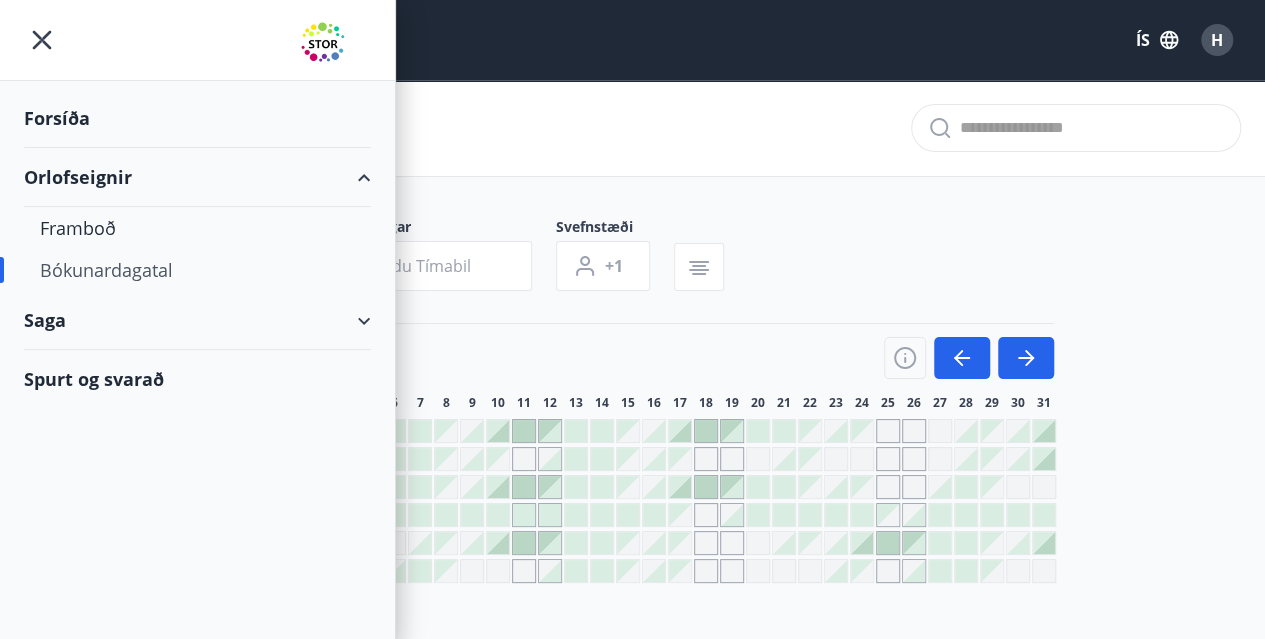 click on "Saga" at bounding box center [197, 320] 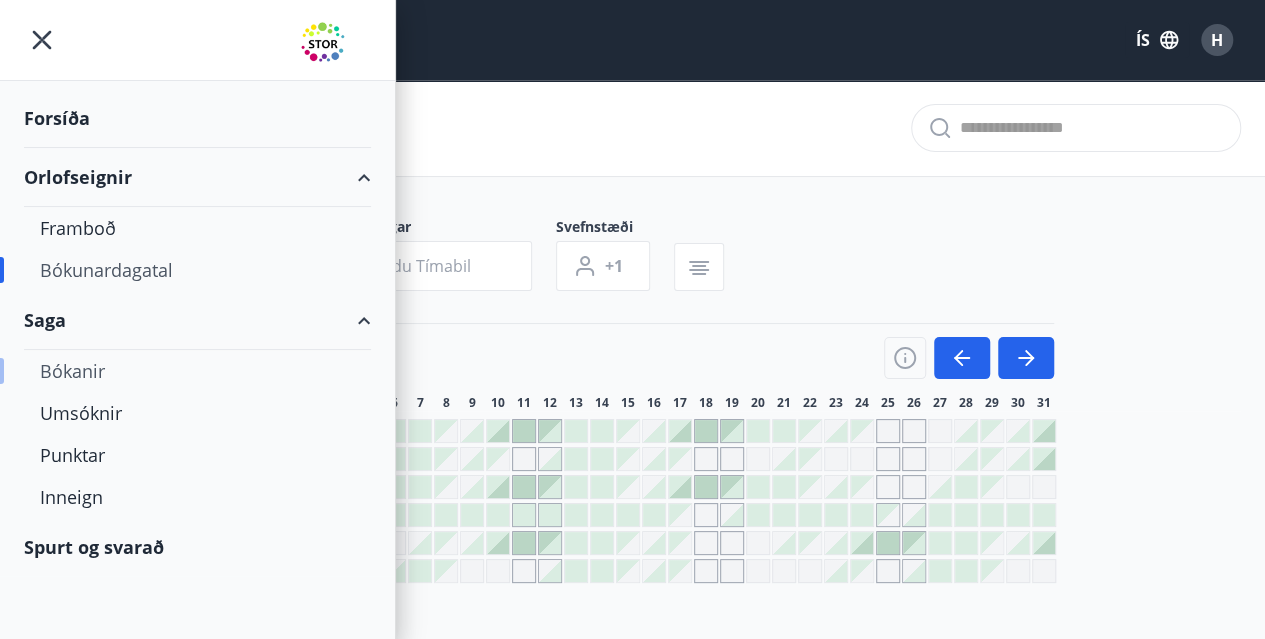 click on "Bókanir" at bounding box center [197, 371] 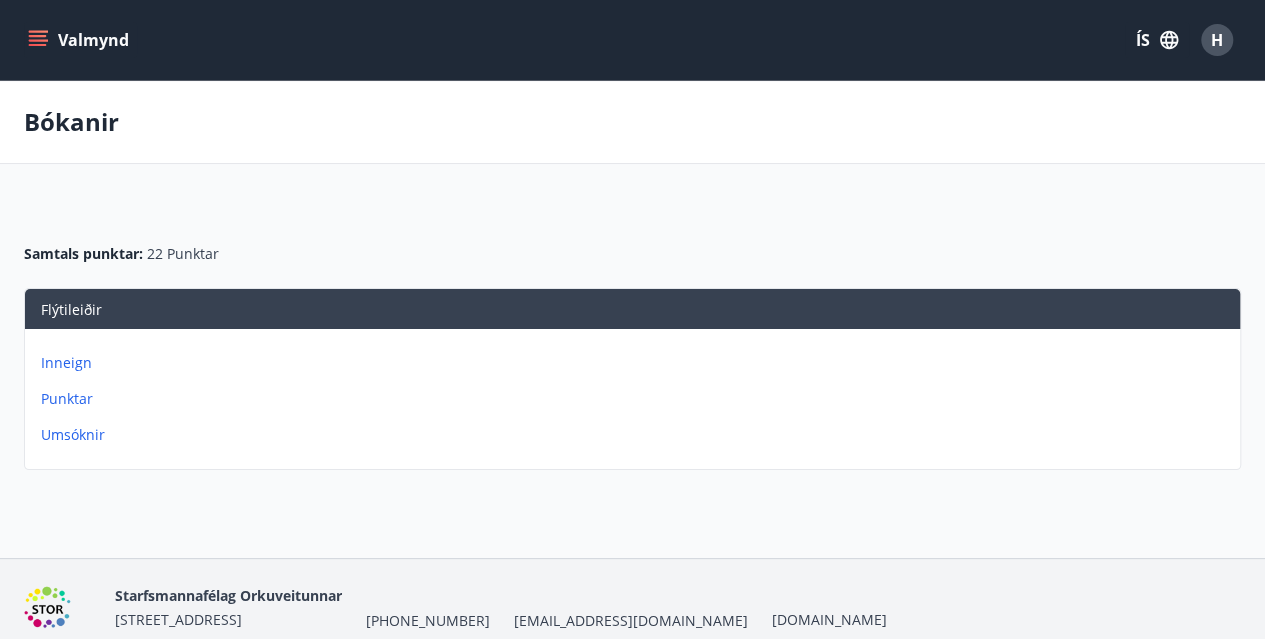 click on "Inneign" at bounding box center [636, 363] 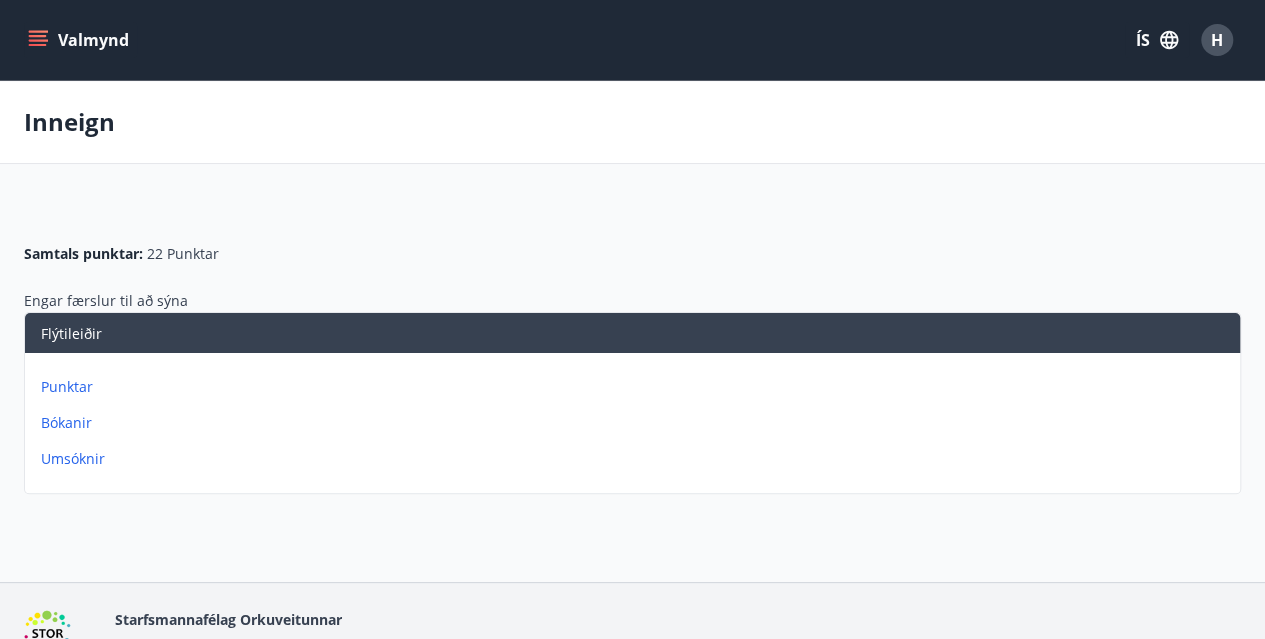 click on "Bókanir" at bounding box center [636, 423] 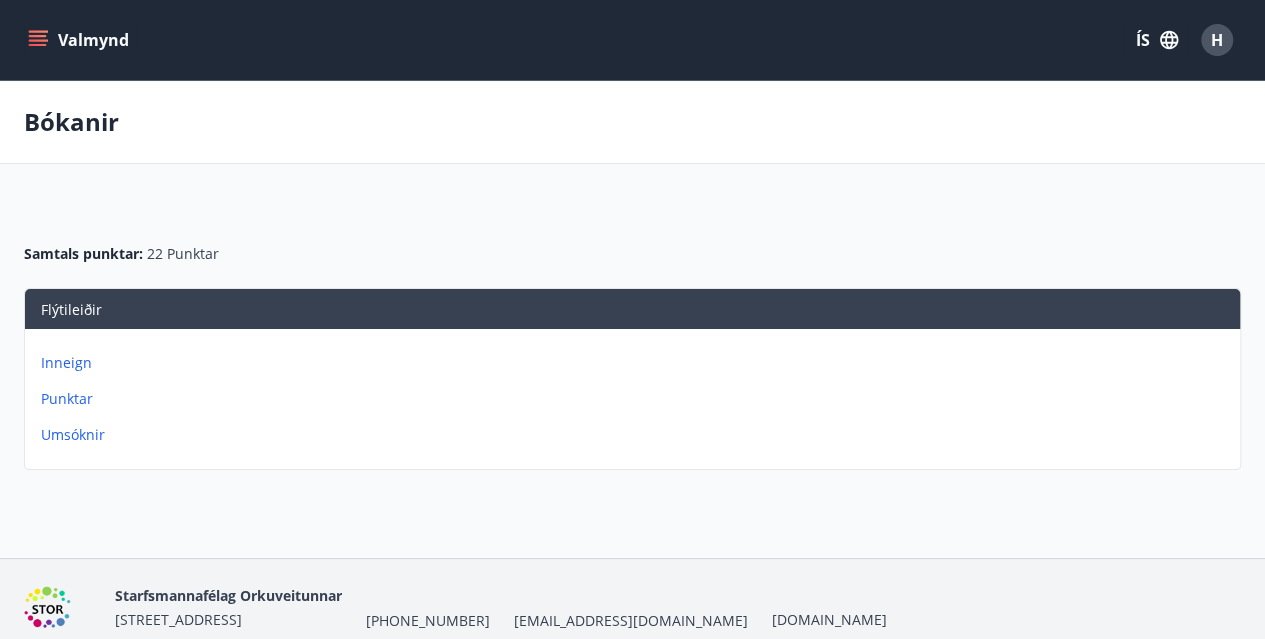click on "Umsóknir" at bounding box center (636, 435) 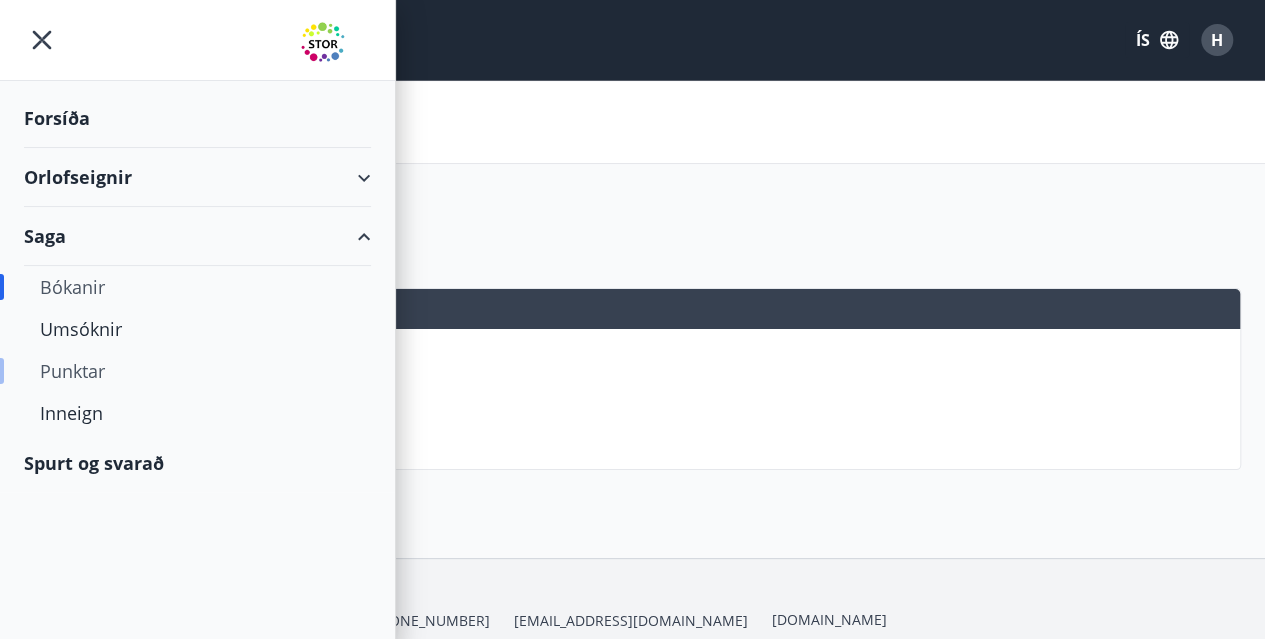 click on "Punktar" at bounding box center [197, 371] 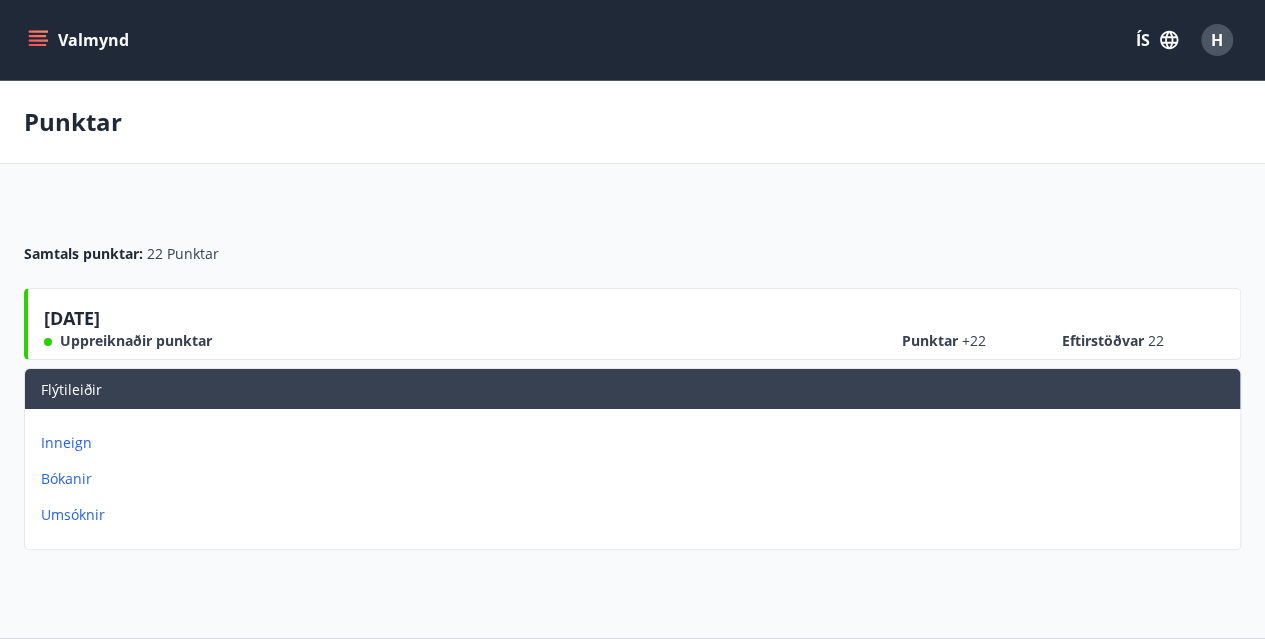 click on "Valmynd" at bounding box center [80, 40] 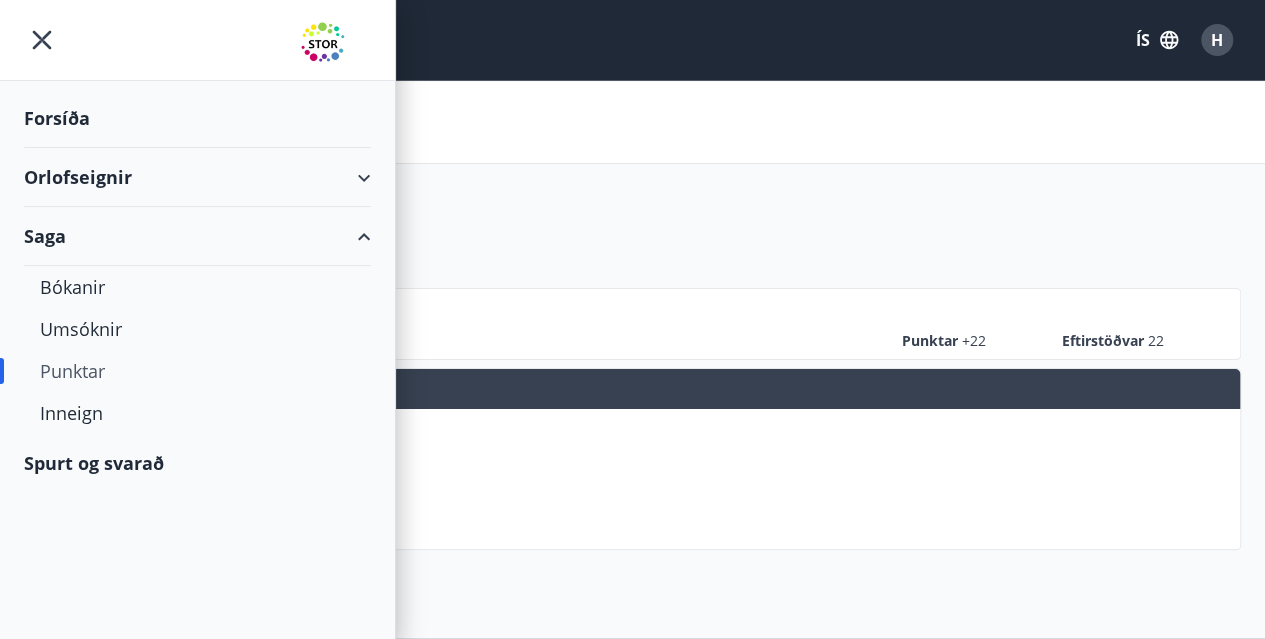 click 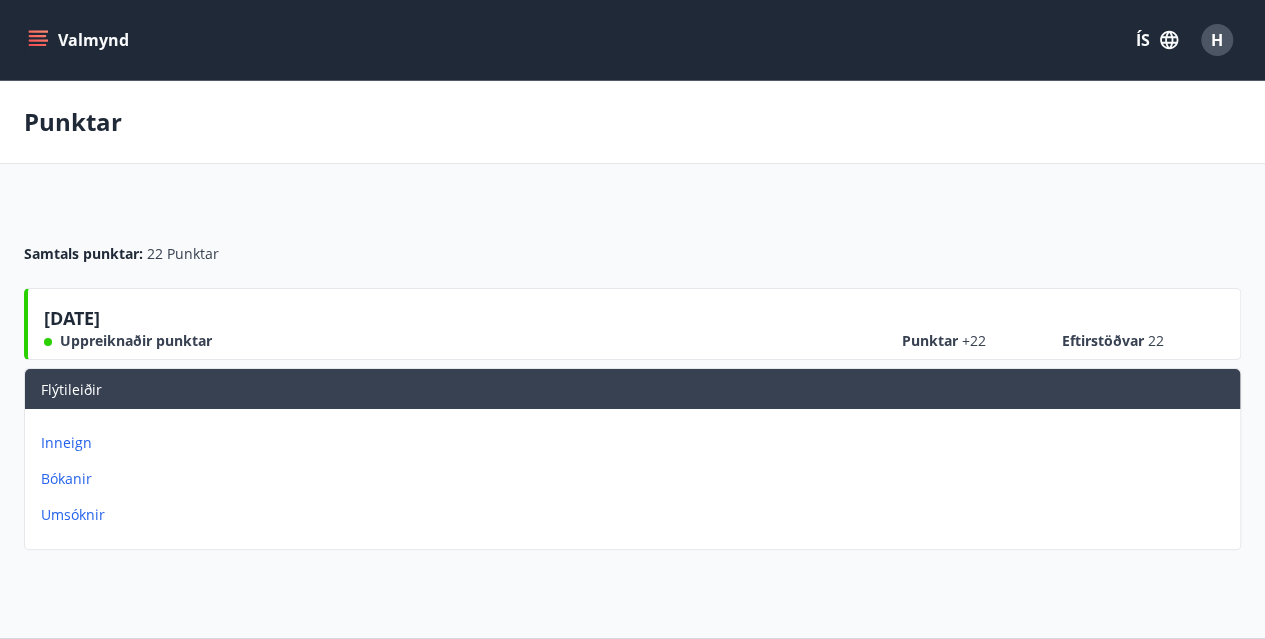 click on "Valmynd" at bounding box center (80, 40) 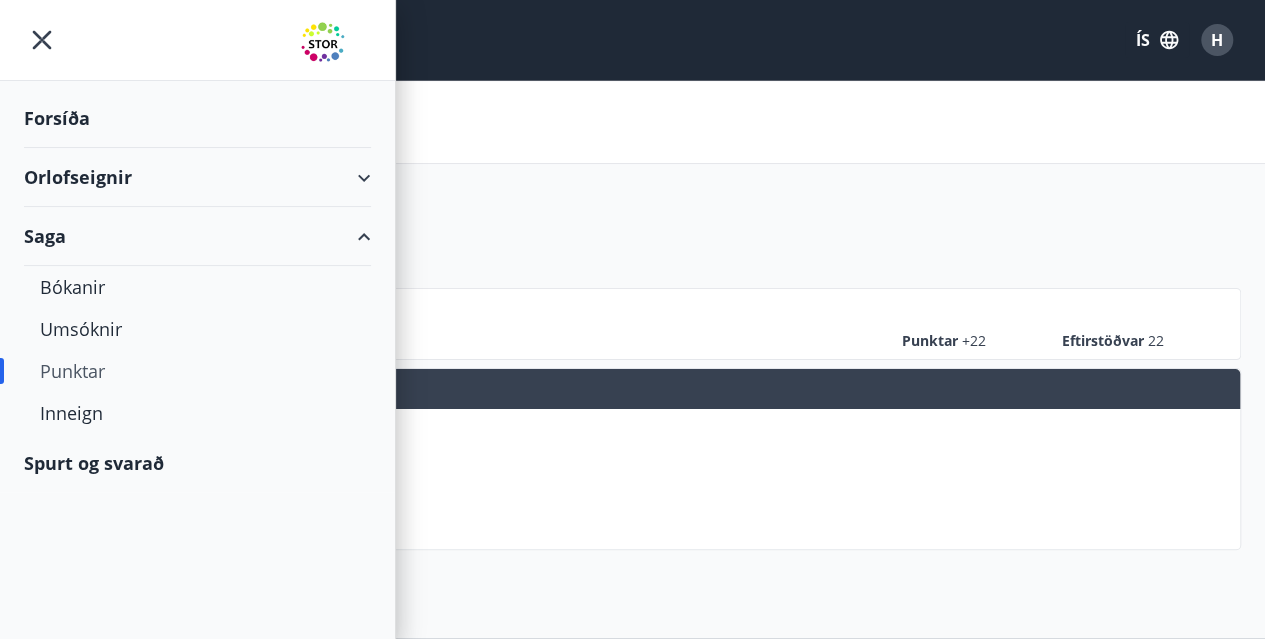click on "Spurt og svarað" at bounding box center (197, 463) 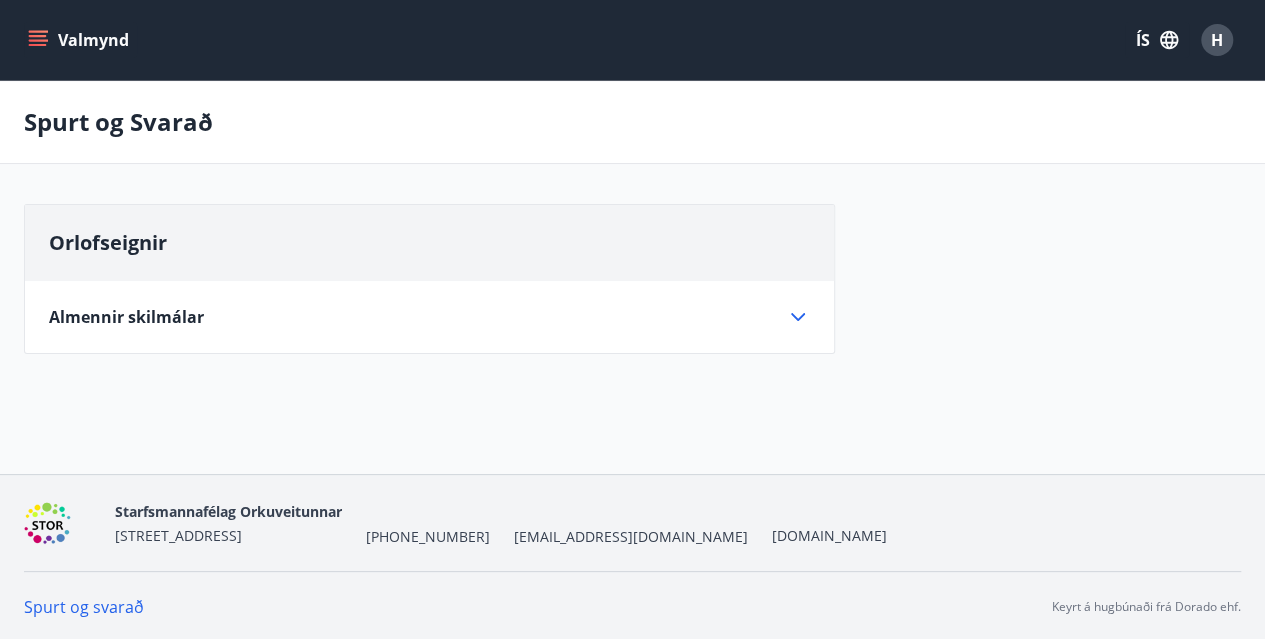 click on "Almennir skilmálar" at bounding box center [126, 317] 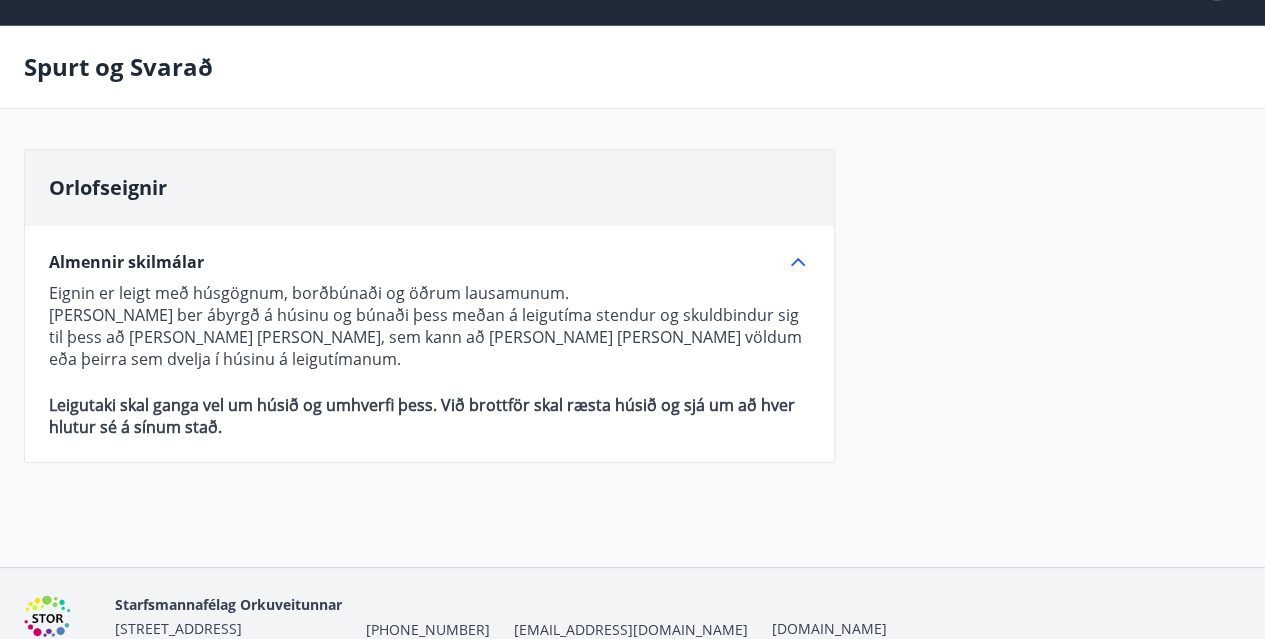 scroll, scrollTop: 0, scrollLeft: 0, axis: both 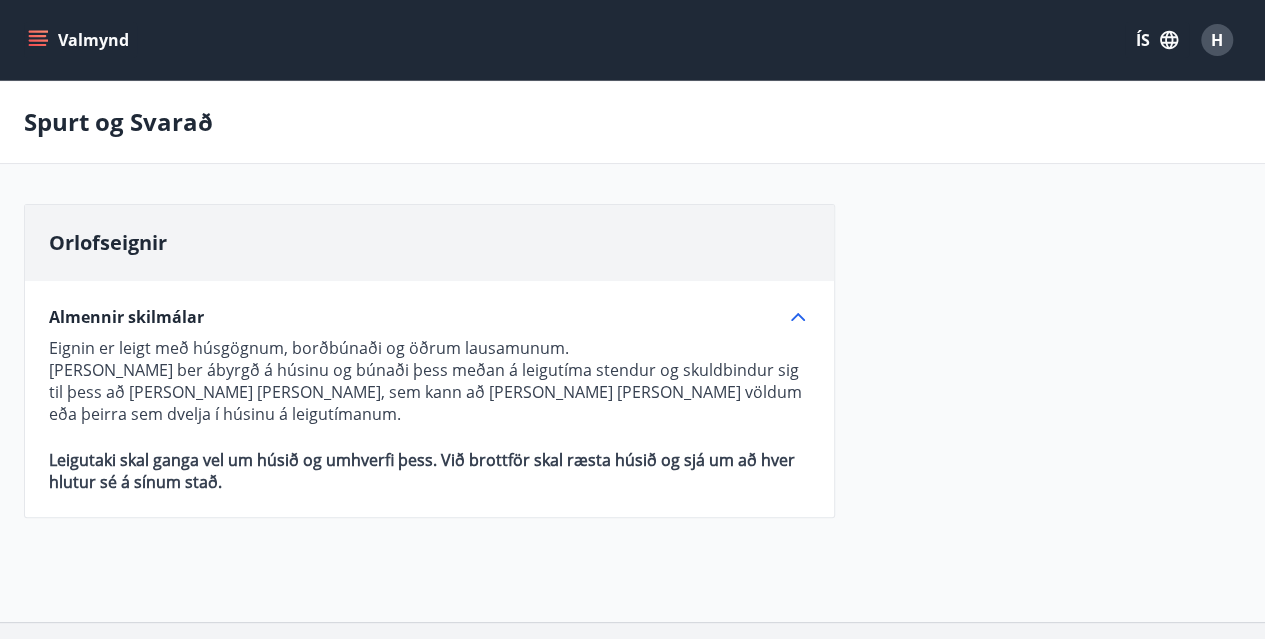 click 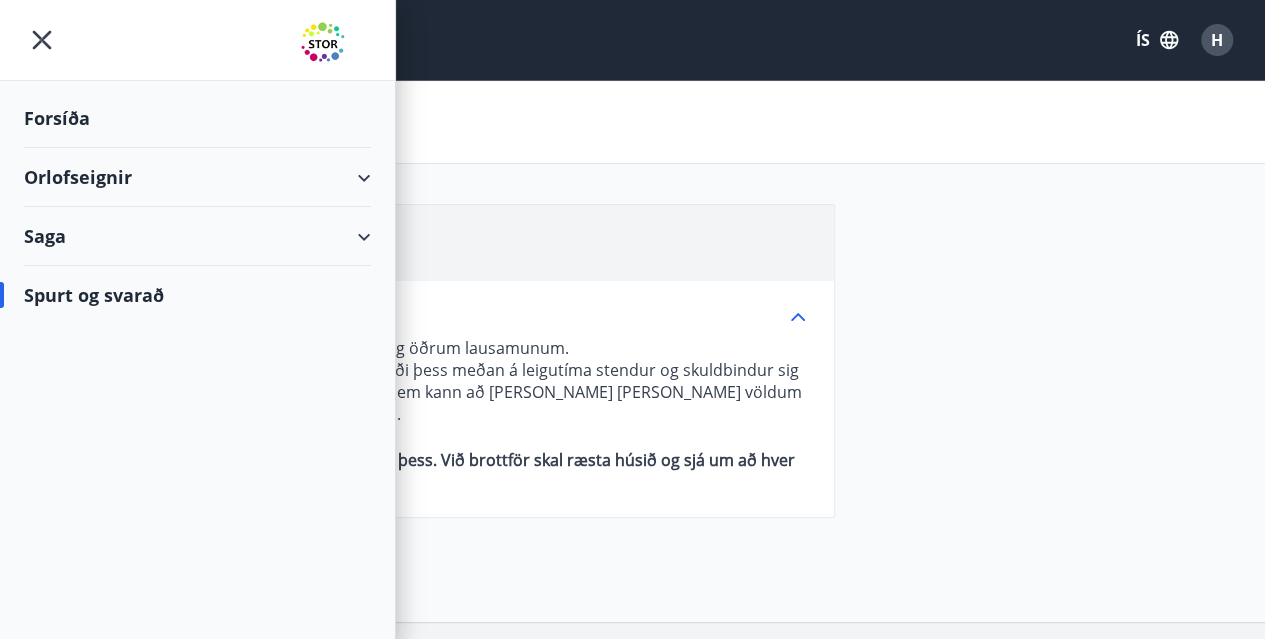 click on "Orlofseignir" at bounding box center [197, 177] 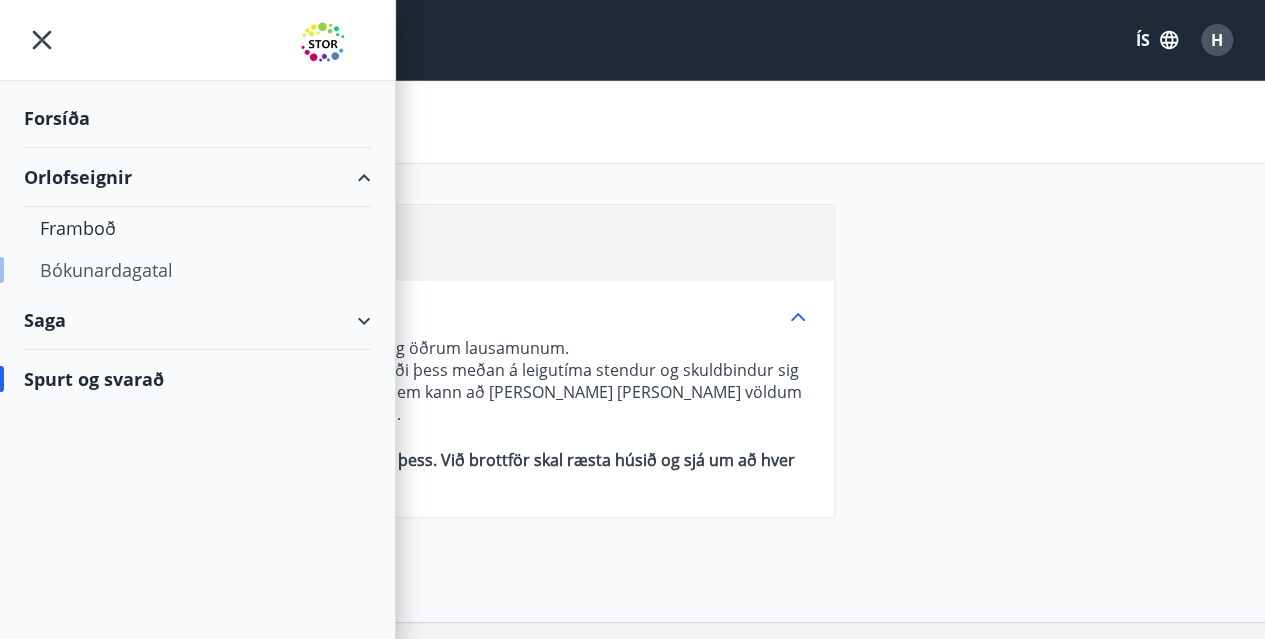 click on "Bókunardagatal" at bounding box center [197, 270] 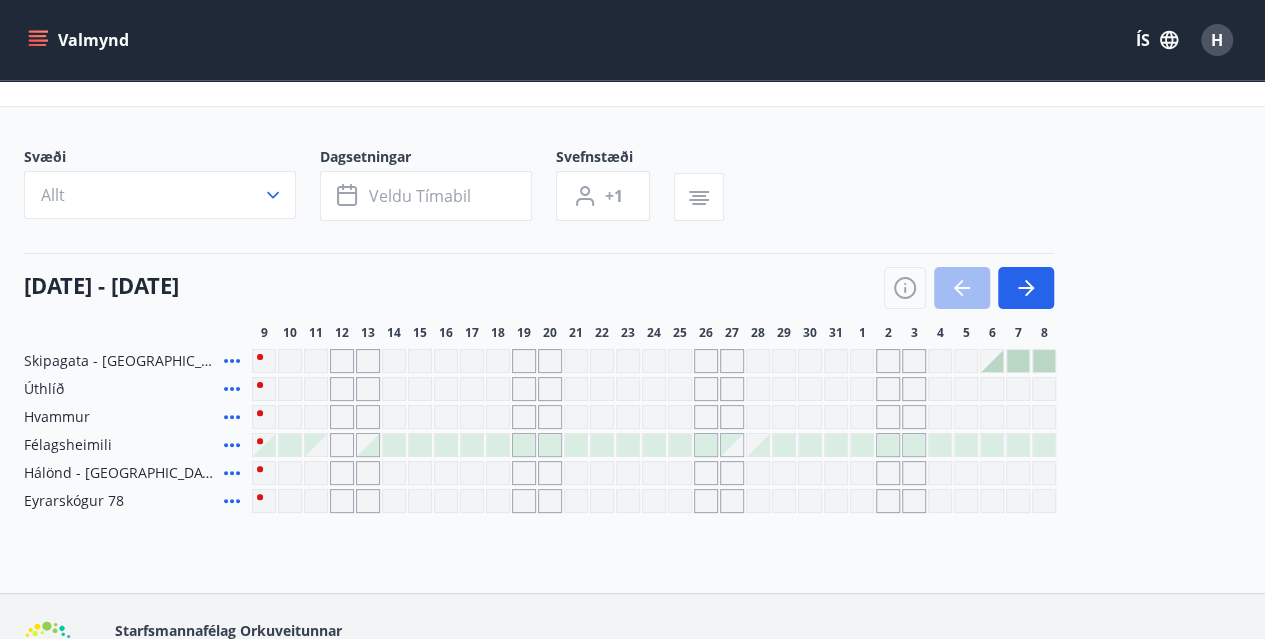 scroll, scrollTop: 100, scrollLeft: 0, axis: vertical 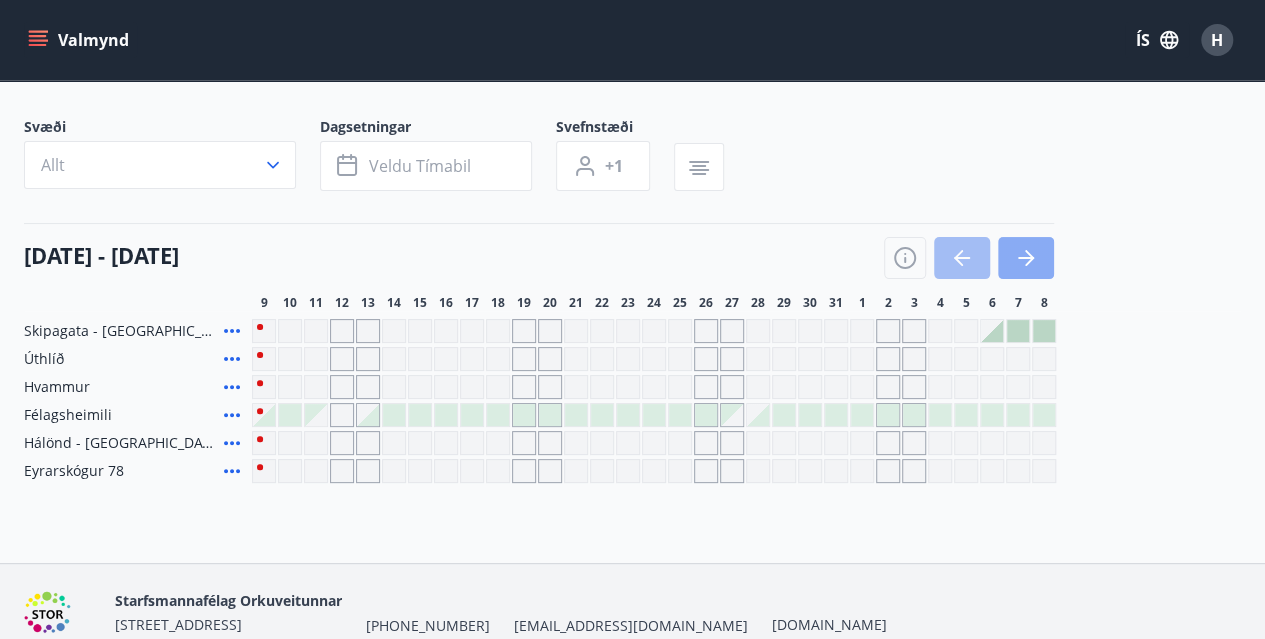 click 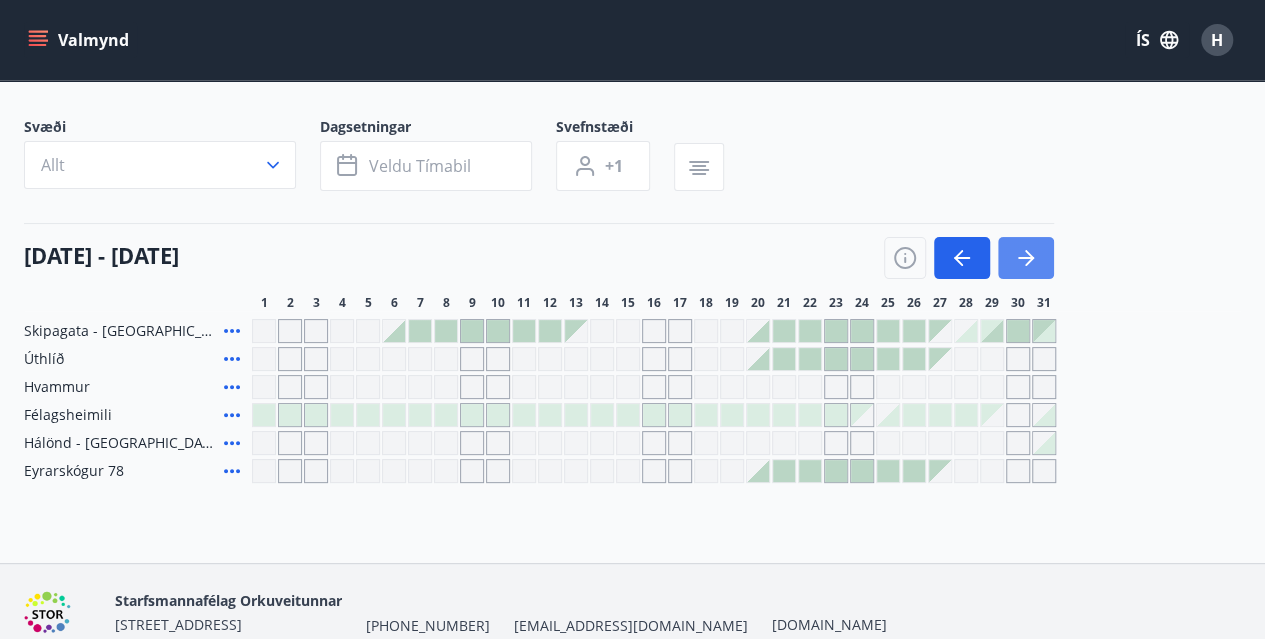 click 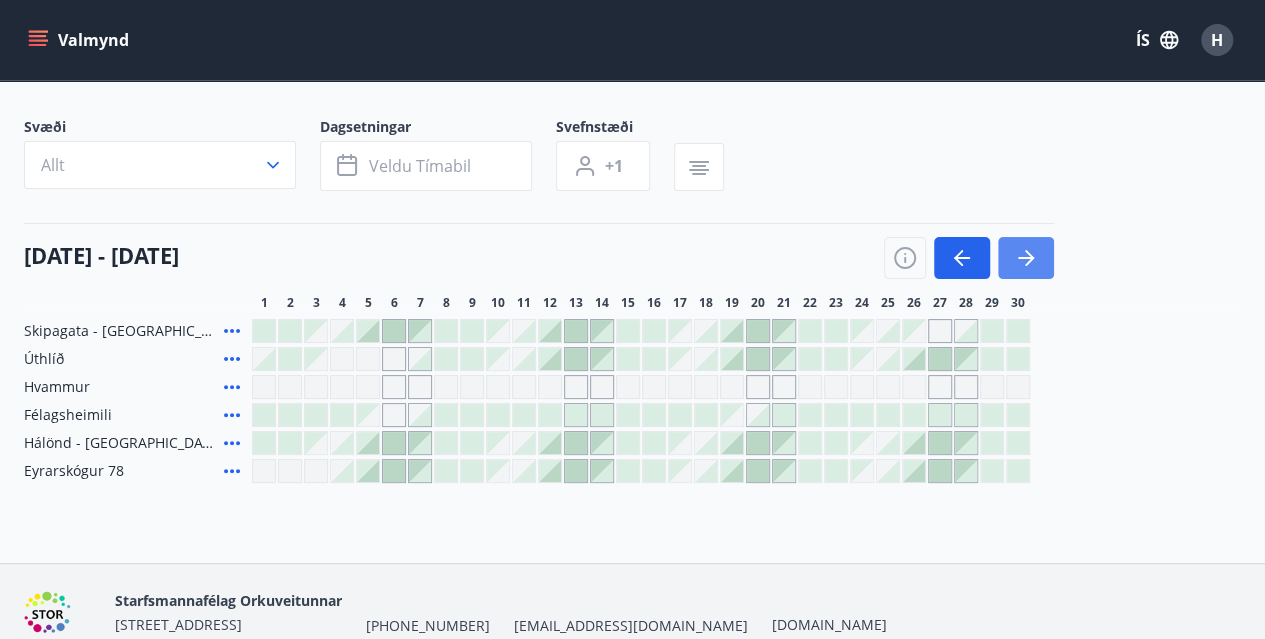 click 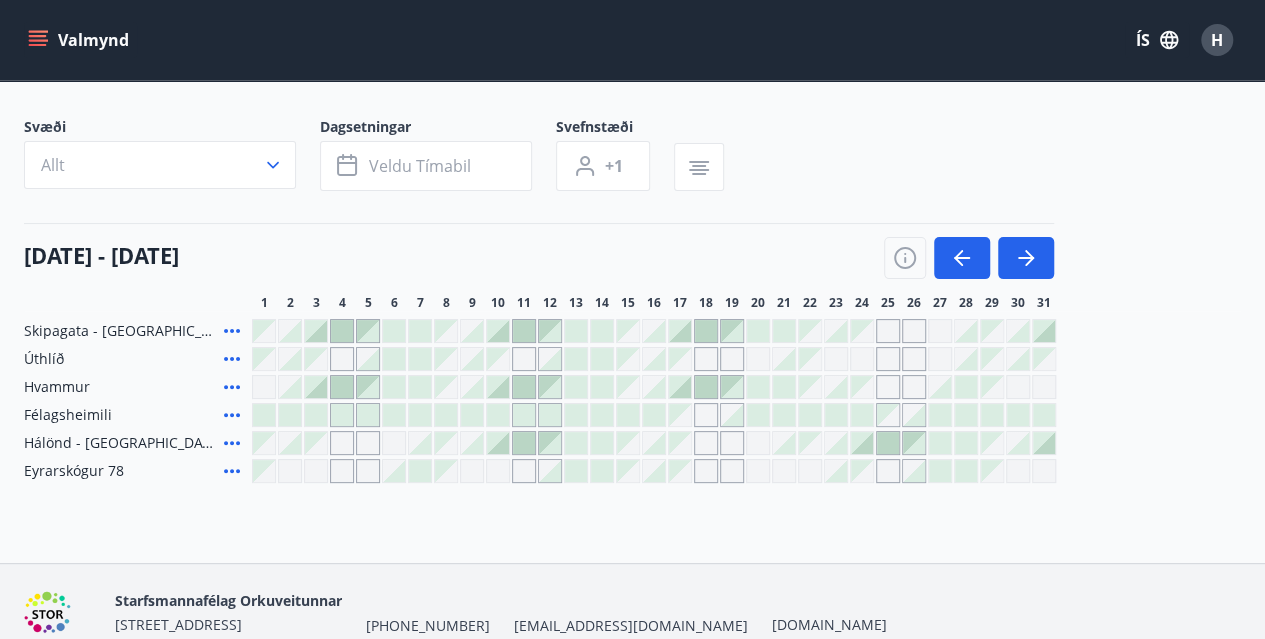 click at bounding box center (914, 471) 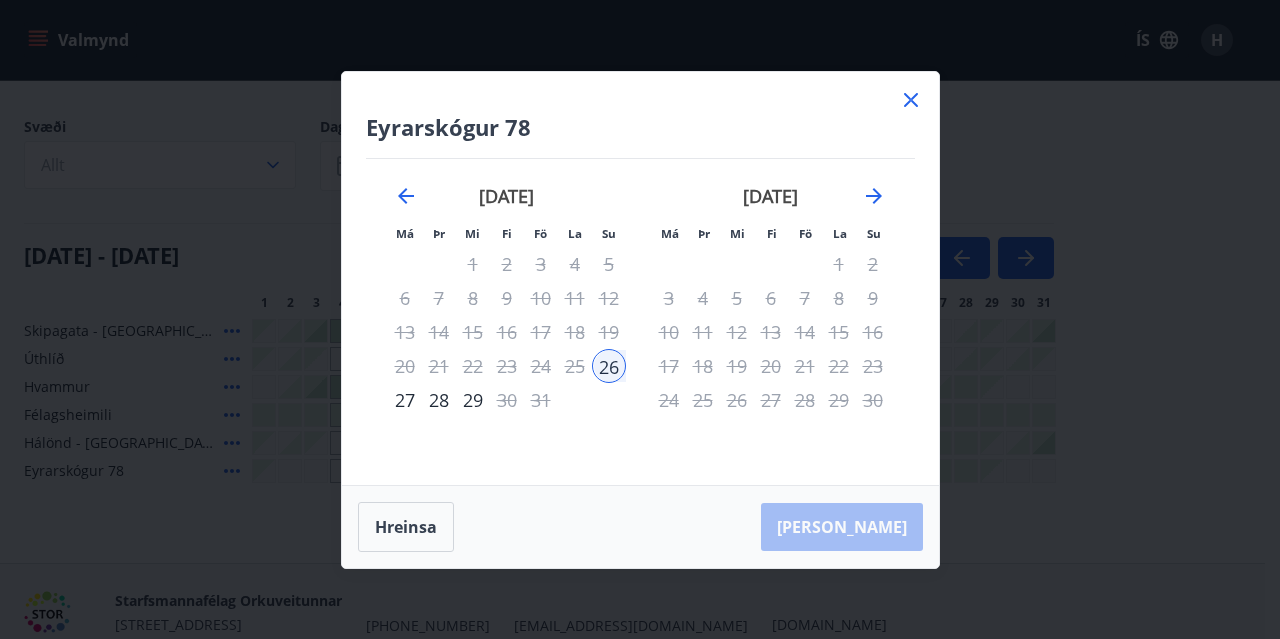 click on "28" at bounding box center [439, 400] 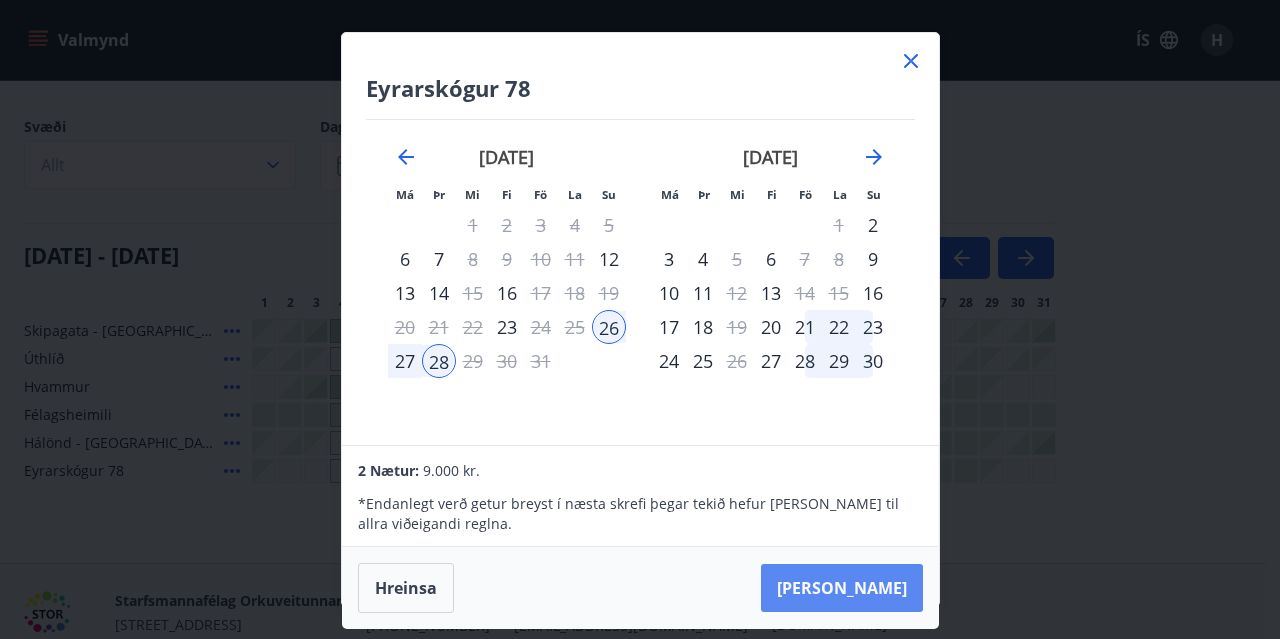 click on "[PERSON_NAME]" at bounding box center (842, 588) 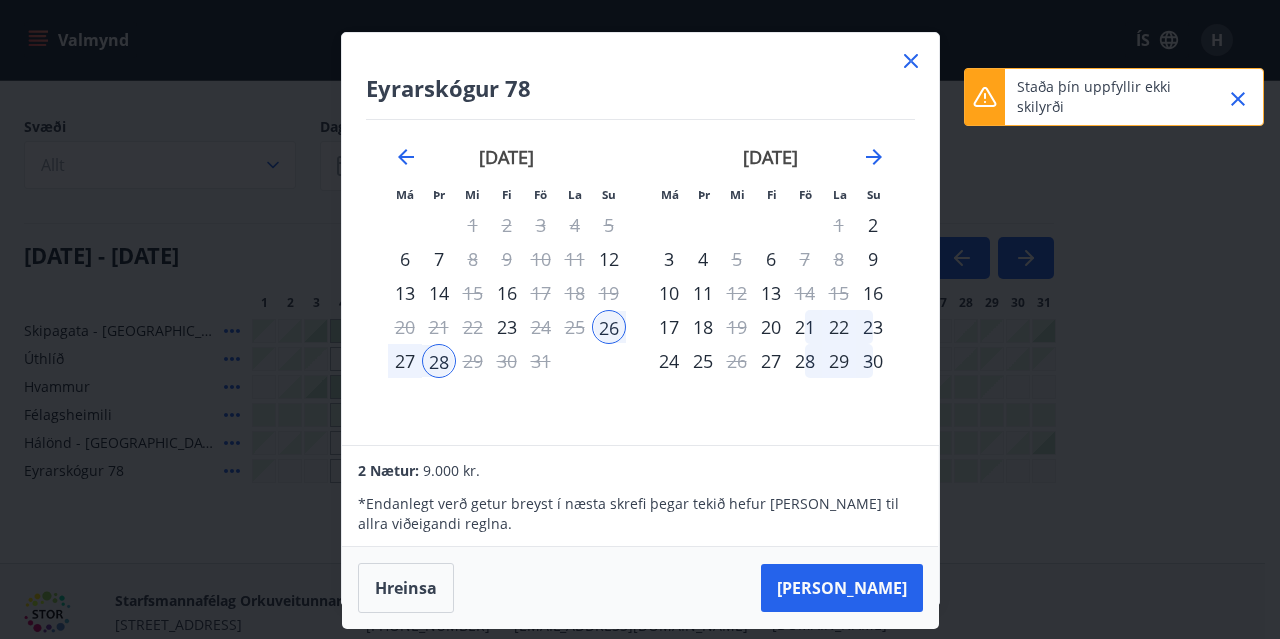 click on "Eyrarskógur 78 Má Þr Mi Fi Fö La Su Má Þr Mi Fi Fö La Su [DATE] 1 2 3 4 5 6 7 8 9 10 11 12 13 14 15 16 17 18 19 20 21 22 23 24 25 26 27 28 29 [DATE] 1 2 3 4 5 6 7 8 9 10 11 12 13 14 15 16 17 18 19 20 21 22 23 24 25 26 27 28 29 30 31 [DATE] 1 2 3 4 5 6 7 8 9 10 11 12 13 14 15 16 17 18 19 20 21 22 23 24 25 26 27 28 29 [DATE] 1 2 3 4 5 6 7 8 9 10 11 12 13 14 15 16 17 18 19 20 21 22 23 24 25 26 27 28 29 30 31 2 Nætur: 9.000 kr. * Endanlegt verð getur breyst í næsta skrefi þegar tekið hefur [PERSON_NAME] til allra viðeigandi reglna. Hreinsa Taka Frá" at bounding box center [640, 319] 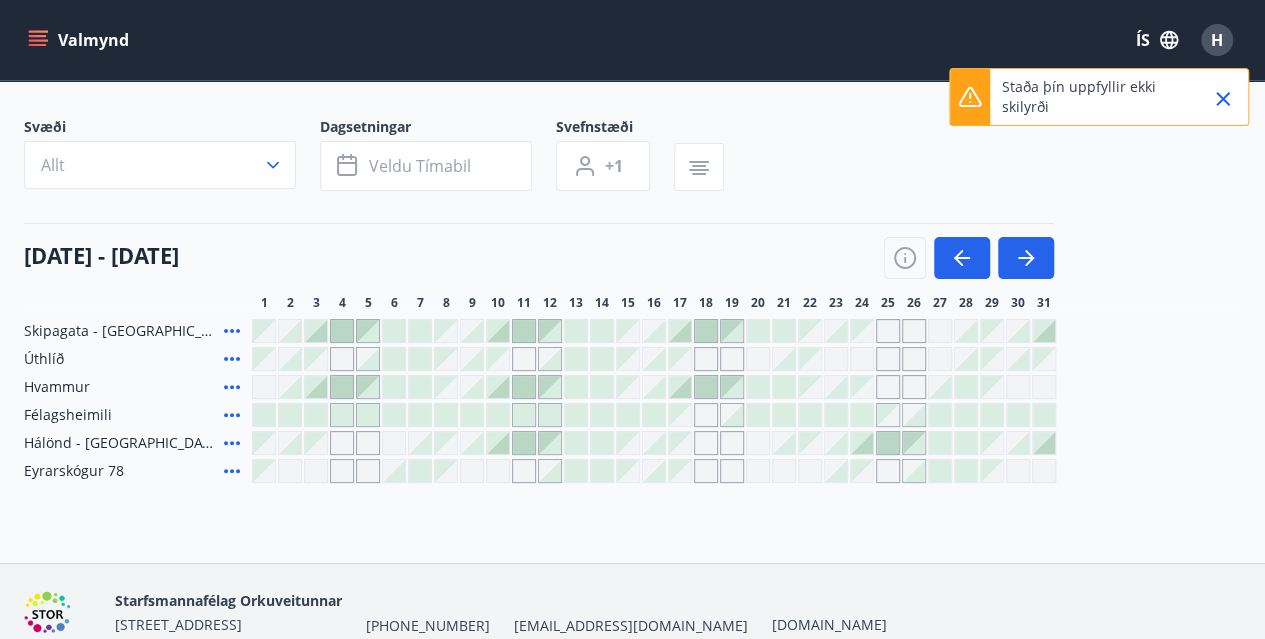 click 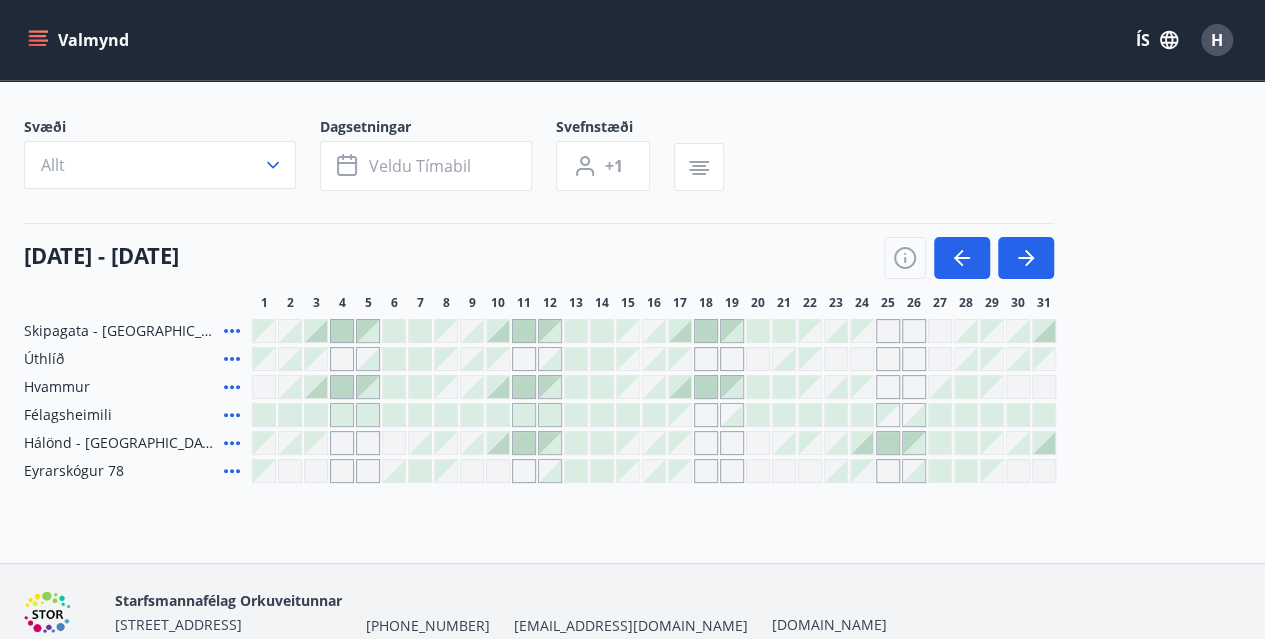 click 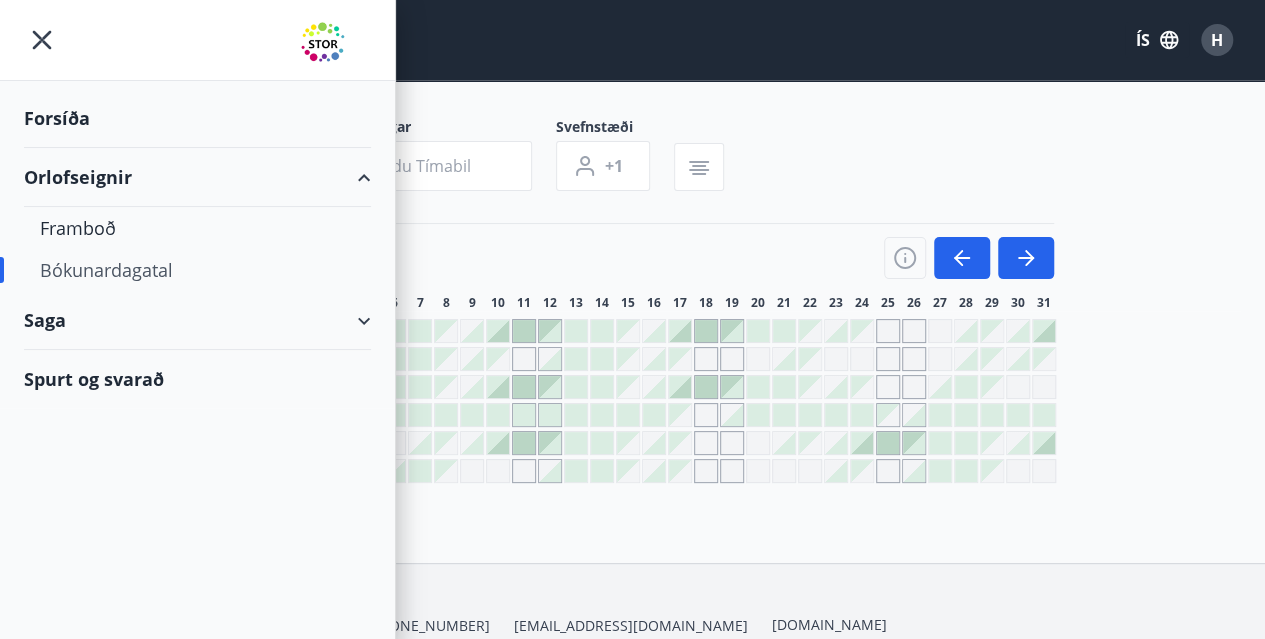click on "Orlofseignir" at bounding box center (197, 177) 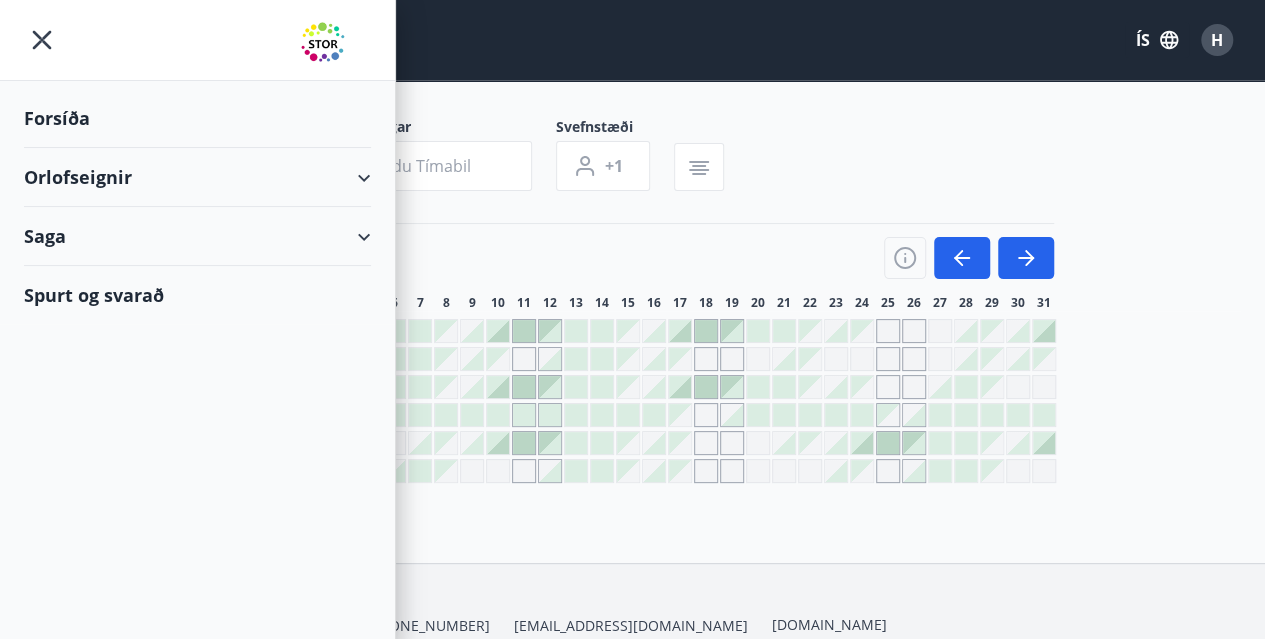 click on "Orlofseignir" at bounding box center (197, 177) 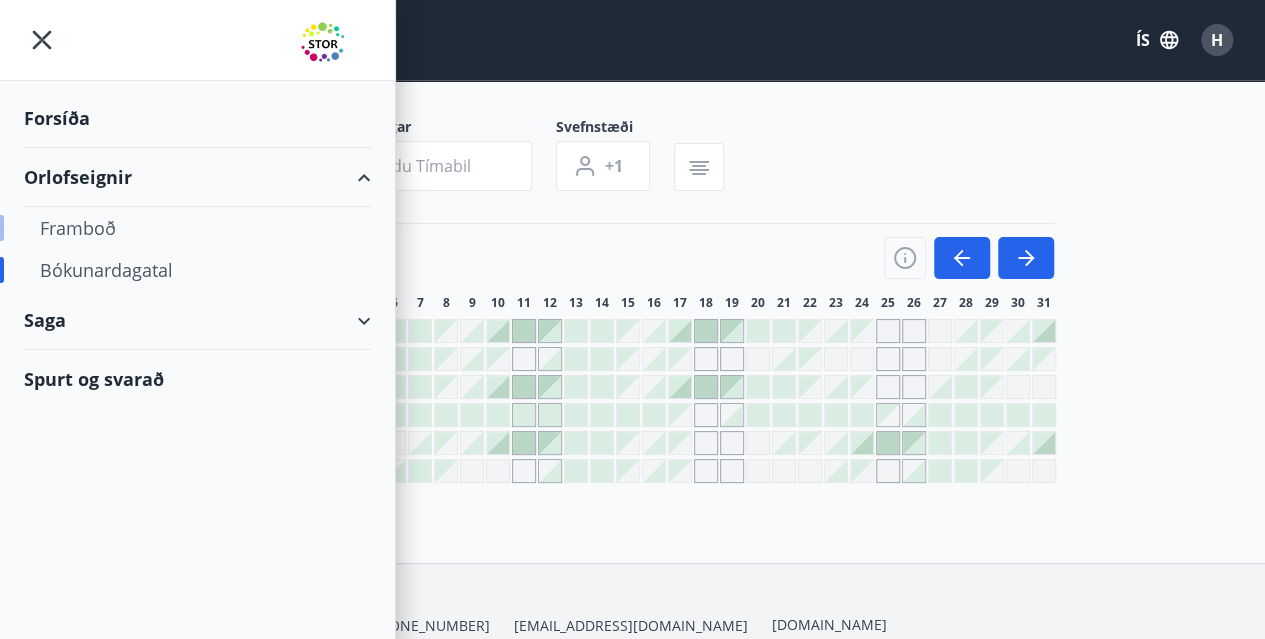 click on "Framboð" at bounding box center [197, 228] 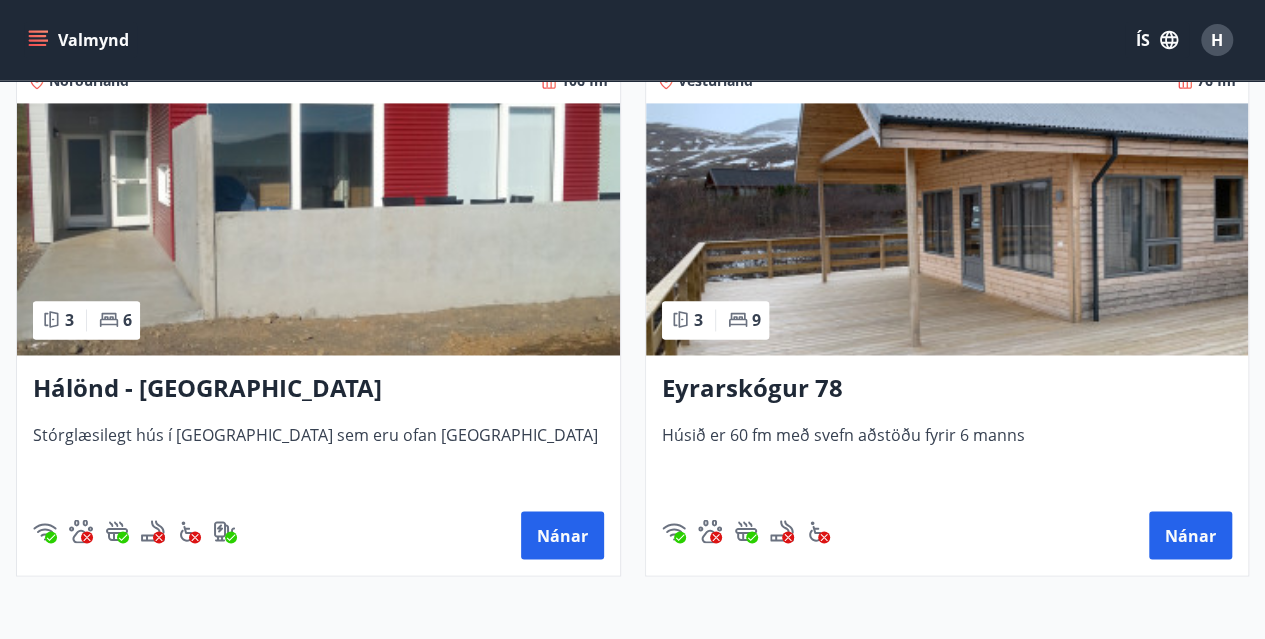 scroll, scrollTop: 1668, scrollLeft: 0, axis: vertical 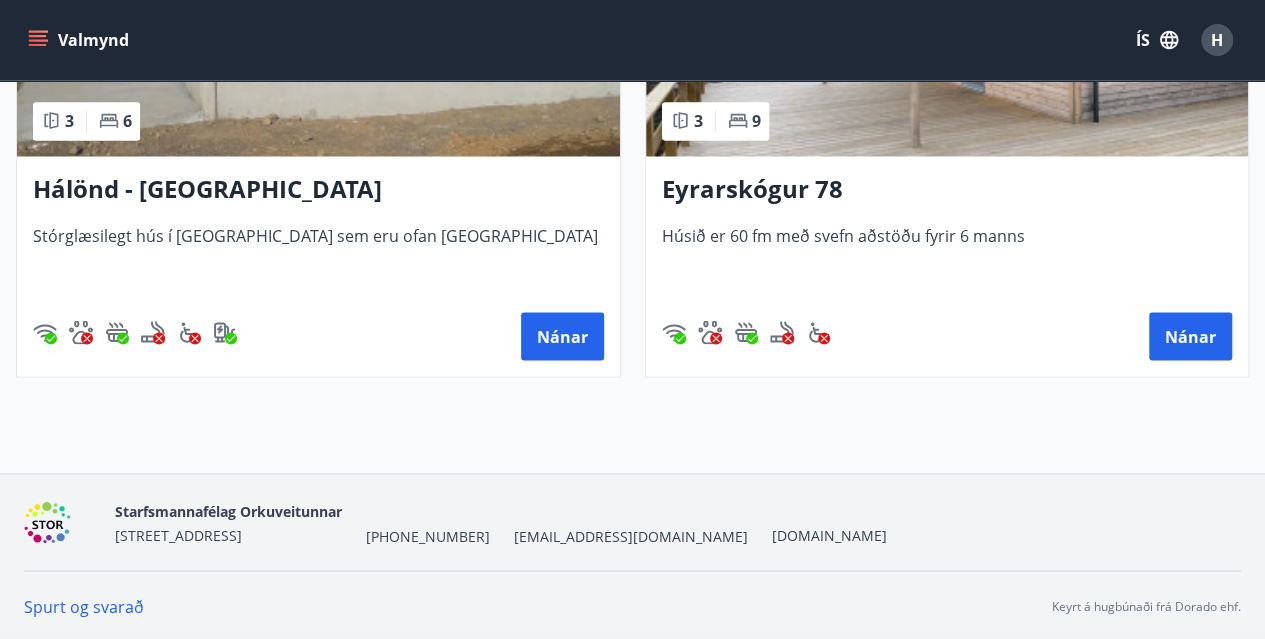 click on "Eyrarskógur 78" at bounding box center [947, 190] 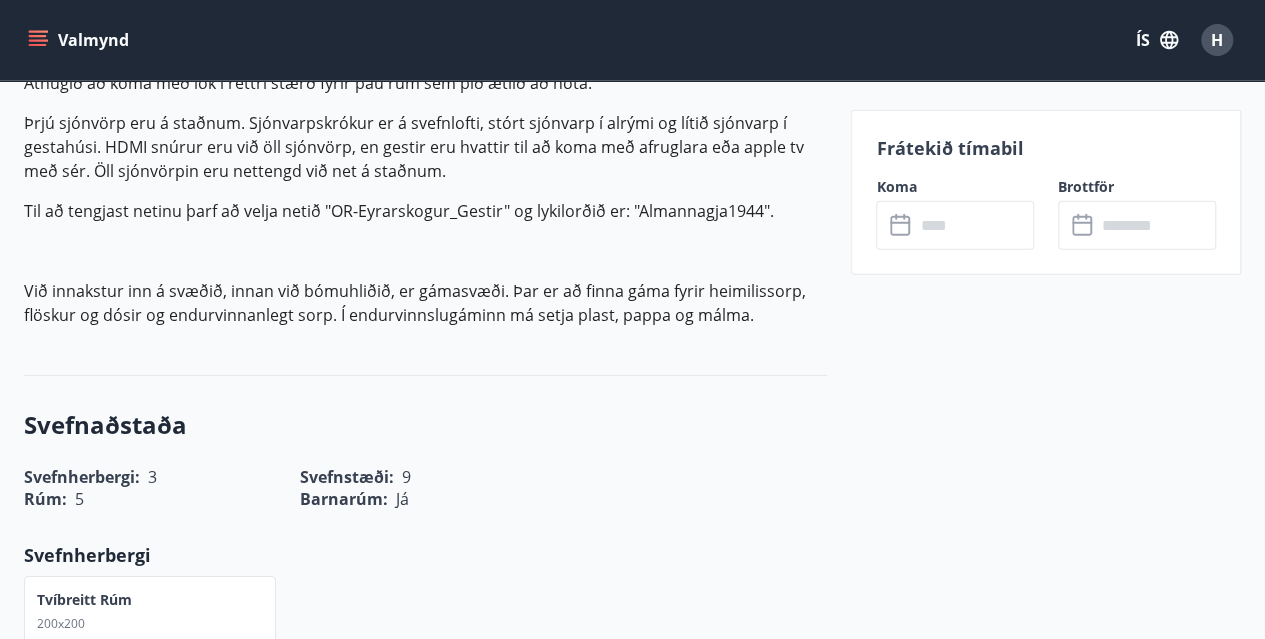 scroll, scrollTop: 3100, scrollLeft: 0, axis: vertical 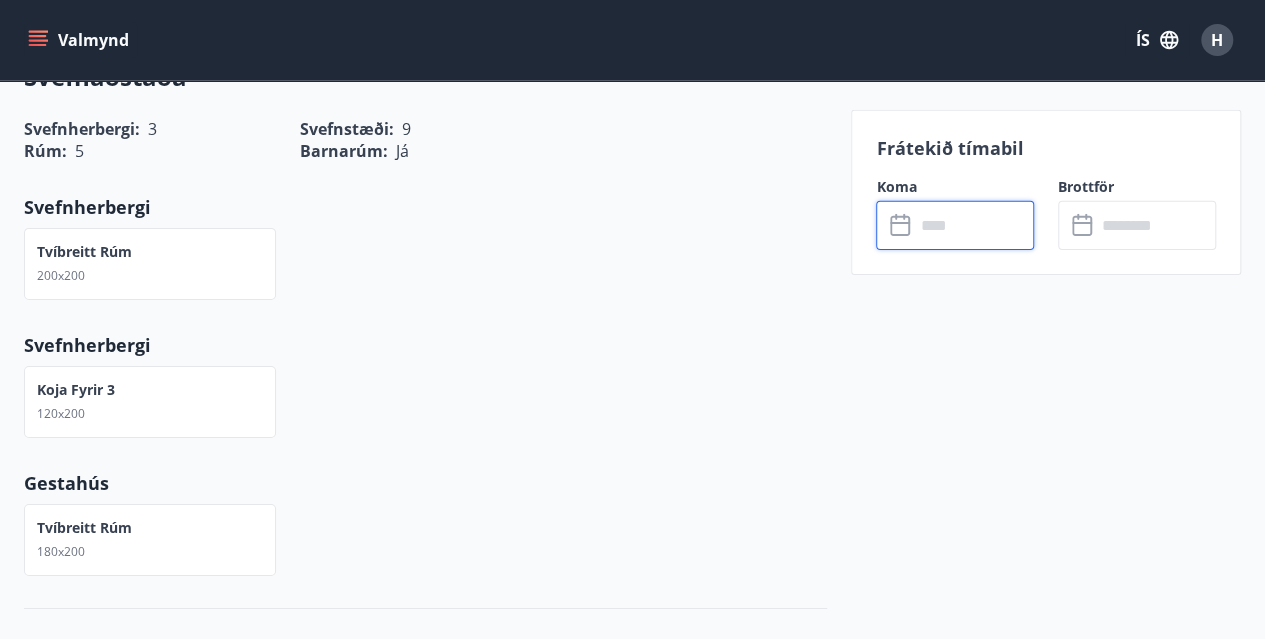 click on "​ ​" at bounding box center (955, 225) 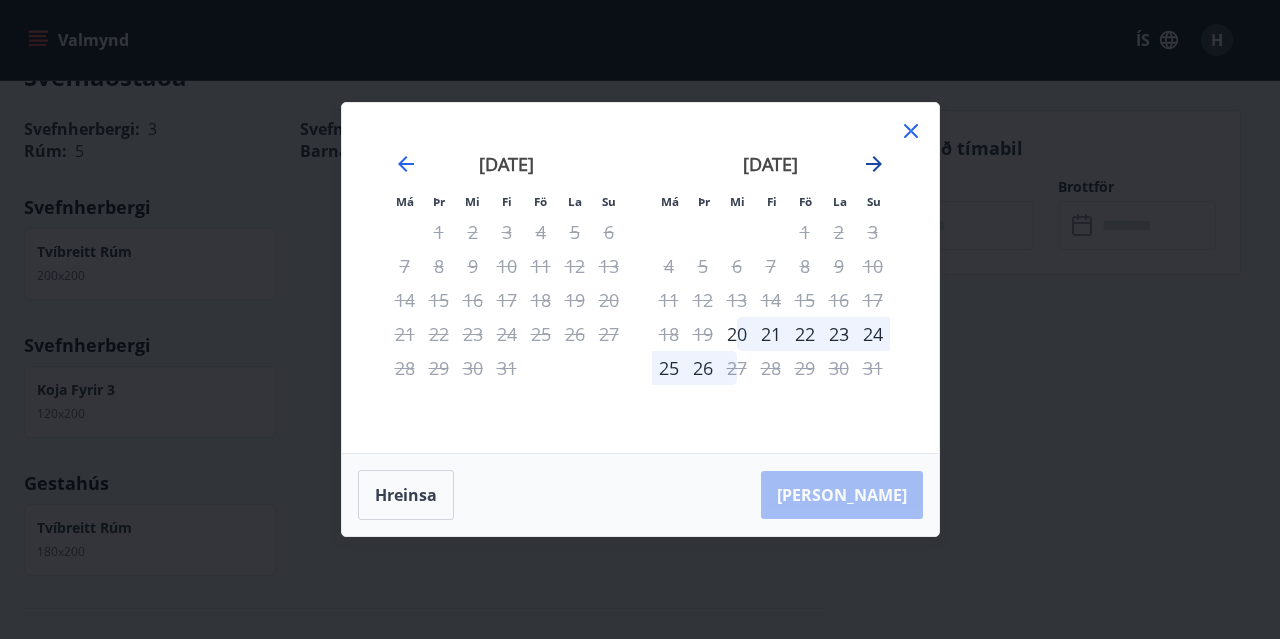 click 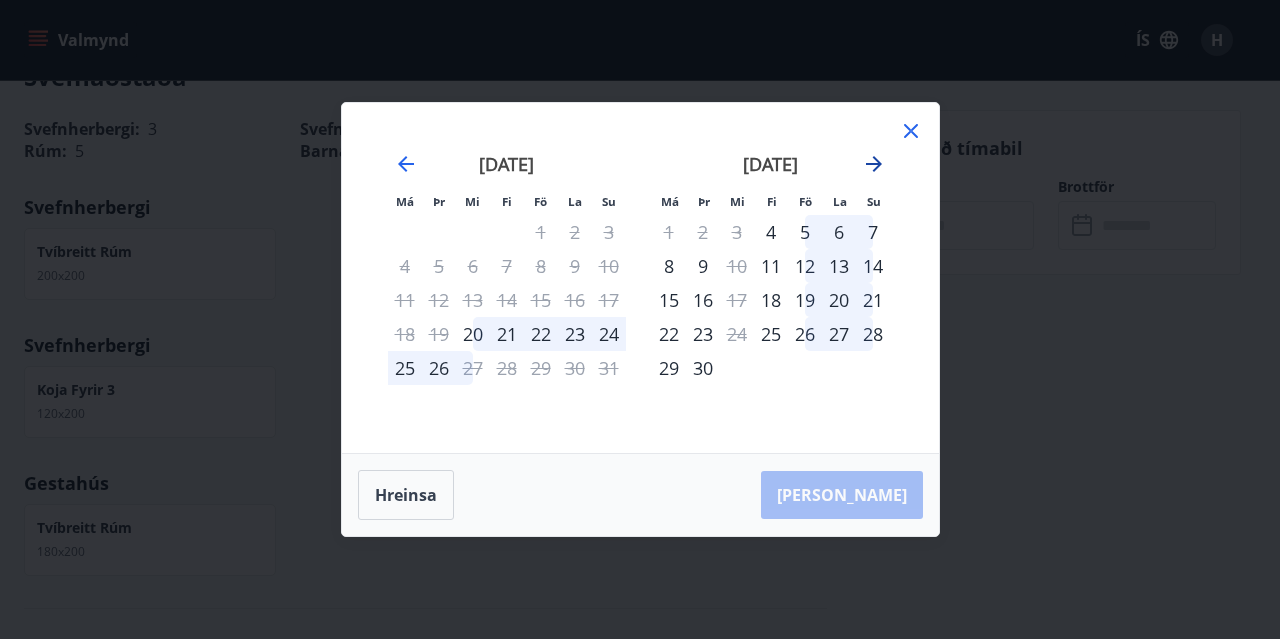 click 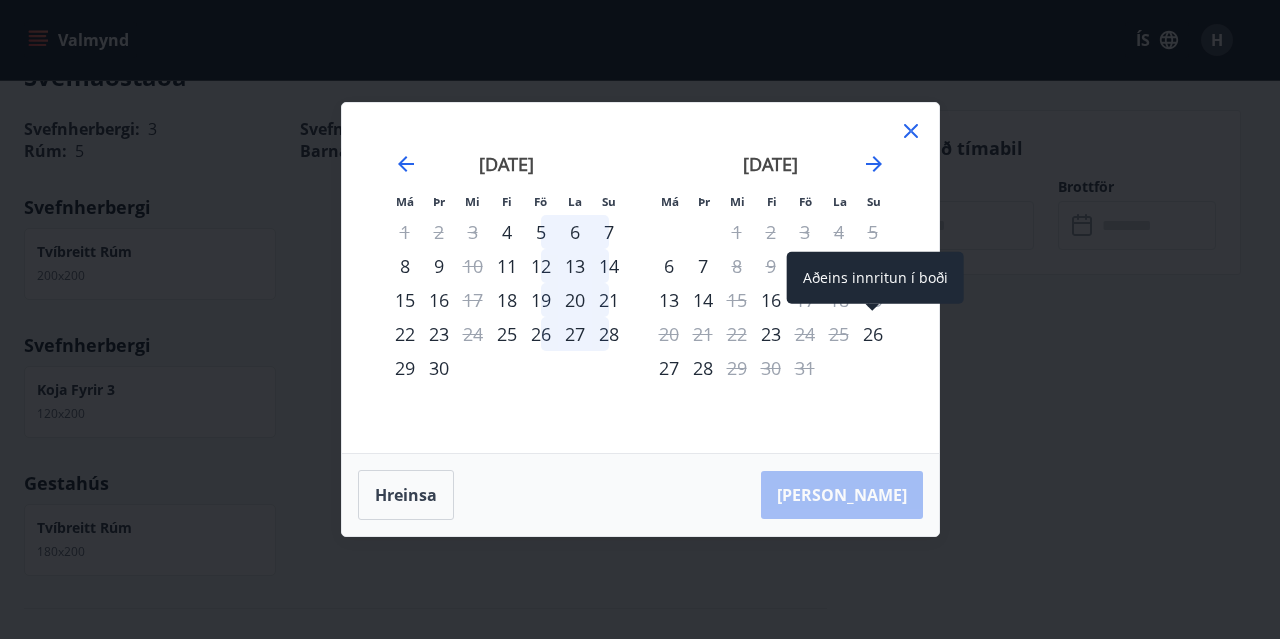 click on "26" at bounding box center (873, 334) 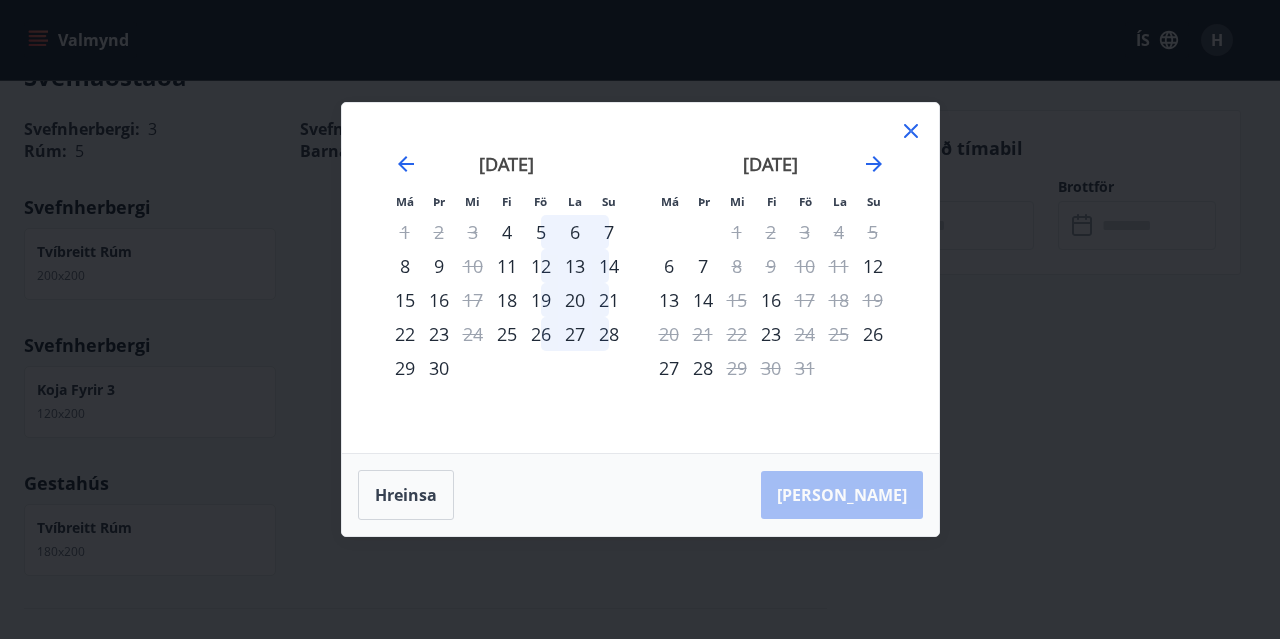 click on "28" at bounding box center [703, 368] 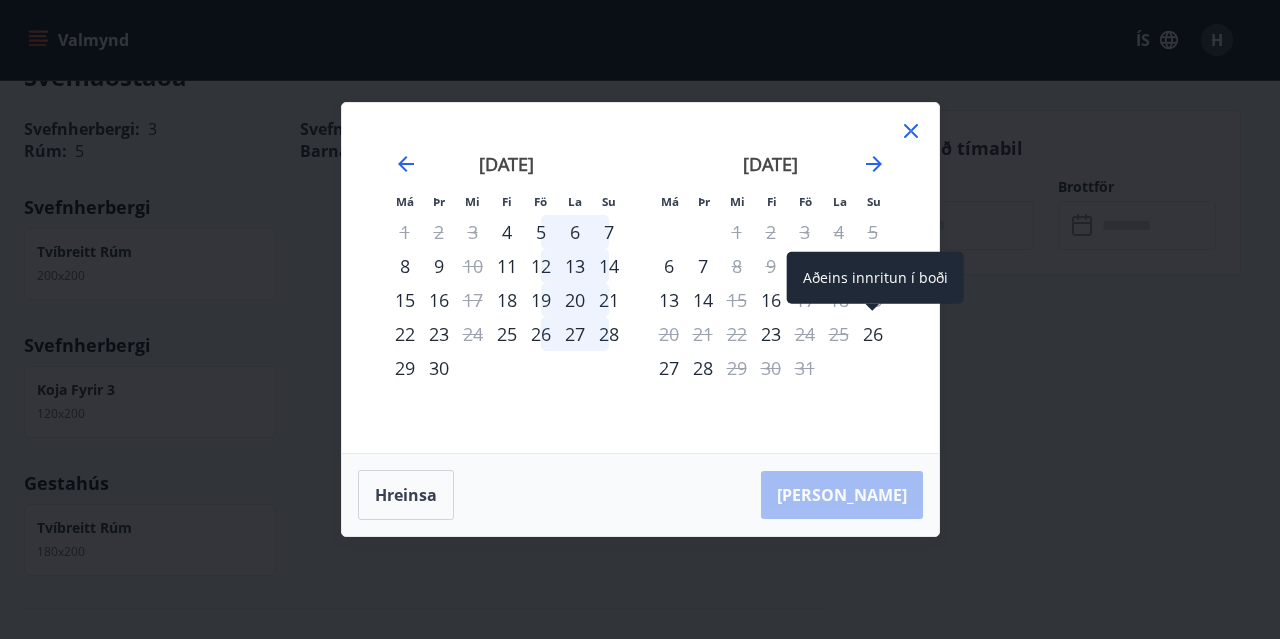 click on "26" at bounding box center [873, 334] 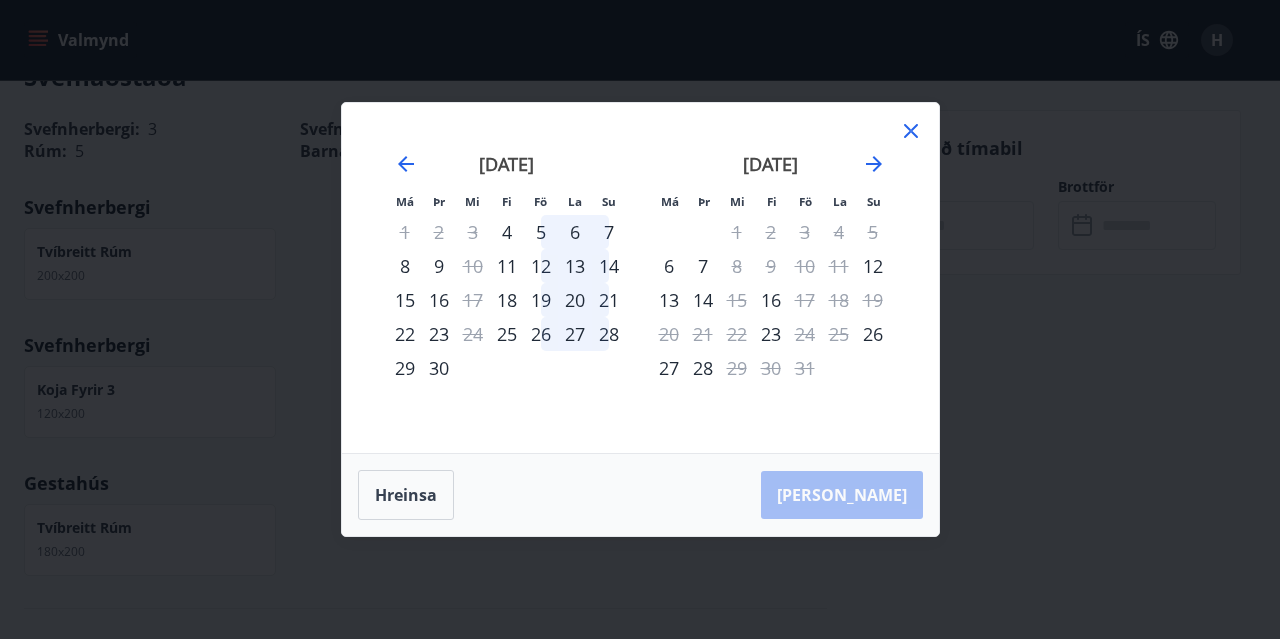 click on "27" at bounding box center (669, 368) 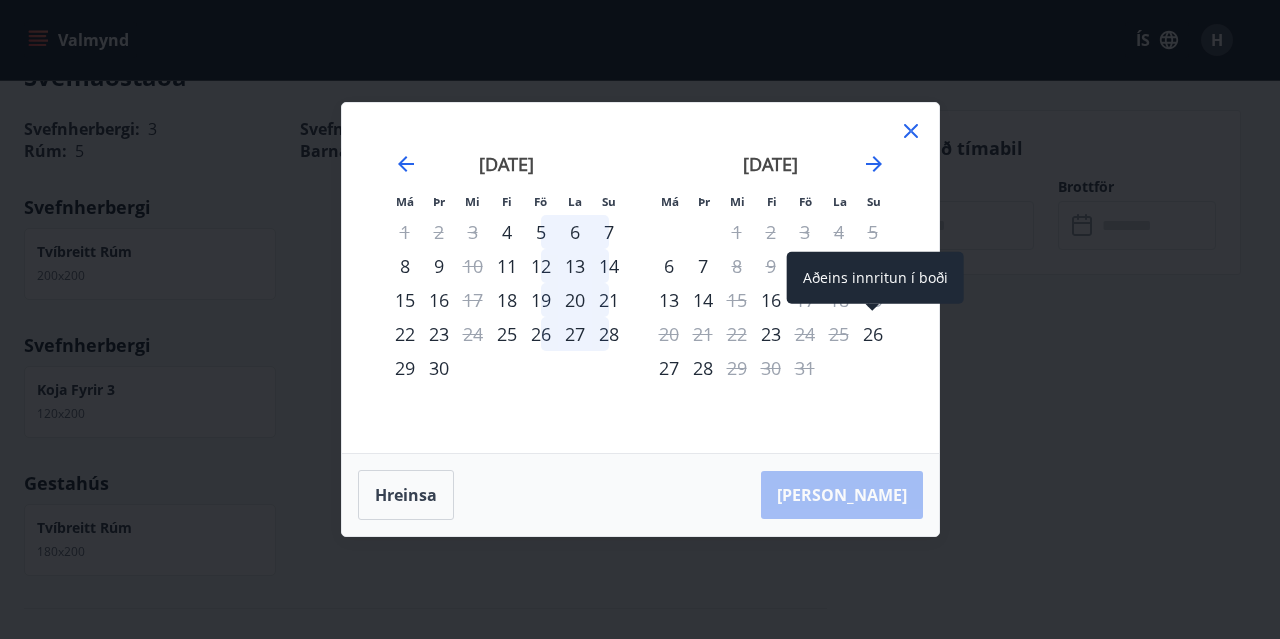 click on "26" at bounding box center [873, 334] 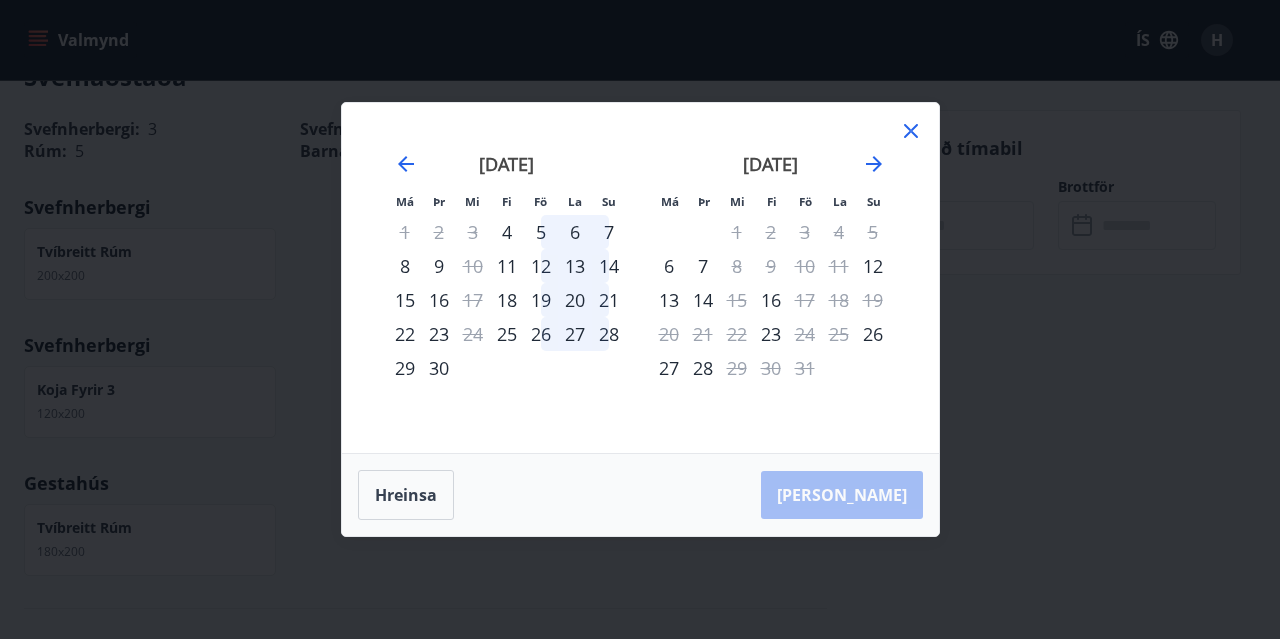 click on "Má Þr Mi Fi Fö La Su Má Þr Mi Fi Fö La Su [DATE] 1 2 3 4 5 6 7 8 9 10 11 12 13 14 15 16 17 18 19 20 21 22 23 24 25 26 27 28 29 30 31 [DATE] 1 2 3 4 5 6 7 8 9 10 11 12 13 14 15 16 17 18 19 20 21 22 23 24 25 26 27 28 29 [DATE] 1 2 3 4 5 6 7 8 9 10 11 12 13 14 15 16 17 18 19 20 21 22 23 24 25 26 27 28 29 30 31 [DATE] 1 2 3 4 5 6 7 8 9 10 11 12 13 14 15 16 17 18 19 20 21 22 23 24 25 26 27 28 29 30 [PERSON_NAME]" at bounding box center [640, 319] 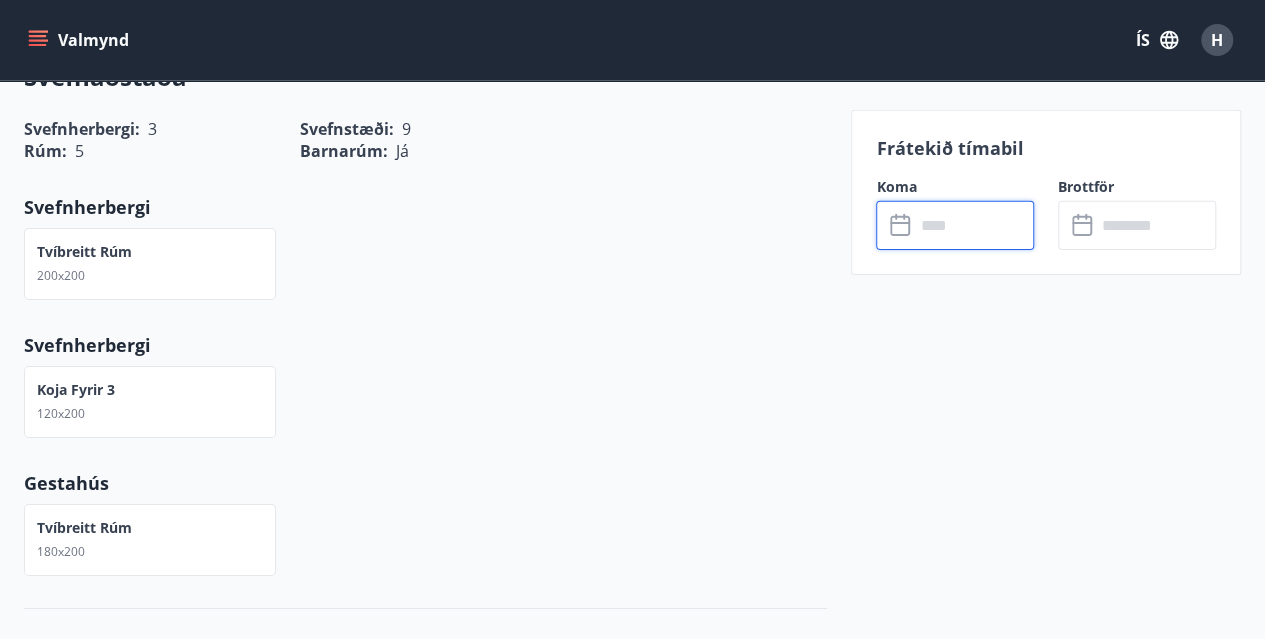 click at bounding box center [974, 225] 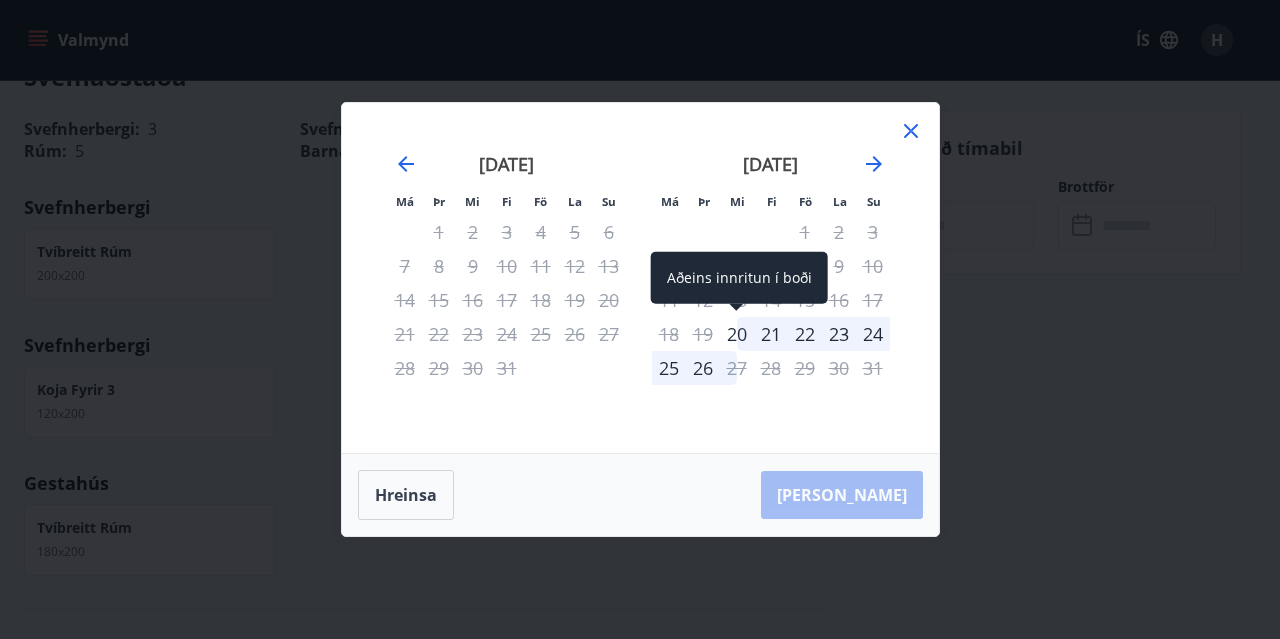 click on "20" at bounding box center [737, 334] 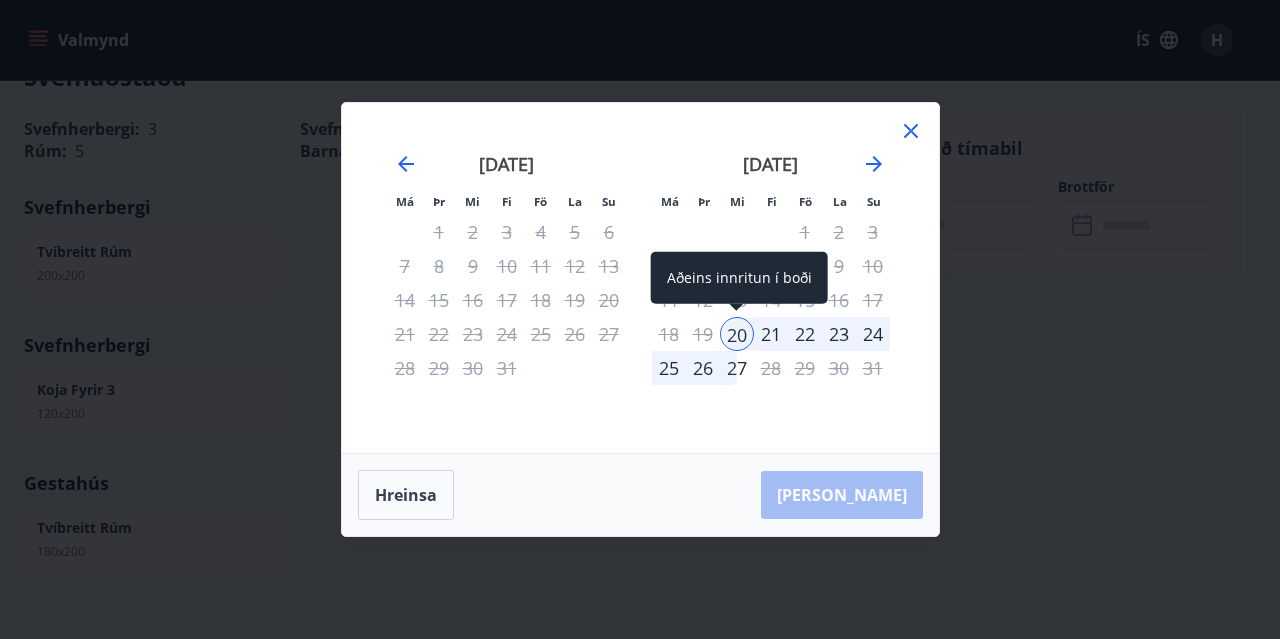 click on "20" at bounding box center (737, 334) 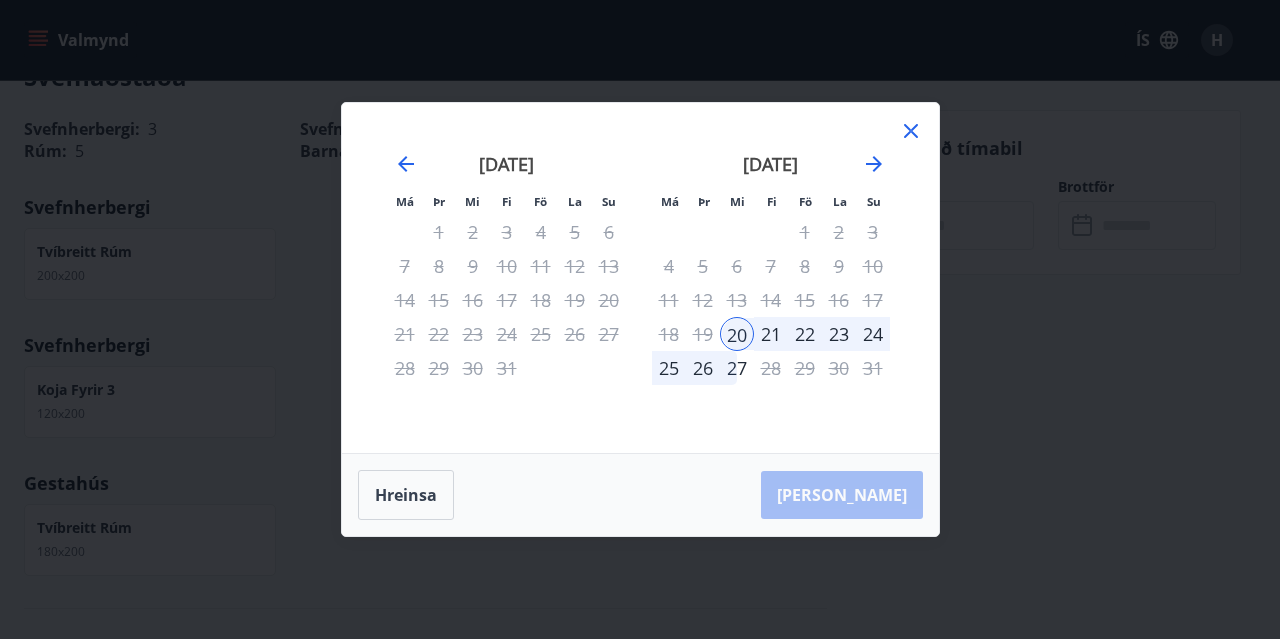 click 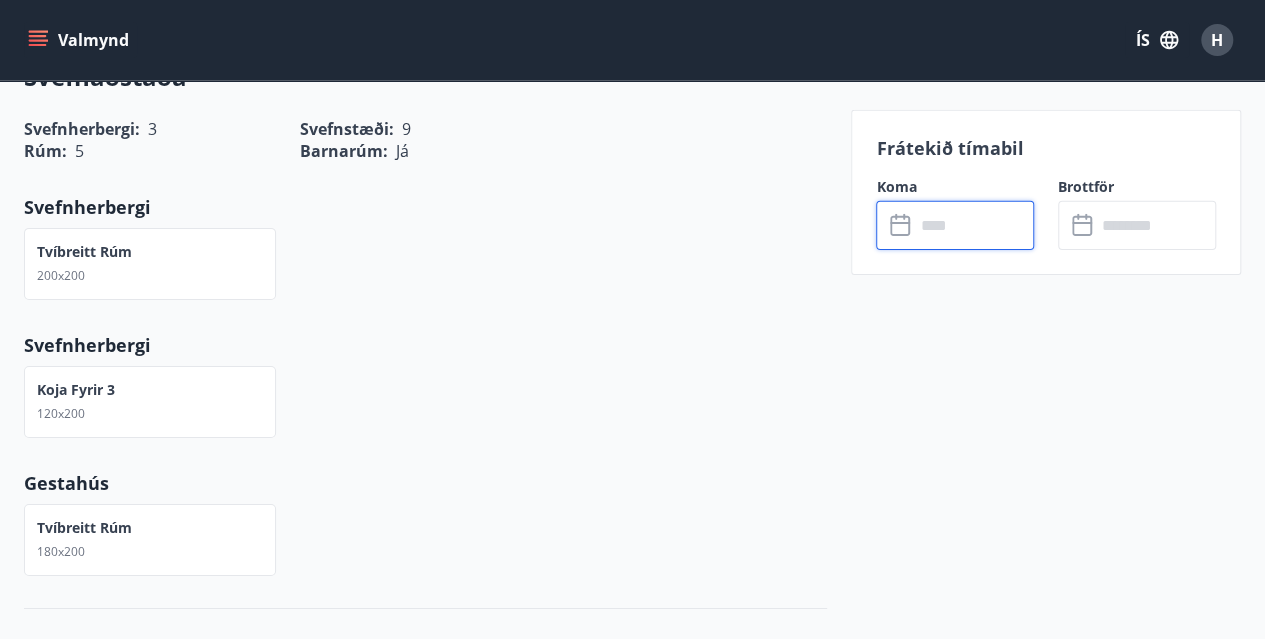 click at bounding box center [974, 225] 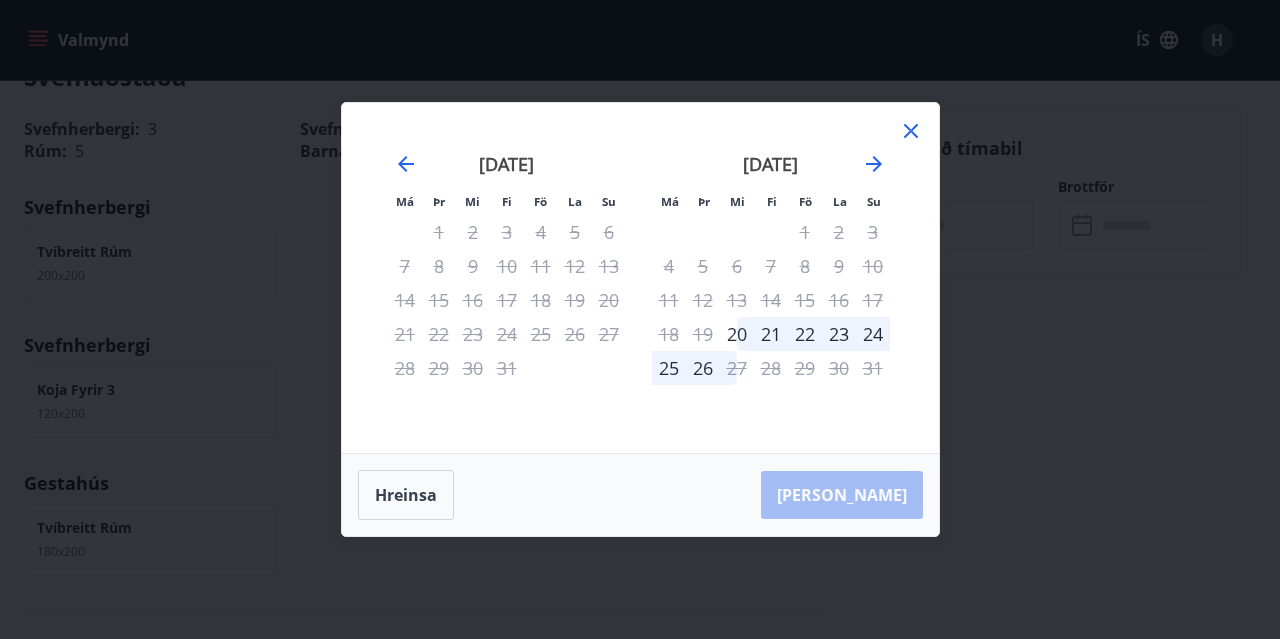 click on "[DATE]" at bounding box center (771, 171) 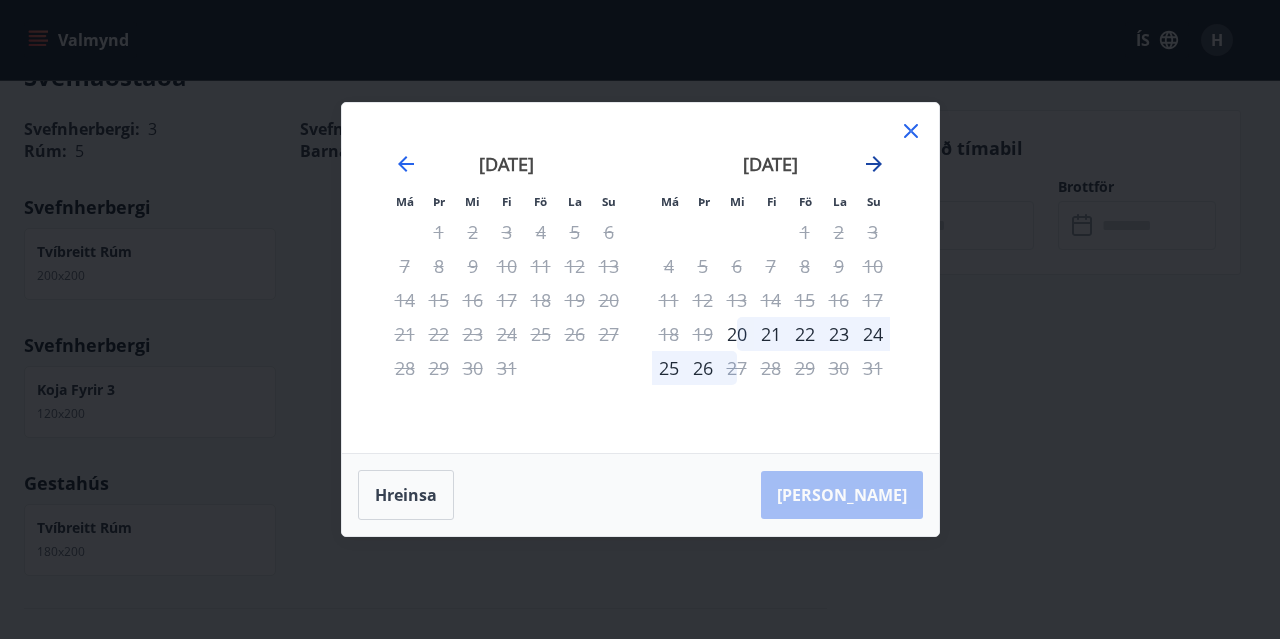 click 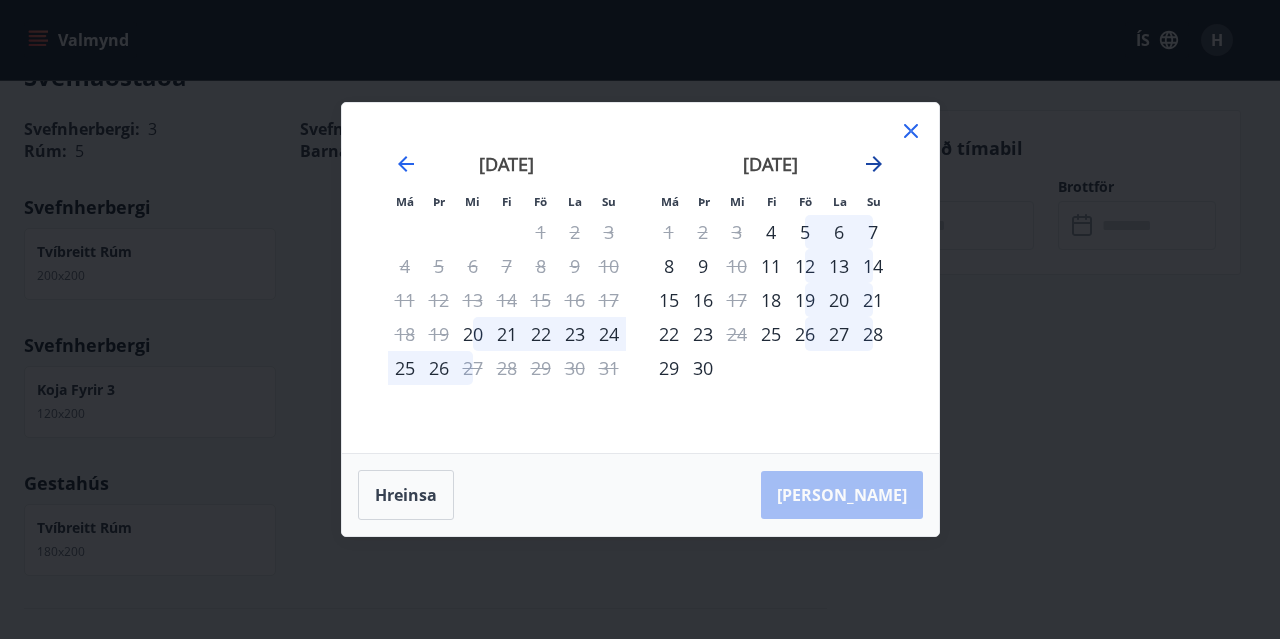 click 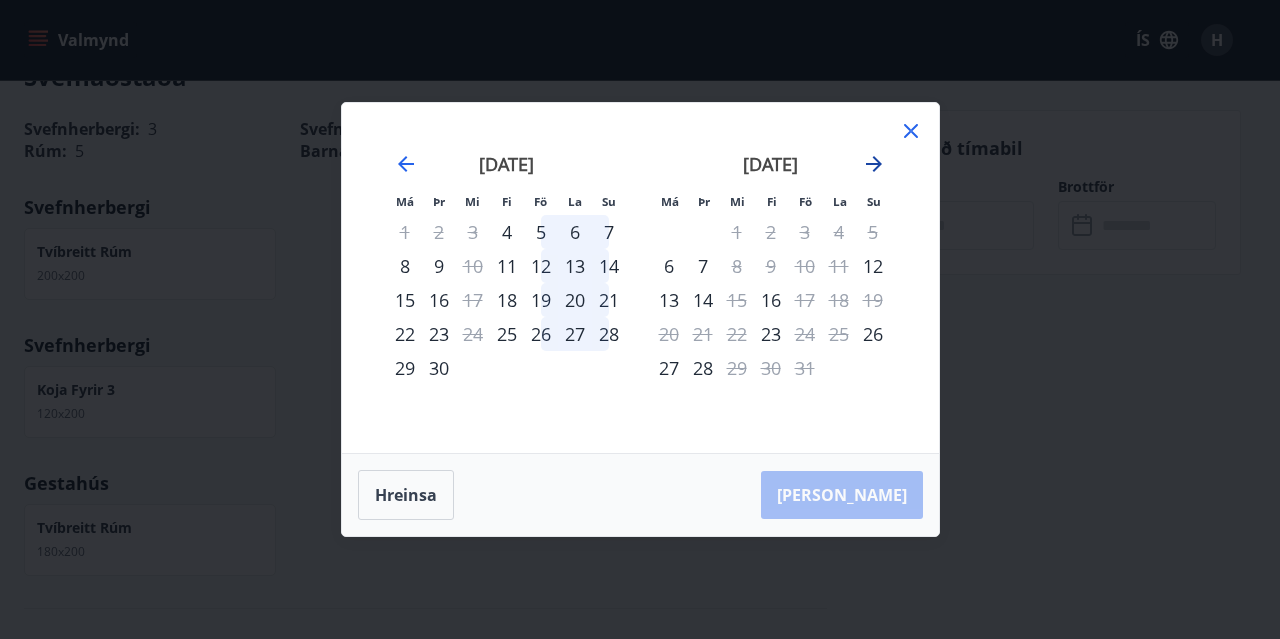 click 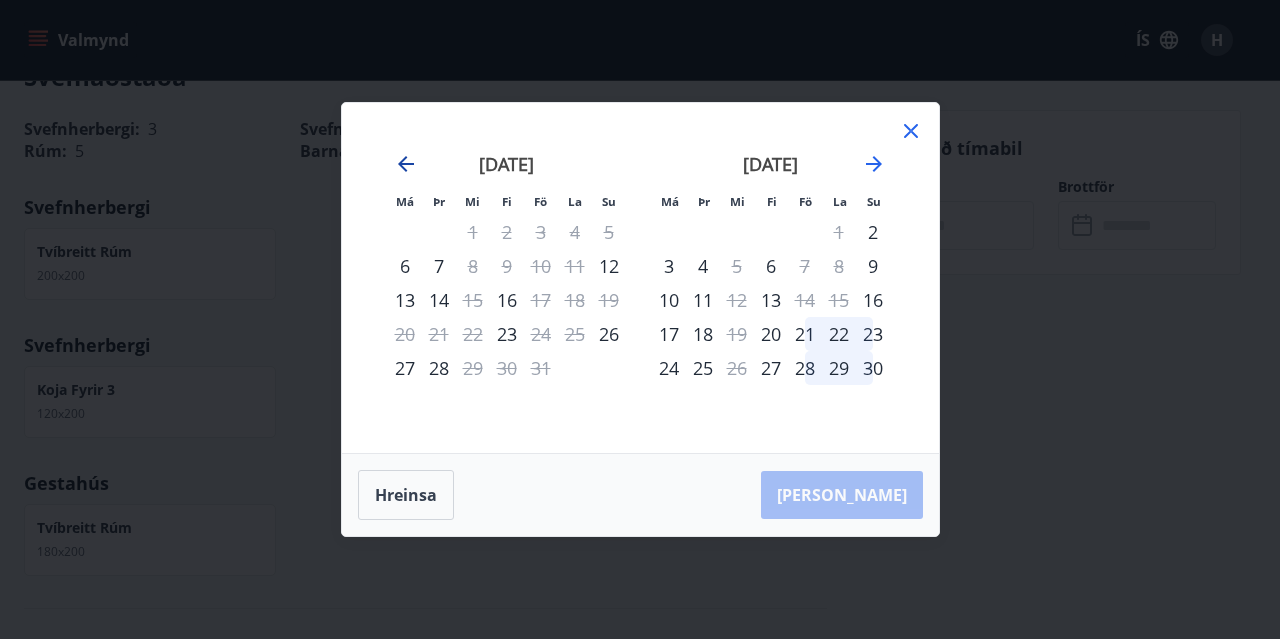 click 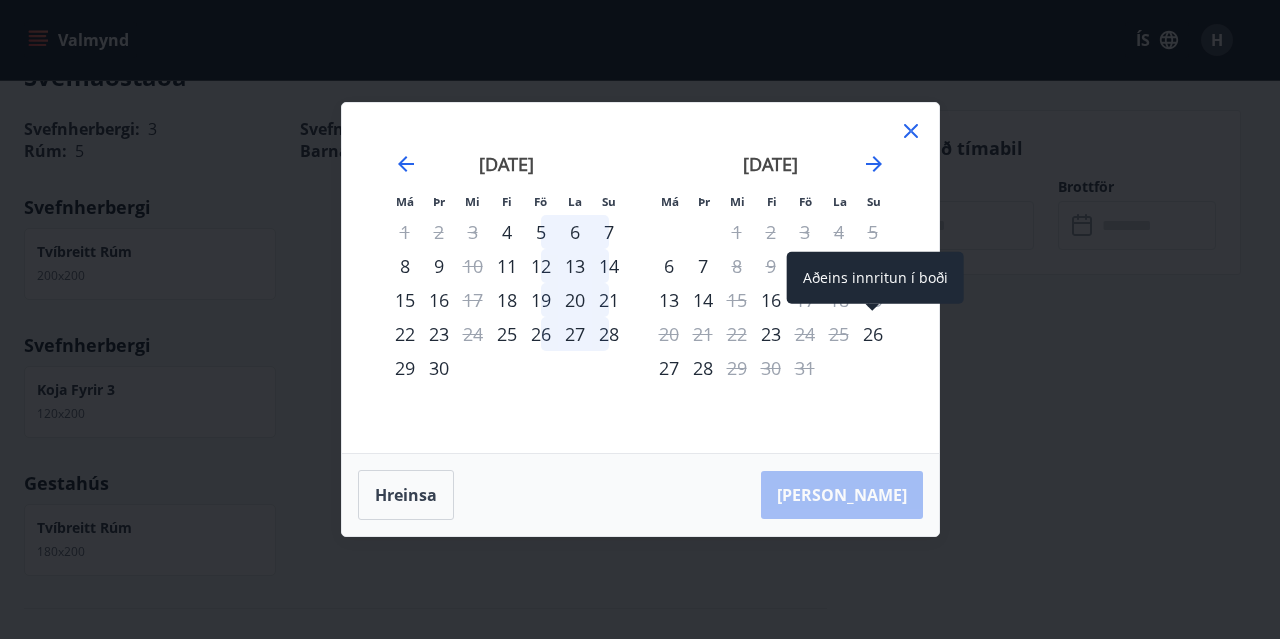 click on "26" at bounding box center (873, 334) 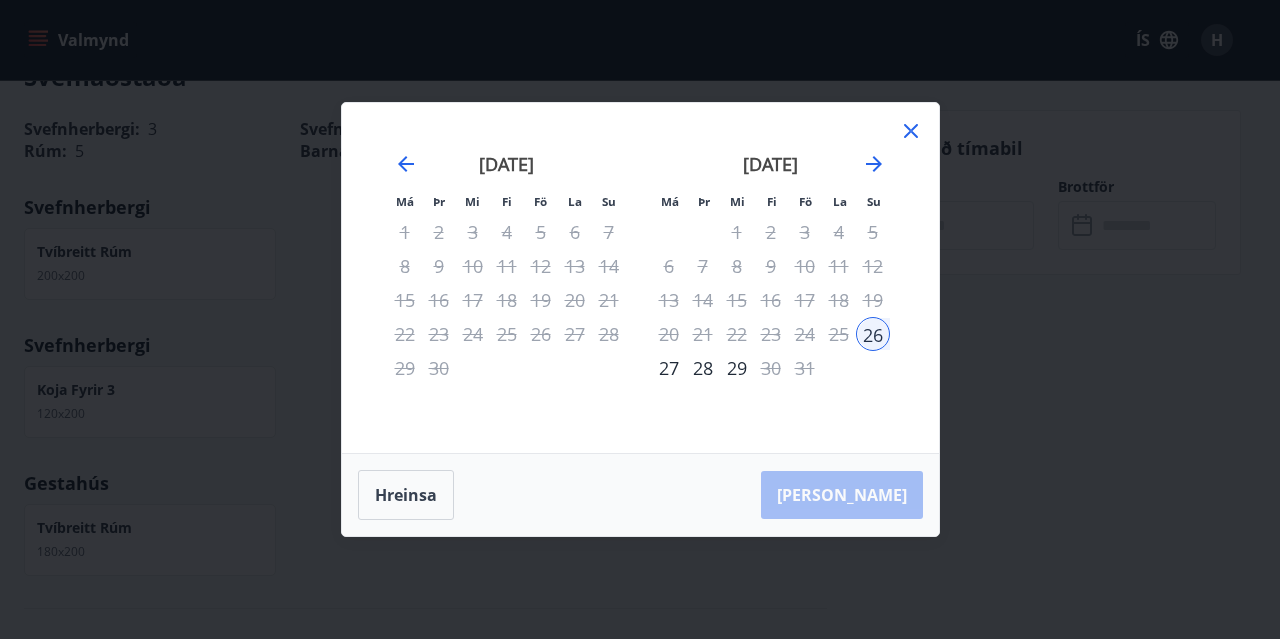 click on "28" at bounding box center [703, 368] 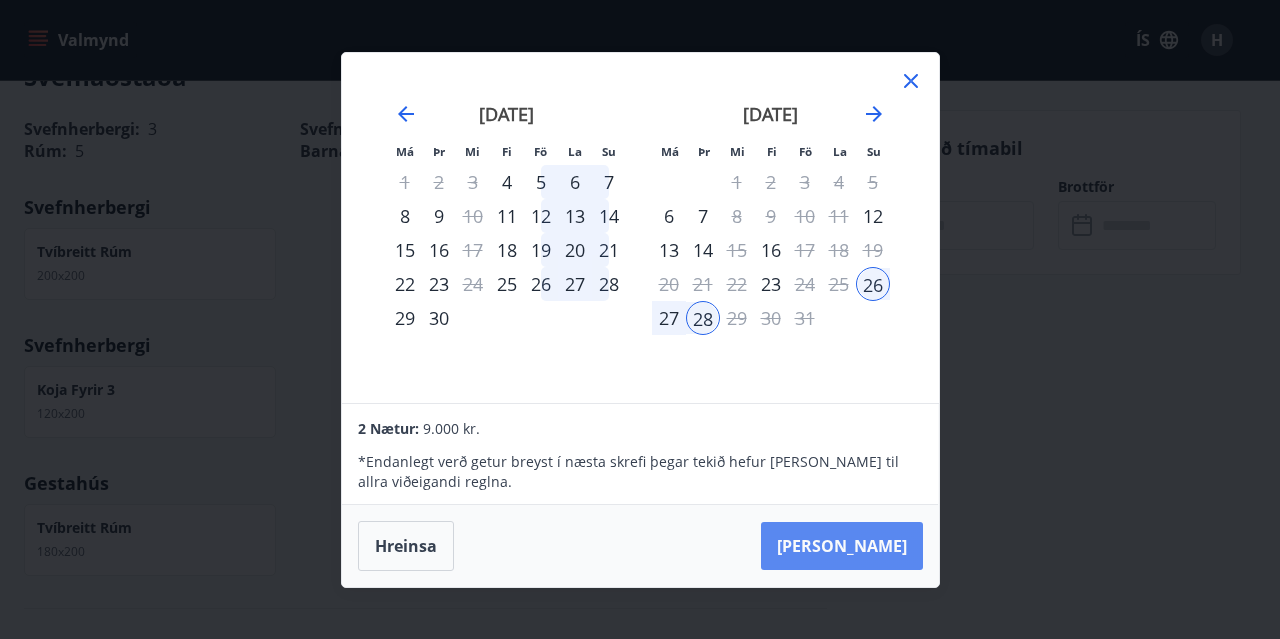click on "[PERSON_NAME]" at bounding box center (842, 546) 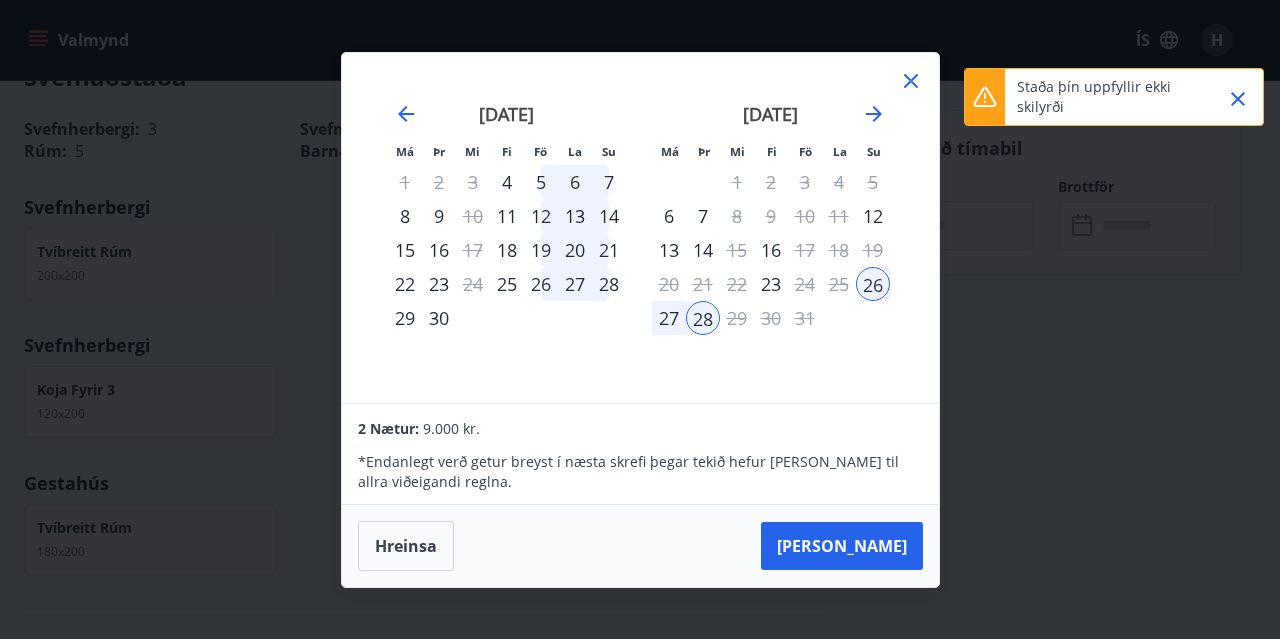 click on "Má Þr Mi Fi Fö La Su Má Þr Mi Fi Fö La Su [DATE] 1 2 3 4 5 6 7 8 9 10 11 12 13 14 15 16 17 18 19 20 21 22 23 24 25 26 27 28 29 30 31 [DATE] 1 2 3 4 5 6 7 8 9 10 11 12 13 14 15 16 17 18 19 20 21 22 23 24 25 26 27 28 29 [DATE] 1 2 3 4 5 6 7 8 9 10 11 12 13 14 15 16 17 18 19 20 21 22 23 24 25 26 27 28 29 30 31 [DATE] 1 2 3 4 5 6 7 8 9 10 11 12 13 14 15 16 17 18 19 20 21 22 23 24 25 26 27 28 29 30 2 Nætur: 9.000 kr. * Endanlegt verð getur breyst í næsta skrefi þegar tekið hefur [PERSON_NAME] til allra viðeigandi reglna. Hreinsa Taka Frá" at bounding box center [640, 319] 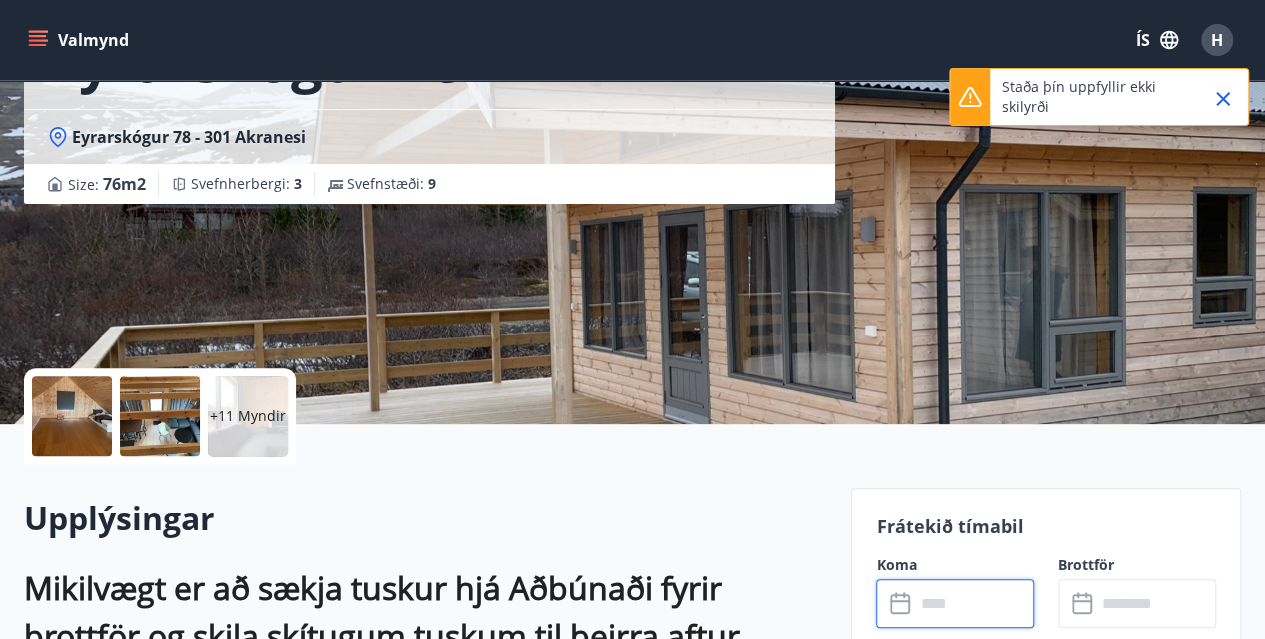 scroll, scrollTop: 0, scrollLeft: 0, axis: both 